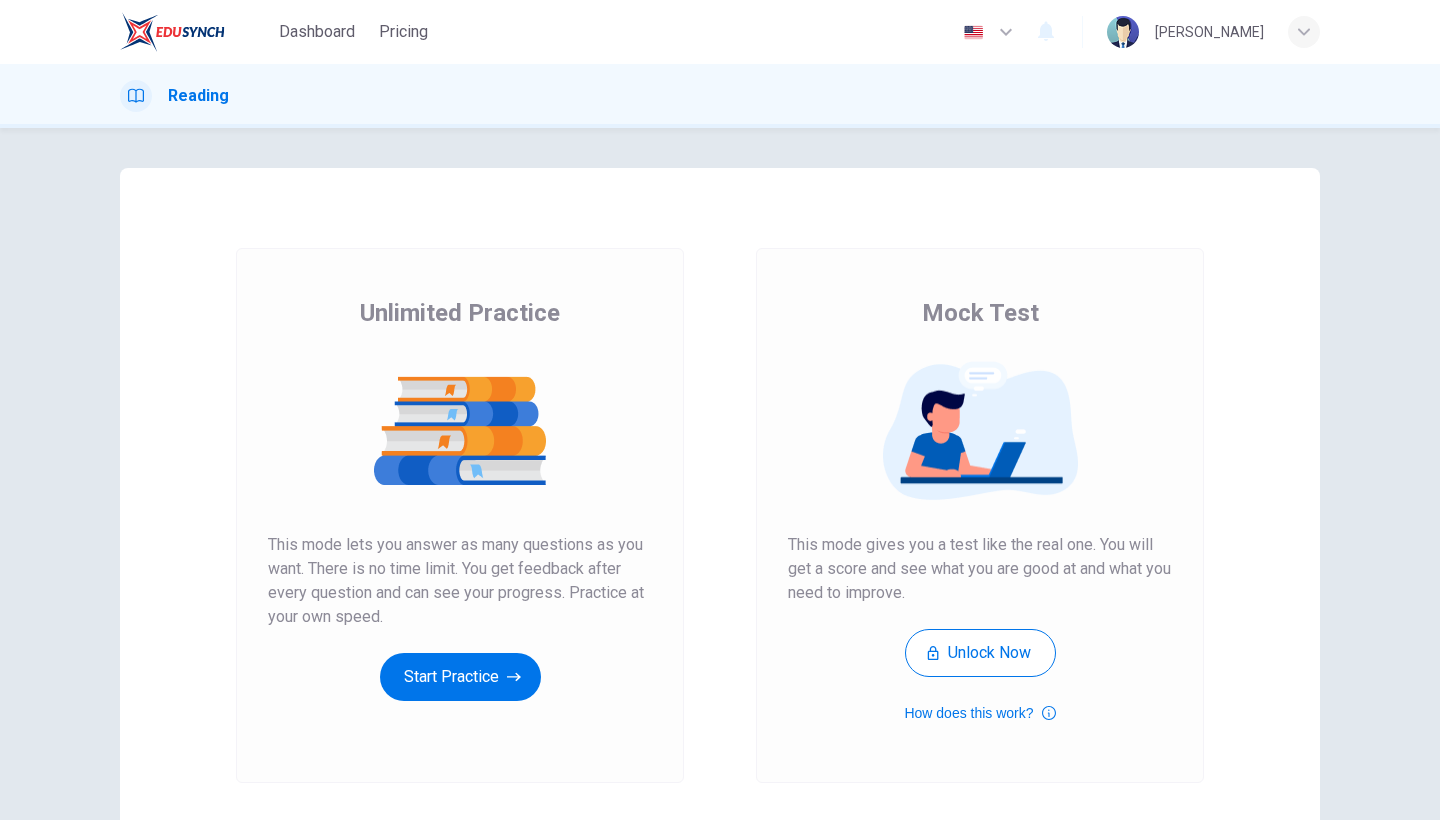 scroll, scrollTop: 0, scrollLeft: 0, axis: both 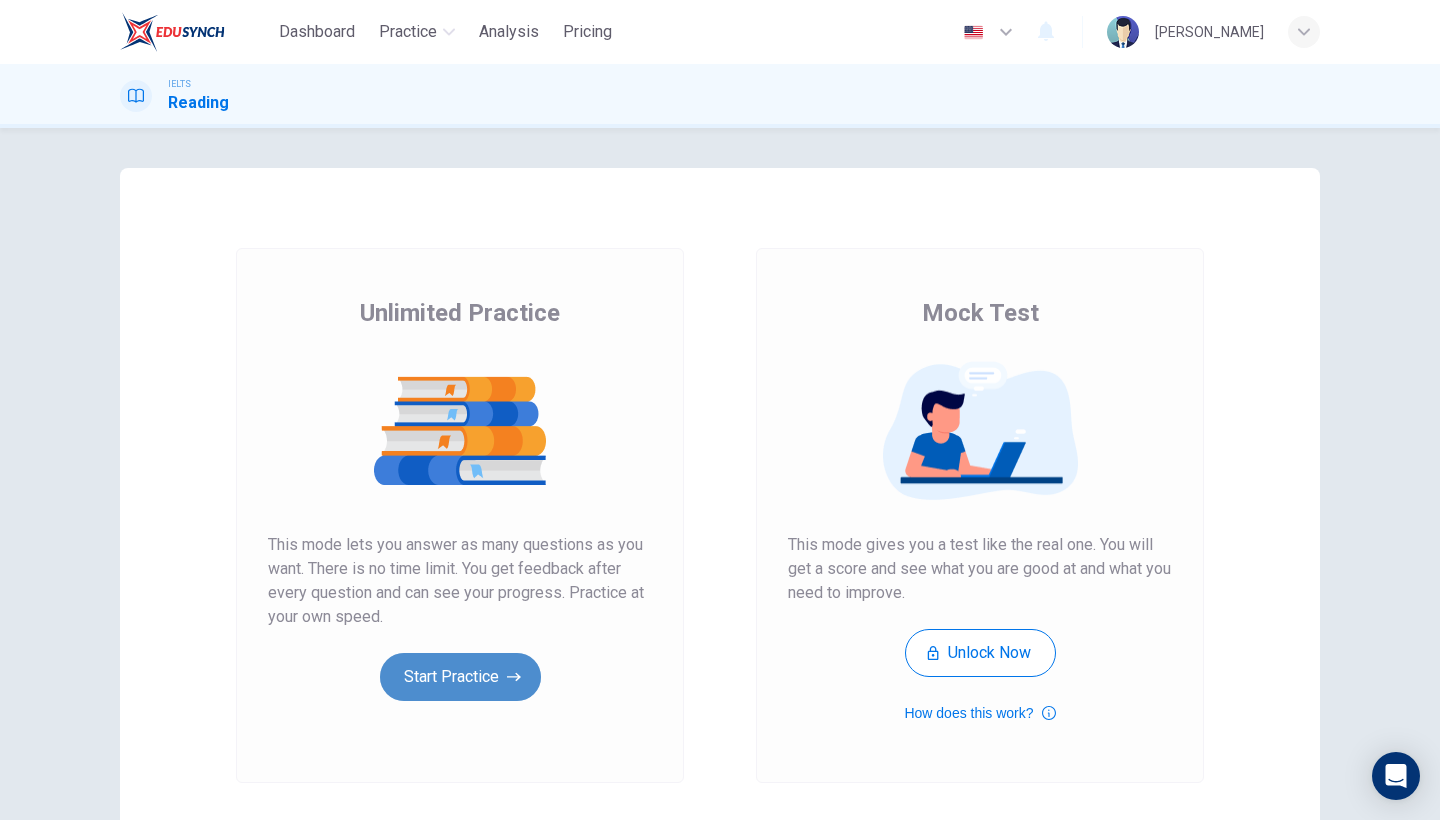 click on "Start Practice" at bounding box center (460, 677) 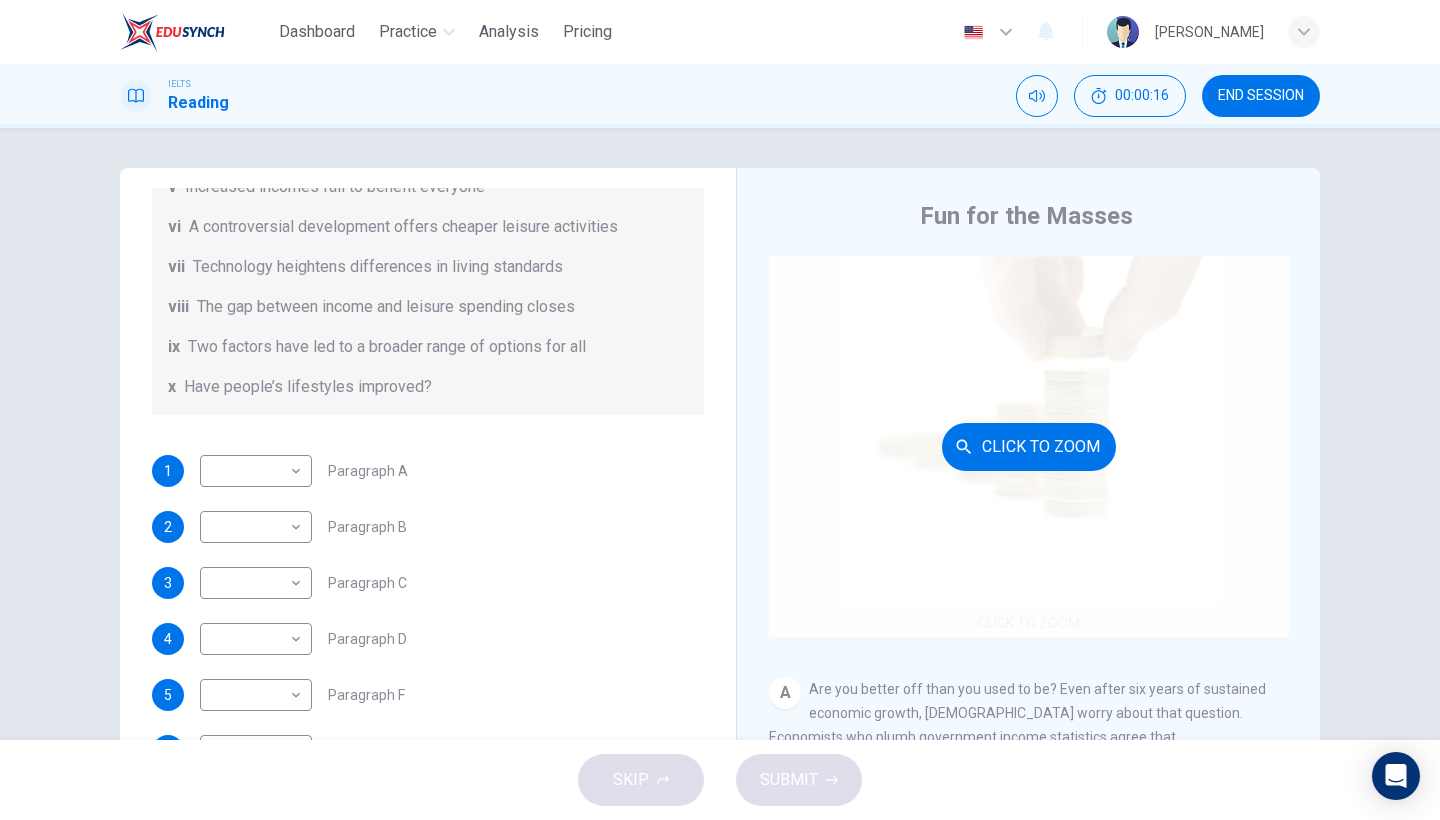 scroll, scrollTop: 417, scrollLeft: 0, axis: vertical 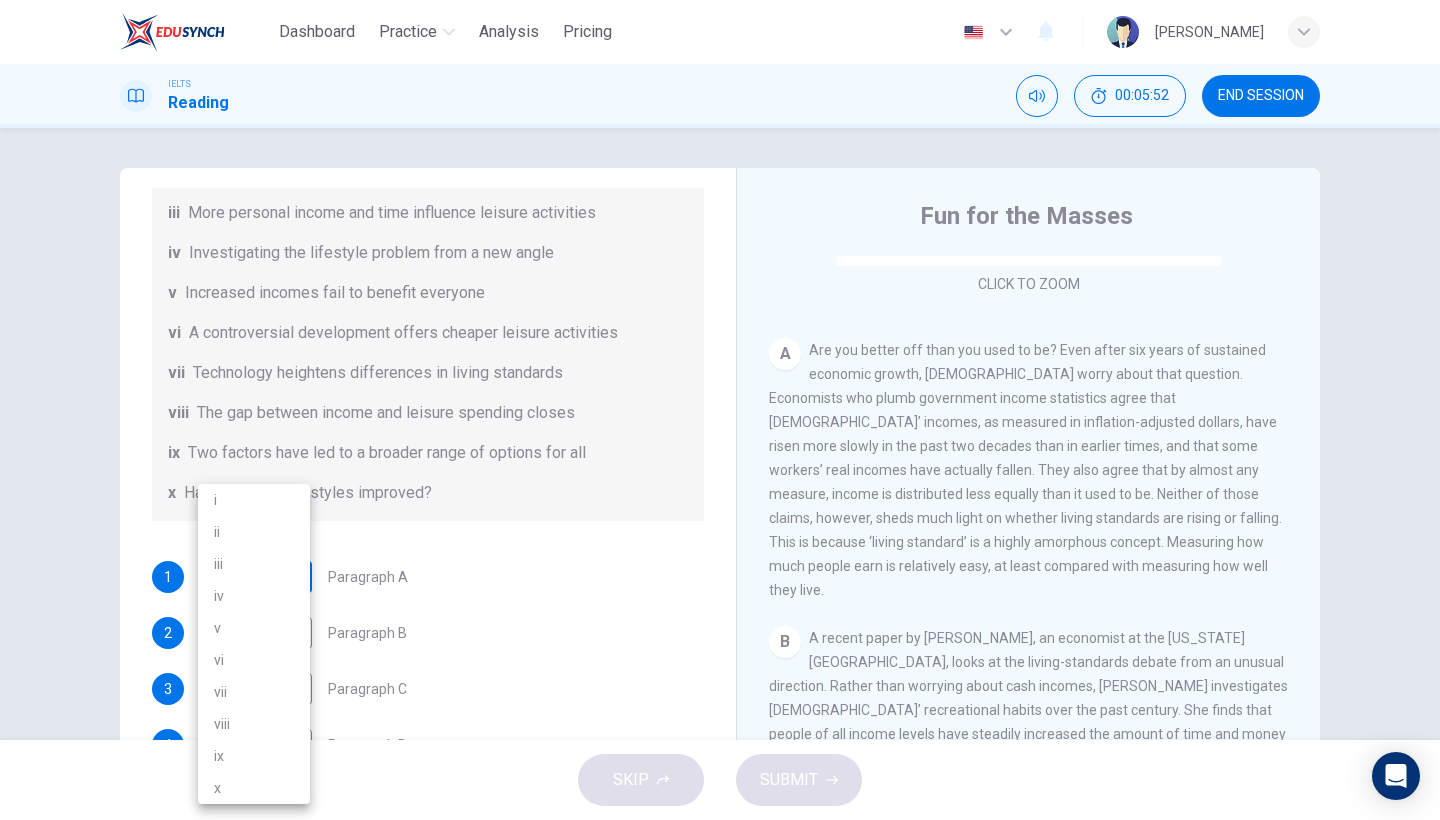 click on "Dashboard Practice Analysis Pricing English en ​ NUR AMISYA BINTI ZULKARNAIN IELTS Reading 00:05:52 END SESSION Questions 1 - 7 The Reading Passage has nine paragraphs A-I.
From the list of headings below choose the most suitable heading for each paragraph.
Write the appropriate numbers (i-x) in the boxes below. List of Headings i Wide differences in leisure activities according to income ii Possible inconsistencies in Ms Costa’s data iii More personal income and time influence leisure activities iv Investigating the lifestyle problem from a new angle v Increased incomes fail to benefit everyone vi A controversial development offers cheaper leisure activities vii Technology heightens differences in living standards viii The gap between income and leisure spending closes ix Two factors have led to a broader range of options for all x Have people’s lifestyles improved? 1 ​ ​ Paragraph A 2 ​ ​ Paragraph B 3 ​ ​ Paragraph C 4 ​ ​ Paragraph D 5 ​ ​ Paragraph F 6 ​ ​ Paragraph G 7 A" at bounding box center [720, 410] 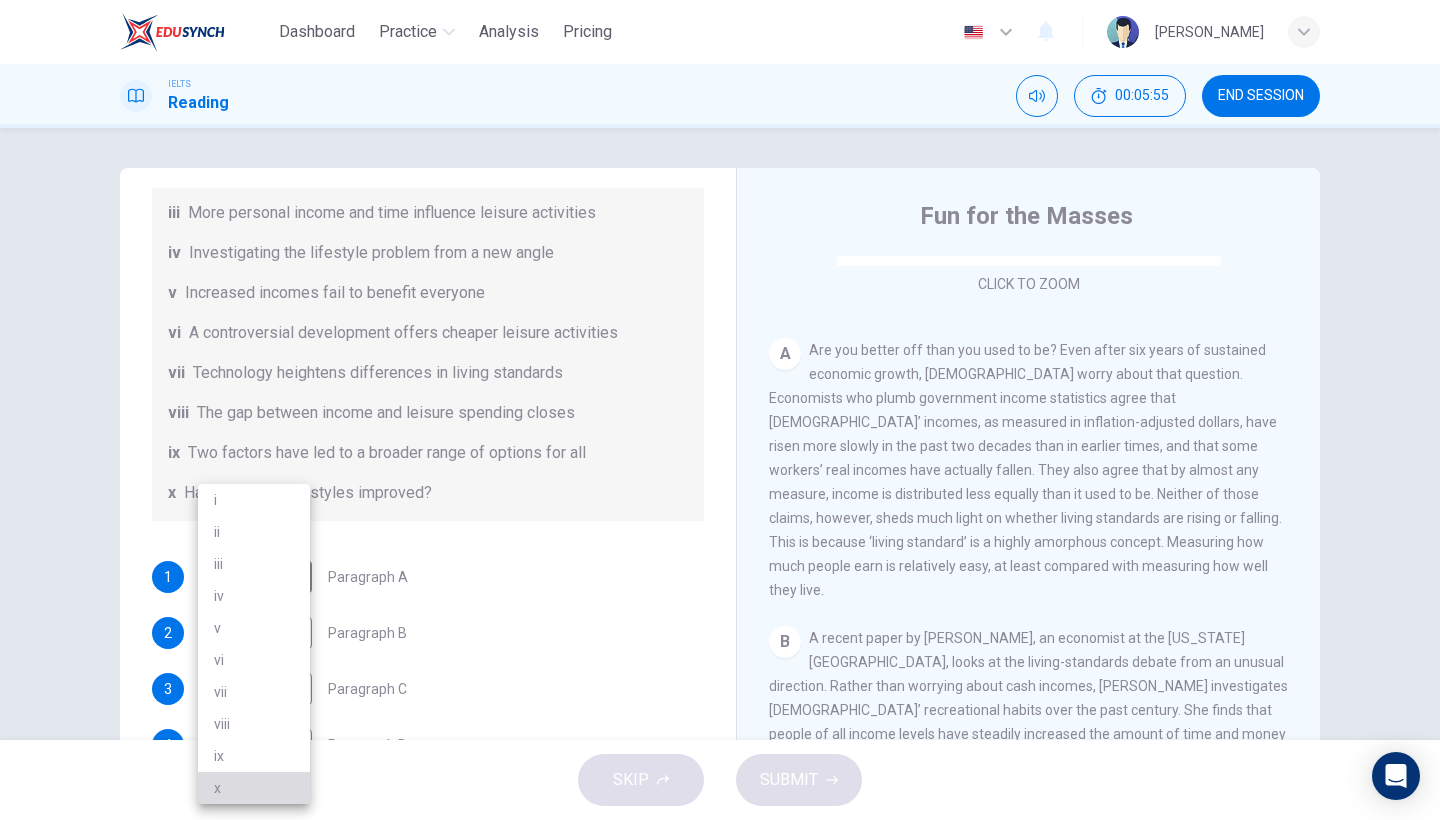 click on "x" at bounding box center [254, 788] 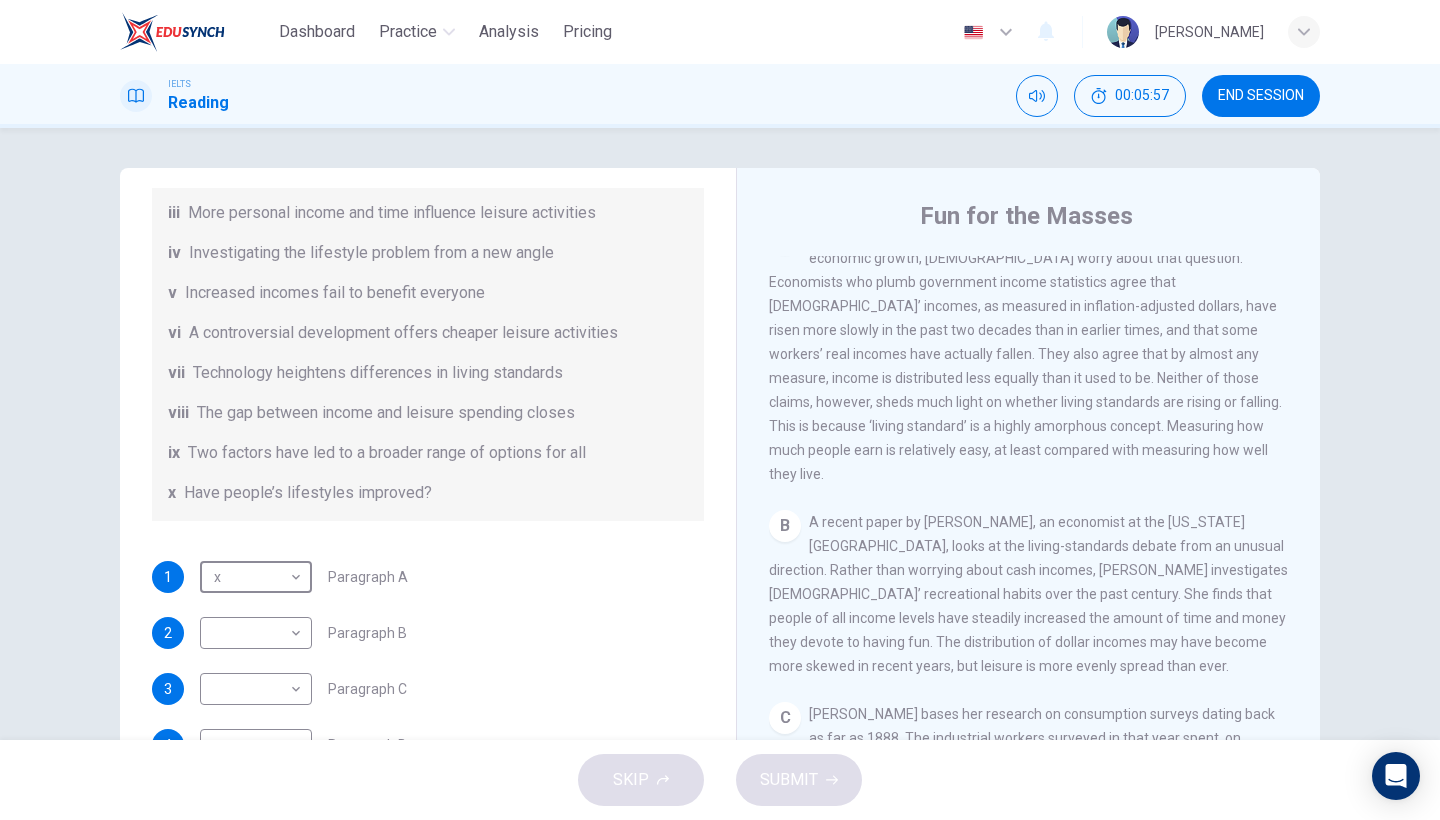 scroll, scrollTop: 459, scrollLeft: 0, axis: vertical 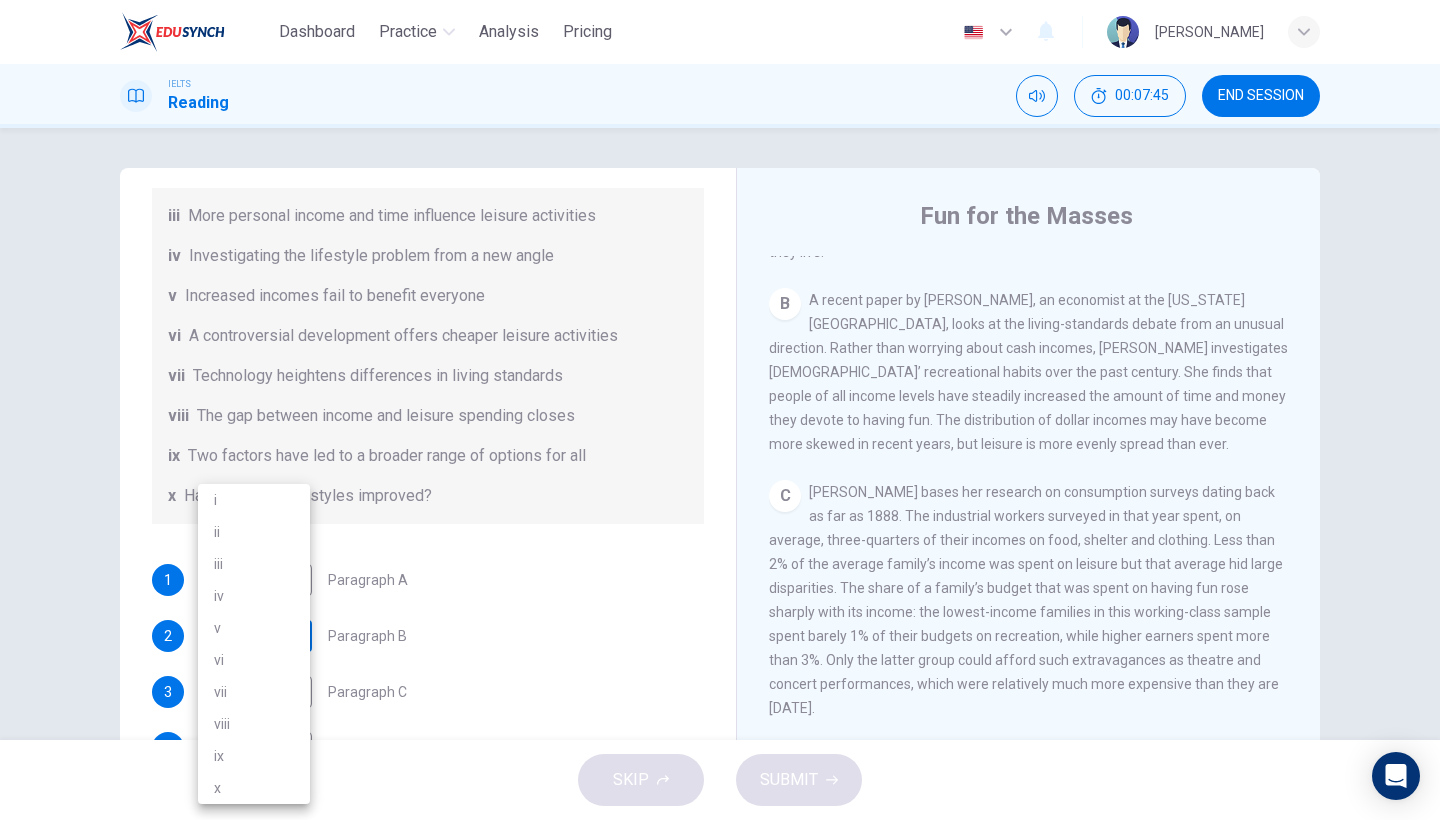 click on "Dashboard Practice Analysis Pricing English en ​ NUR AMISYA BINTI ZULKARNAIN IELTS Reading 00:07:45 END SESSION Questions 1 - 7 The Reading Passage has nine paragraphs A-I.
From the list of headings below choose the most suitable heading for each paragraph.
Write the appropriate numbers (i-x) in the boxes below. List of Headings i Wide differences in leisure activities according to income ii Possible inconsistencies in Ms Costa’s data iii More personal income and time influence leisure activities iv Investigating the lifestyle problem from a new angle v Increased incomes fail to benefit everyone vi A controversial development offers cheaper leisure activities vii Technology heightens differences in living standards viii The gap between income and leisure spending closes ix Two factors have led to a broader range of options for all x Have people’s lifestyles improved? 1 x x ​ Paragraph A 2 ​ ​ Paragraph B 3 ​ ​ Paragraph C 4 ​ ​ Paragraph D 5 ​ ​ Paragraph F 6 ​ ​ Paragraph G 7 A" at bounding box center [720, 410] 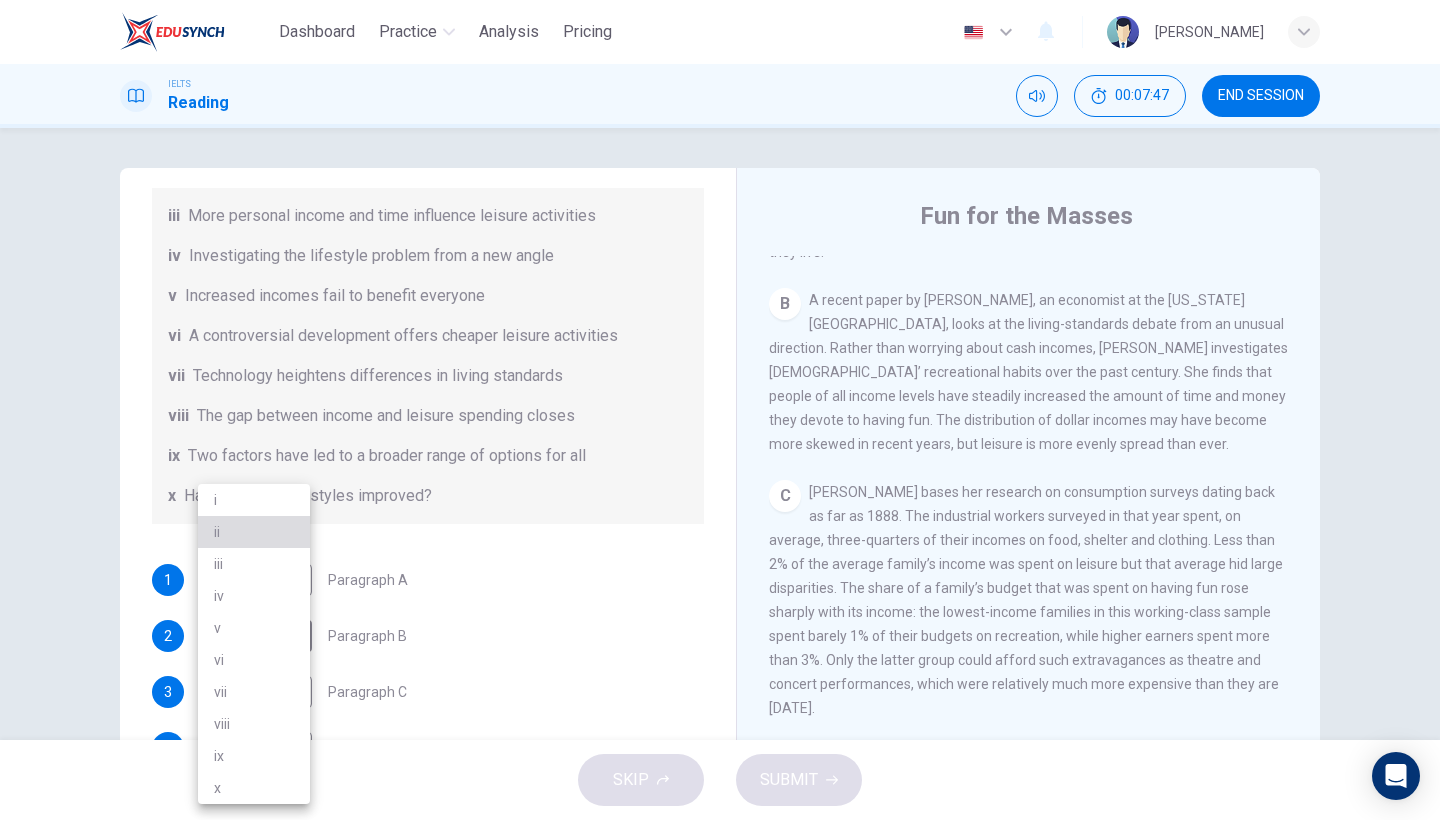 click on "ii" at bounding box center [254, 532] 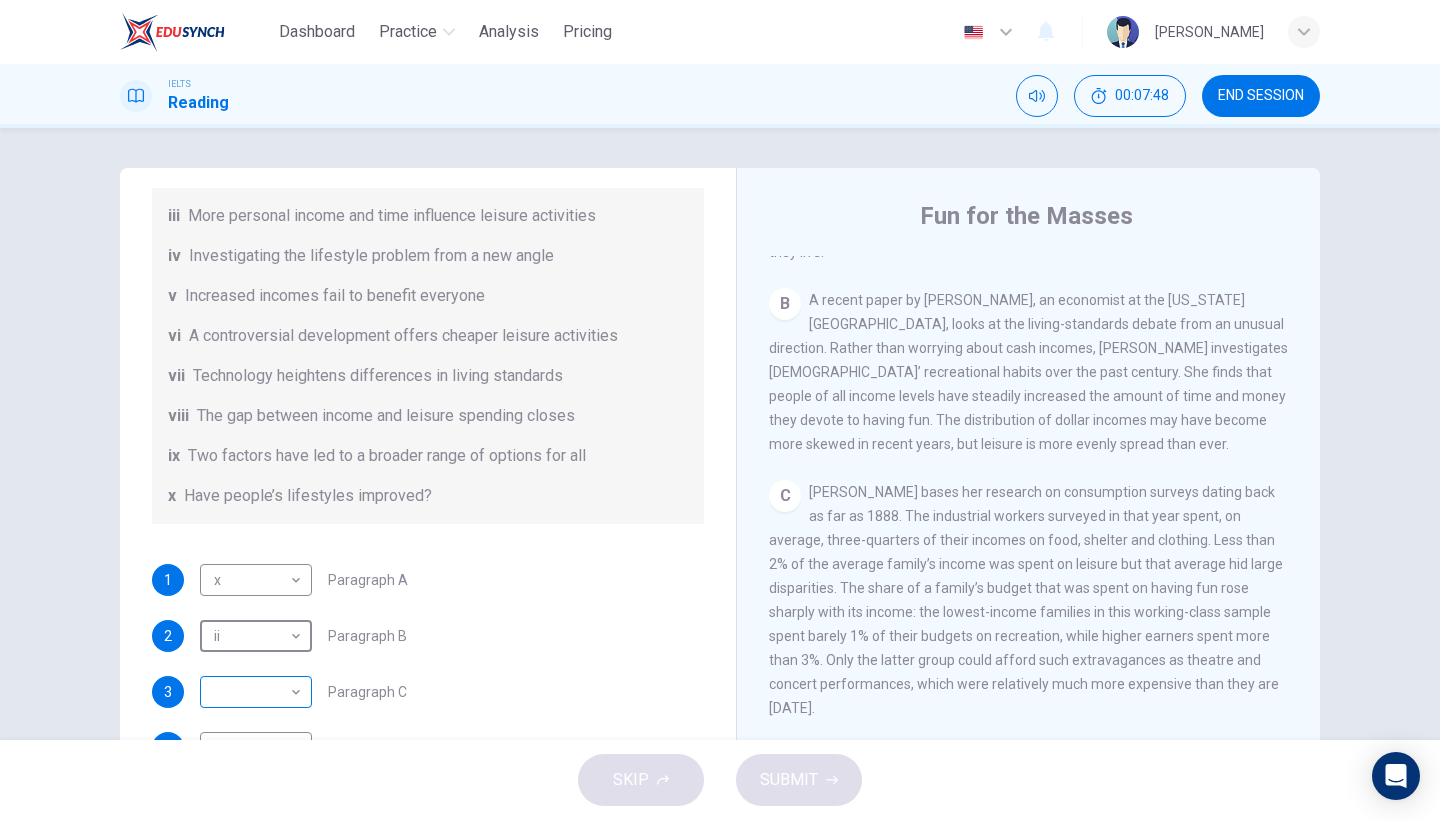 click on "Dashboard Practice Analysis Pricing English en ​ NUR AMISYA BINTI ZULKARNAIN IELTS Reading 00:07:48 END SESSION Questions 1 - 7 The Reading Passage has nine paragraphs A-I.
From the list of headings below choose the most suitable heading for each paragraph.
Write the appropriate numbers (i-x) in the boxes below. List of Headings i Wide differences in leisure activities according to income ii Possible inconsistencies in Ms Costa’s data iii More personal income and time influence leisure activities iv Investigating the lifestyle problem from a new angle v Increased incomes fail to benefit everyone vi A controversial development offers cheaper leisure activities vii Technology heightens differences in living standards viii The gap between income and leisure spending closes ix Two factors have led to a broader range of options for all x Have people’s lifestyles improved? 1 x x ​ Paragraph A 2 ii ii ​ Paragraph B 3 ​ ​ Paragraph C 4 ​ ​ Paragraph D 5 ​ ​ Paragraph F 6 ​ ​ Paragraph G 7" at bounding box center (720, 410) 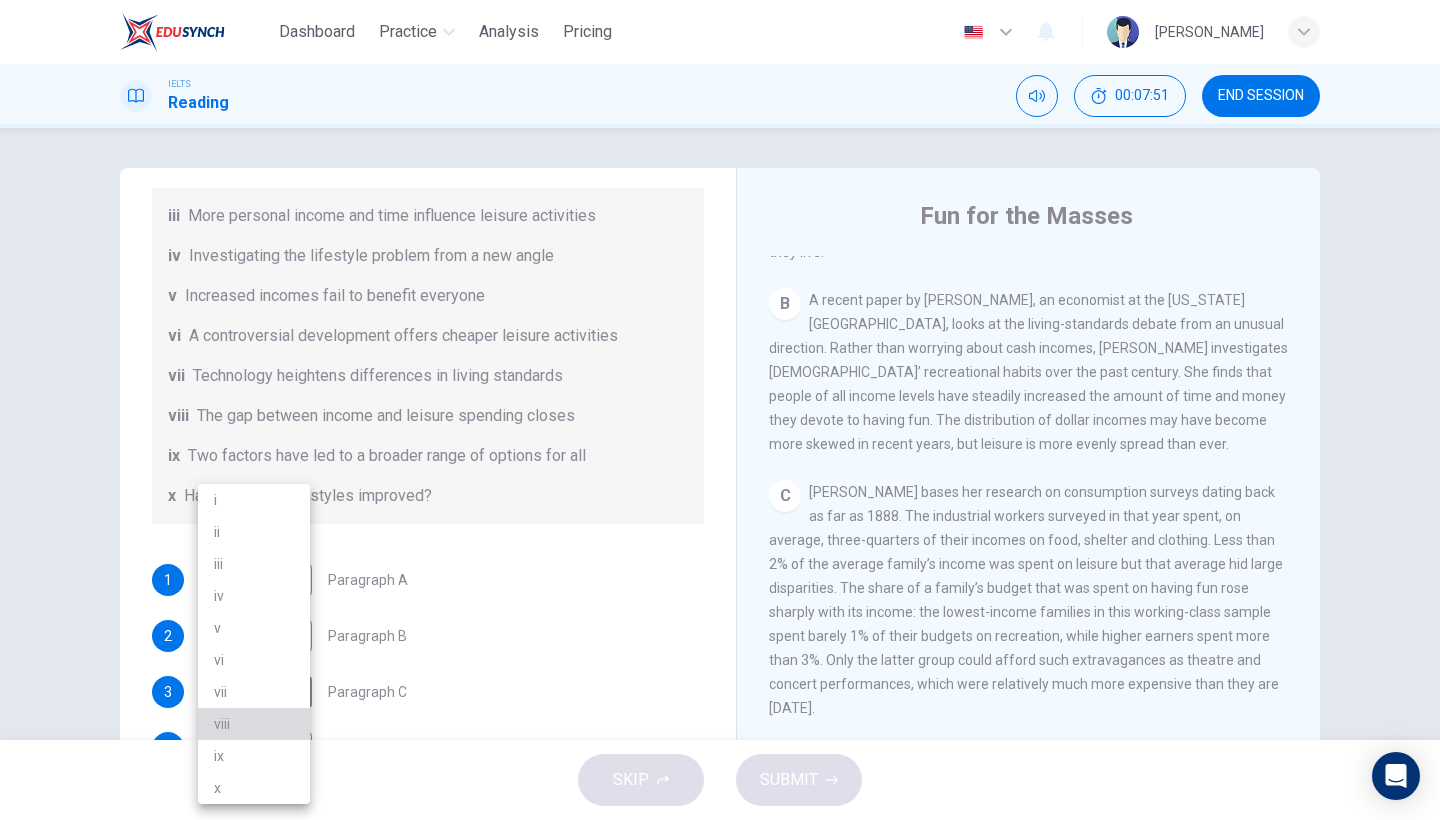 click on "viii" at bounding box center (254, 724) 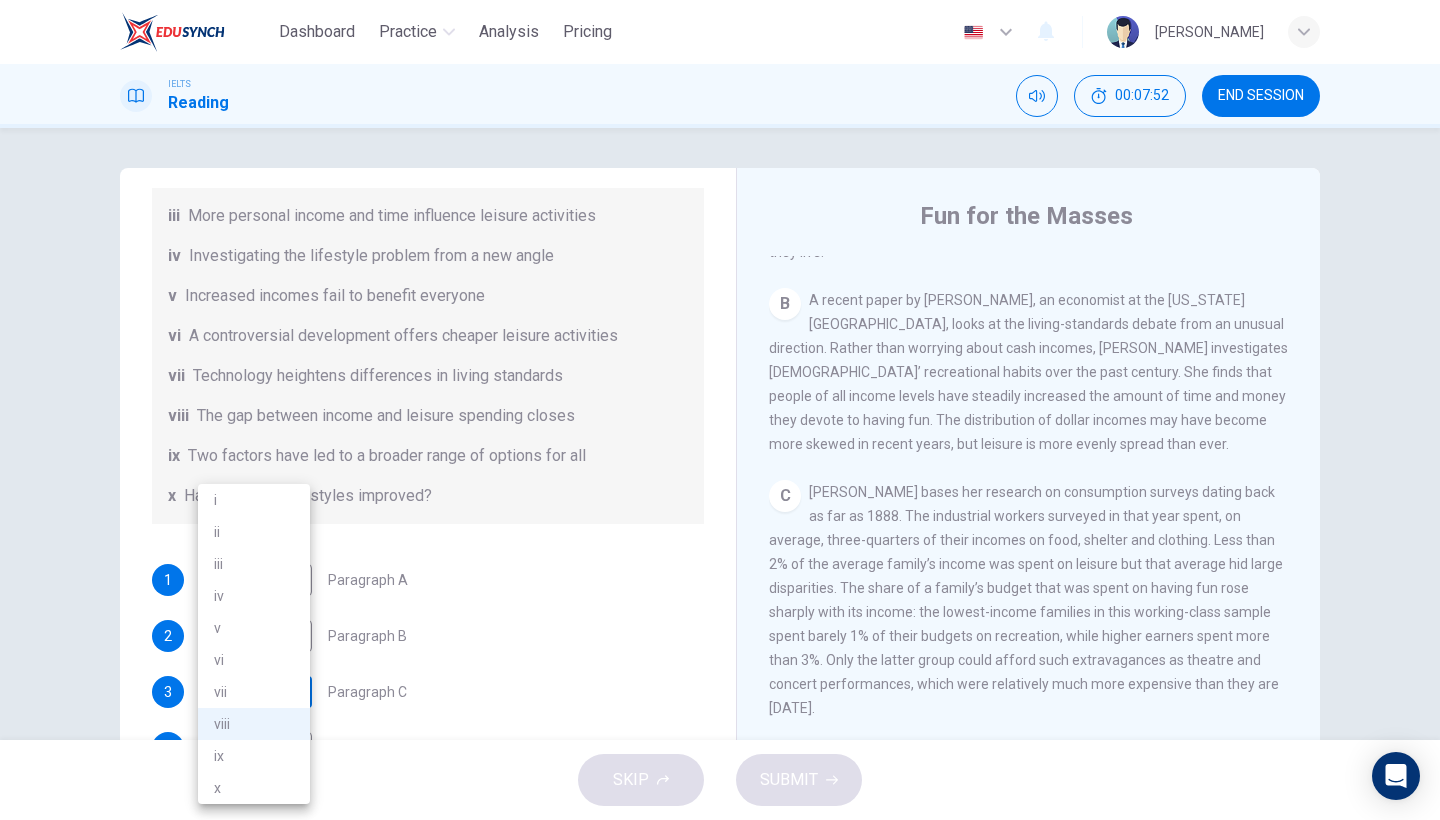 click on "Dashboard Practice Analysis Pricing English en ​ NUR AMISYA BINTI ZULKARNAIN IELTS Reading 00:07:52 END SESSION Questions 1 - 7 The Reading Passage has nine paragraphs A-I.
From the list of headings below choose the most suitable heading for each paragraph.
Write the appropriate numbers (i-x) in the boxes below. List of Headings i Wide differences in leisure activities according to income ii Possible inconsistencies in Ms Costa’s data iii More personal income and time influence leisure activities iv Investigating the lifestyle problem from a new angle v Increased incomes fail to benefit everyone vi A controversial development offers cheaper leisure activities vii Technology heightens differences in living standards viii The gap between income and leisure spending closes ix Two factors have led to a broader range of options for all x Have people’s lifestyles improved? 1 x x ​ Paragraph A 2 ii ii ​ Paragraph B 3 viii viii ​ Paragraph C 4 ​ ​ Paragraph D 5 ​ ​ Paragraph F 6 ​ ​ 7 ​ A" at bounding box center [720, 410] 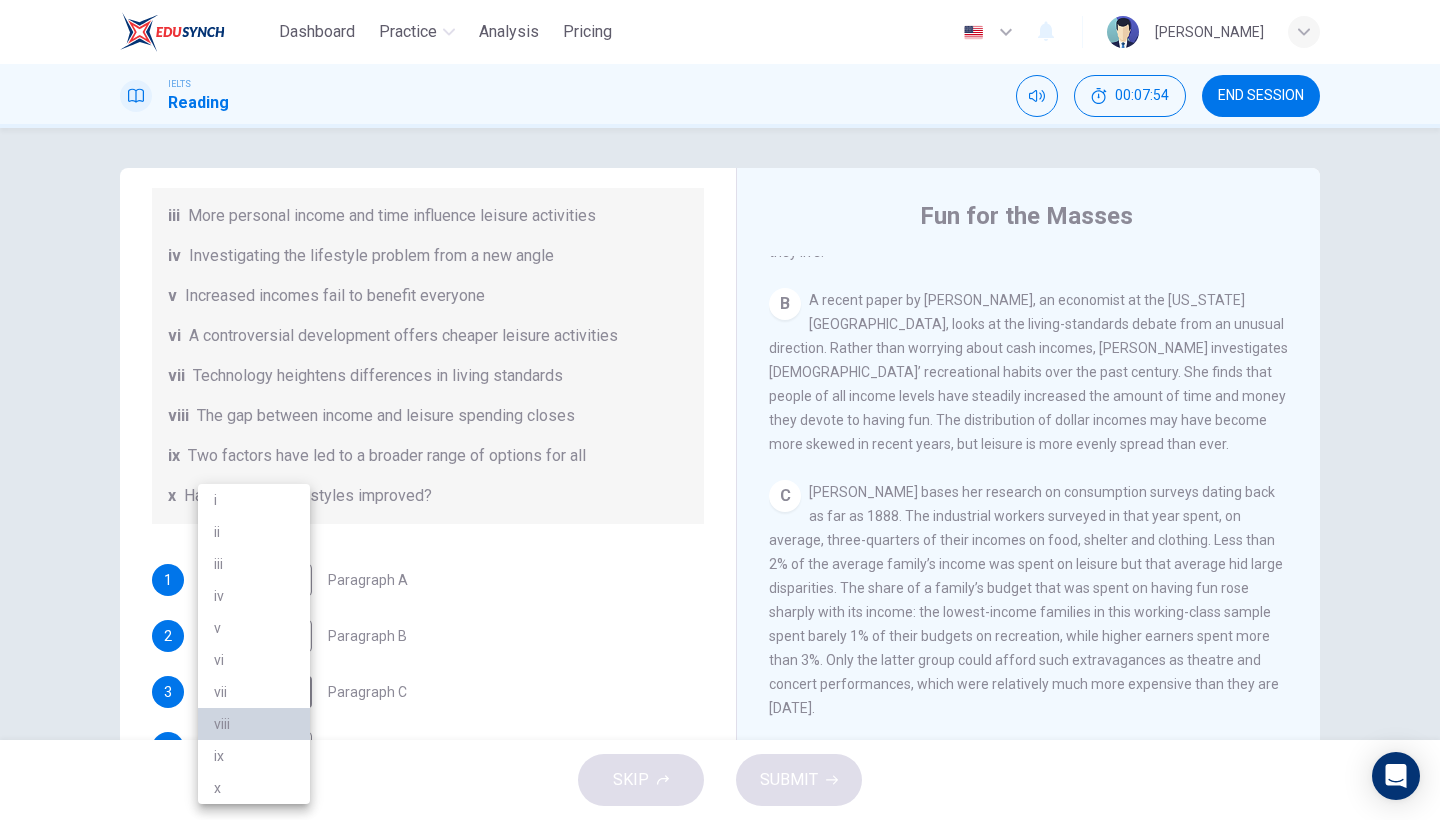 click on "viii" at bounding box center [254, 724] 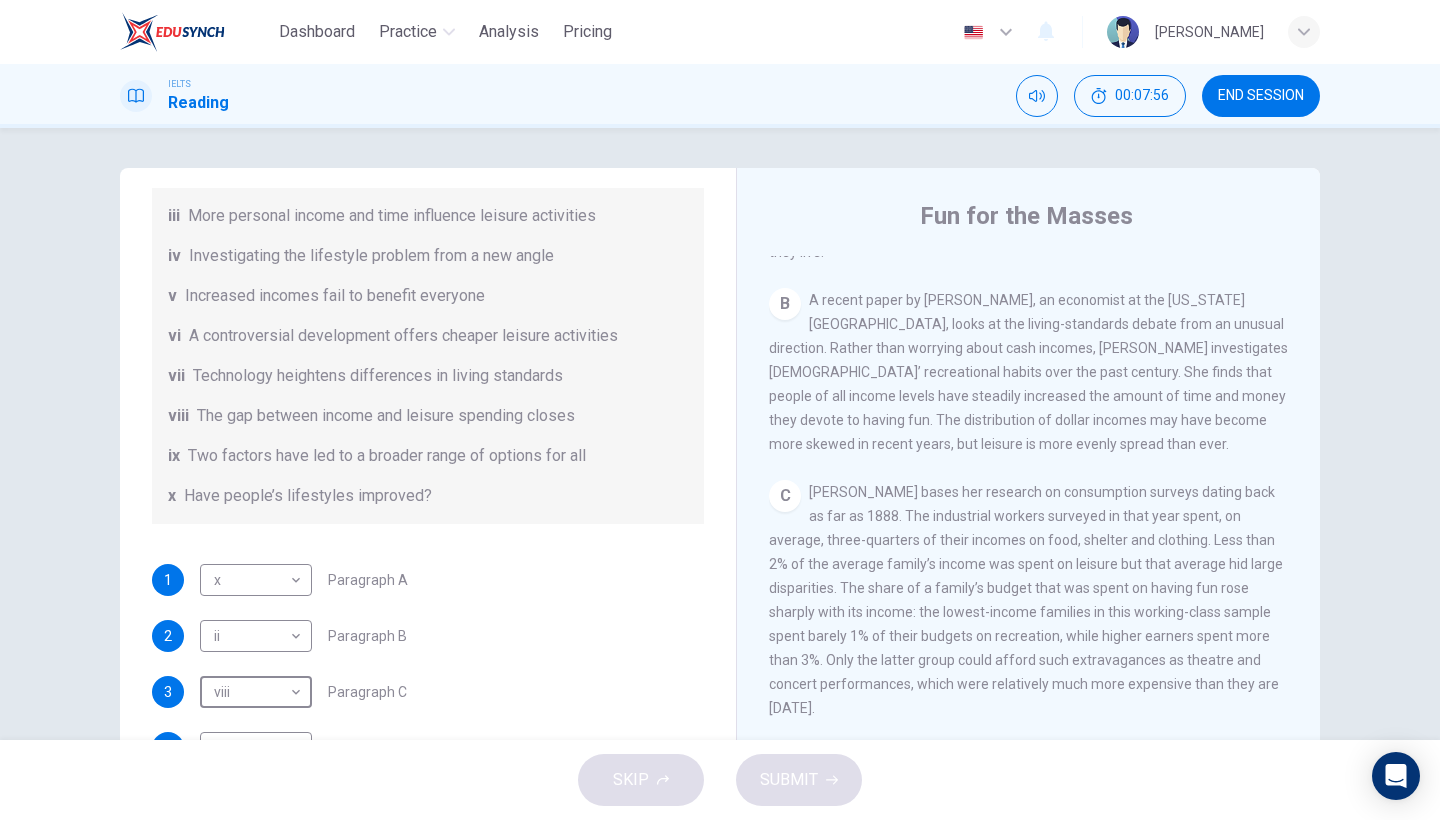 scroll, scrollTop: 1, scrollLeft: 0, axis: vertical 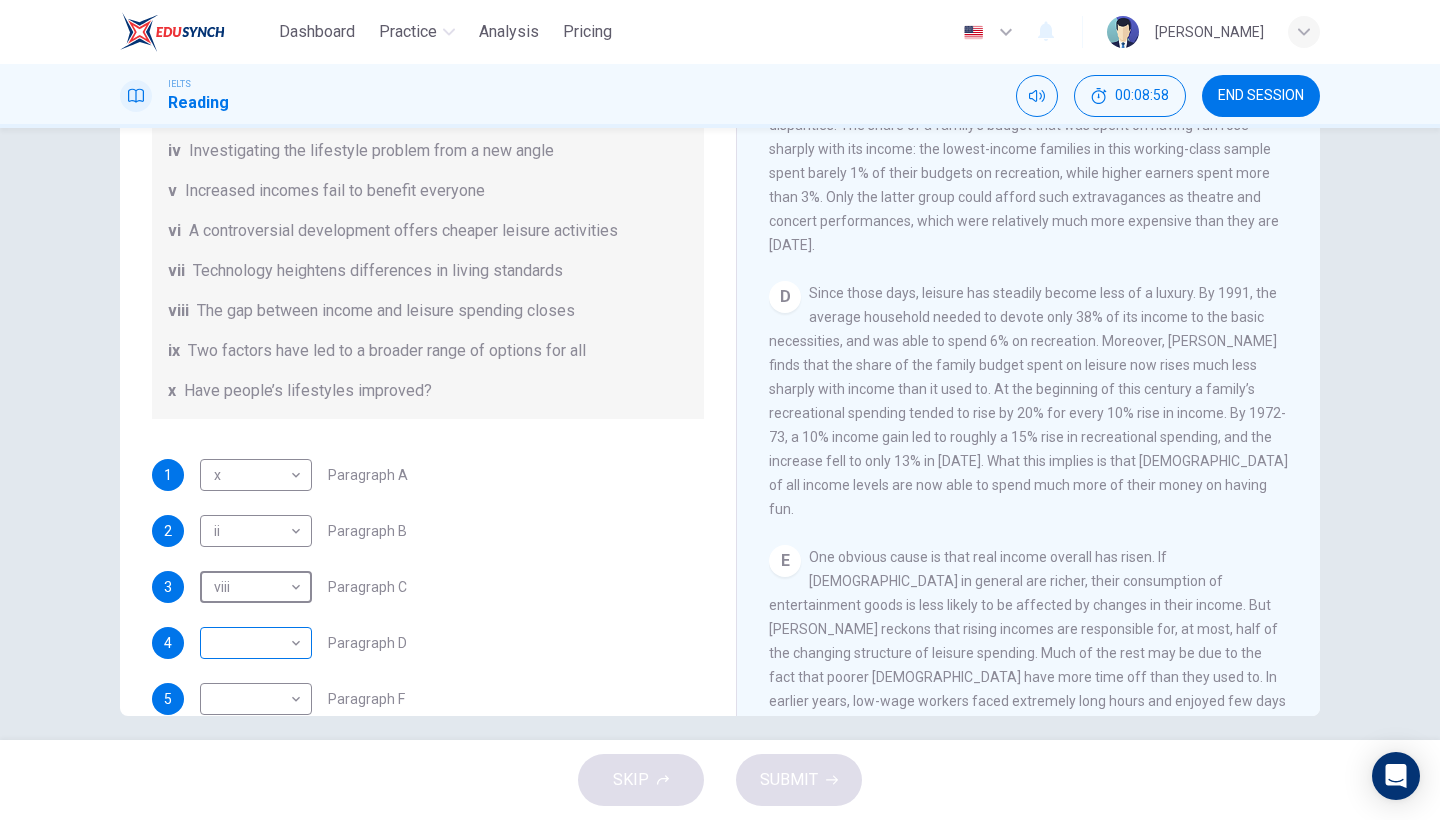 click on "Dashboard Practice Analysis Pricing English en ​ NUR AMISYA BINTI ZULKARNAIN IELTS Reading 00:08:58 END SESSION Questions 1 - 7 The Reading Passage has nine paragraphs A-I.
From the list of headings below choose the most suitable heading for each paragraph.
Write the appropriate numbers (i-x) in the boxes below. List of Headings i Wide differences in leisure activities according to income ii Possible inconsistencies in Ms Costa’s data iii More personal income and time influence leisure activities iv Investigating the lifestyle problem from a new angle v Increased incomes fail to benefit everyone vi A controversial development offers cheaper leisure activities vii Technology heightens differences in living standards viii The gap between income and leisure spending closes ix Two factors have led to a broader range of options for all x Have people’s lifestyles improved? 1 x x ​ Paragraph A 2 ii ii ​ Paragraph B 3 viii viii ​ Paragraph C 4 ​ ​ Paragraph D 5 ​ ​ Paragraph F 6 ​ ​ 7 ​ A" at bounding box center (720, 410) 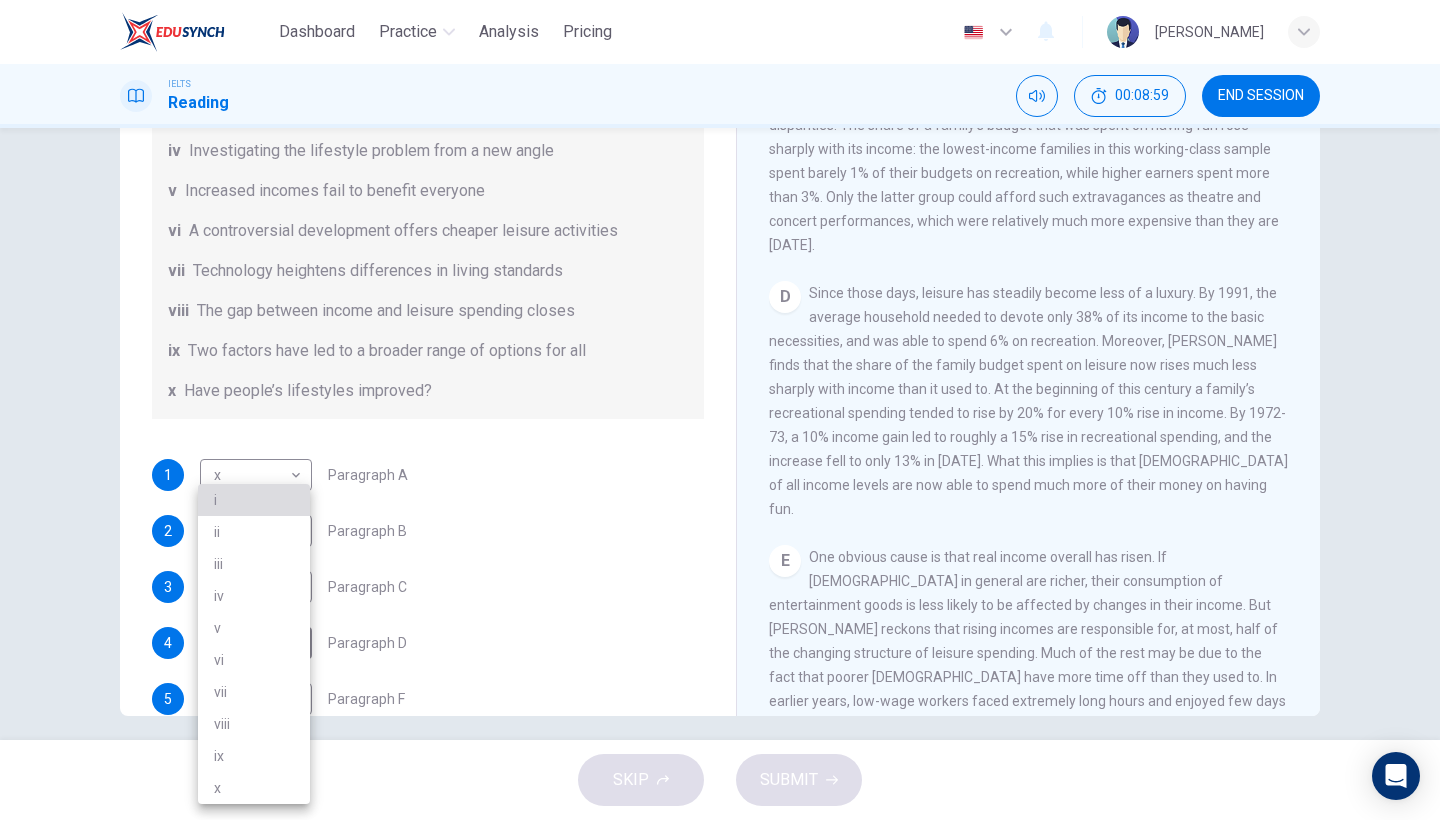 click on "i" at bounding box center (254, 500) 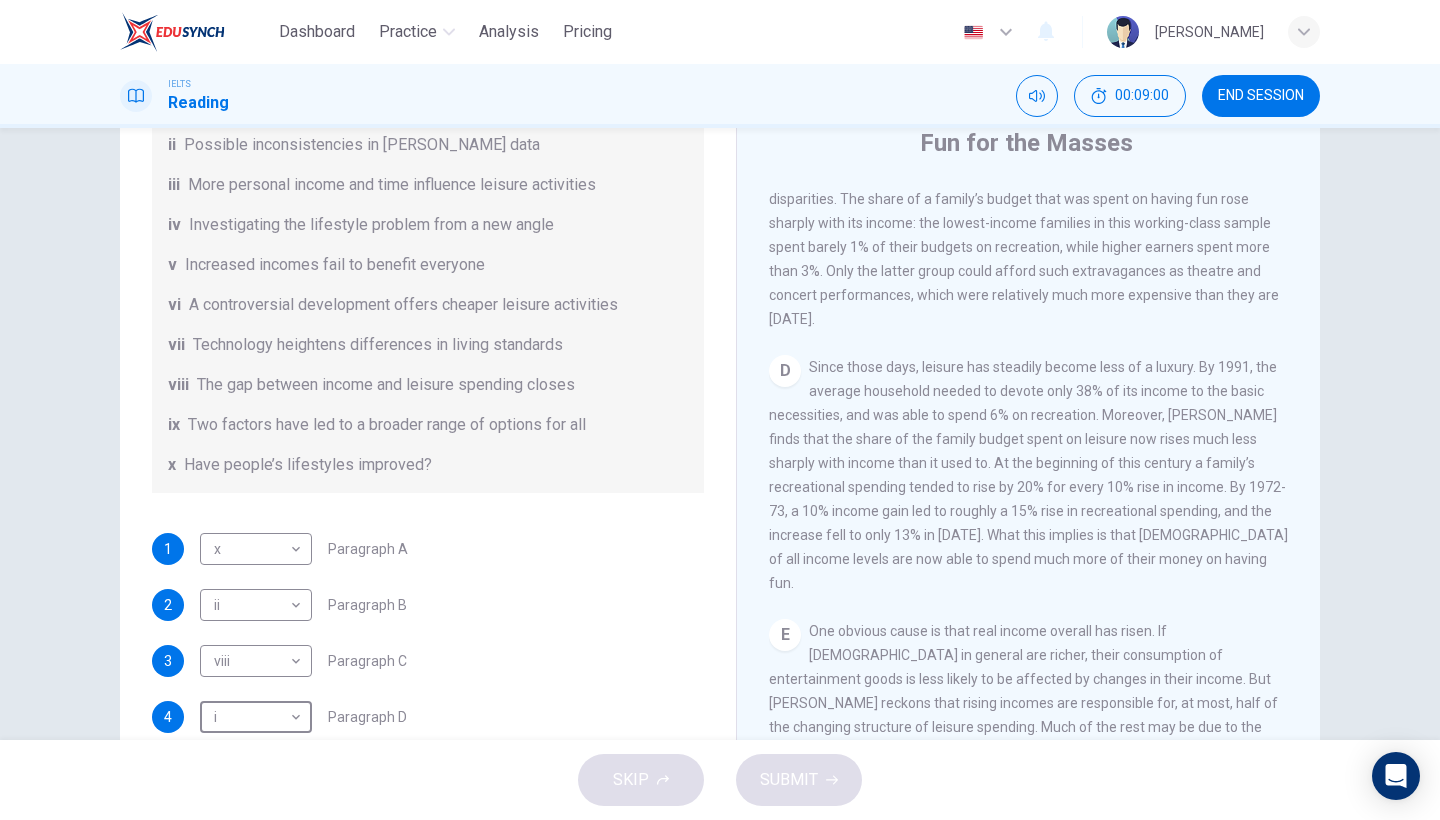 scroll, scrollTop: 58, scrollLeft: 0, axis: vertical 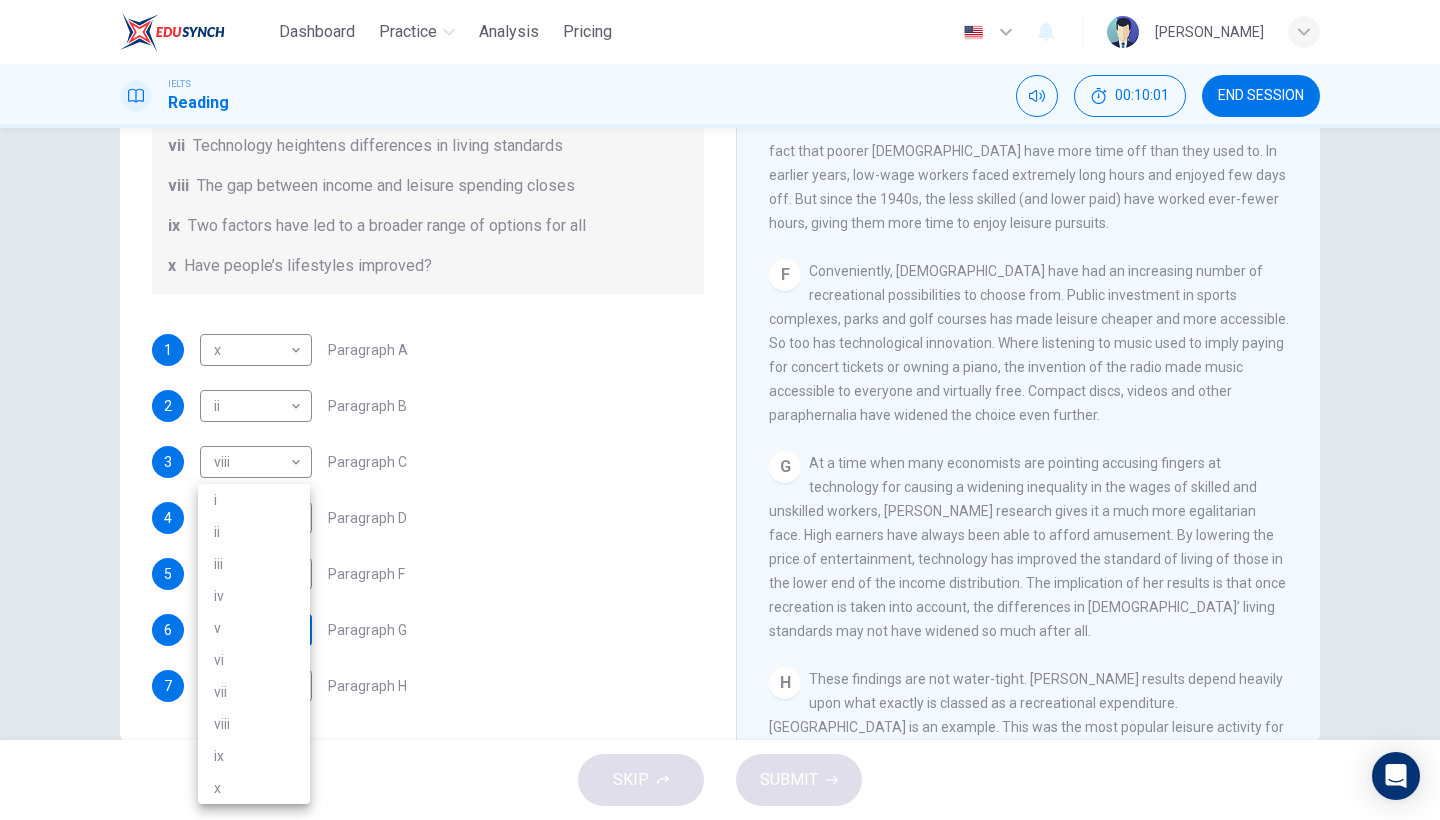 click on "Dashboard Practice Analysis Pricing English en ​ NUR AMISYA BINTI ZULKARNAIN IELTS Reading 00:10:01 END SESSION Questions 1 - 7 The Reading Passage has nine paragraphs A-I.
From the list of headings below choose the most suitable heading for each paragraph.
Write the appropriate numbers (i-x) in the boxes below. List of Headings i Wide differences in leisure activities according to income ii Possible inconsistencies in Ms Costa’s data iii More personal income and time influence leisure activities iv Investigating the lifestyle problem from a new angle v Increased incomes fail to benefit everyone vi A controversial development offers cheaper leisure activities vii Technology heightens differences in living standards viii The gap between income and leisure spending closes ix Two factors have led to a broader range of options for all x Have people’s lifestyles improved? 1 x x ​ Paragraph A 2 ii ii ​ Paragraph B 3 viii viii ​ Paragraph C 4 i i ​ Paragraph D 5 ​ ​ Paragraph F 6 ​ ​ 7 ​ A" at bounding box center (720, 410) 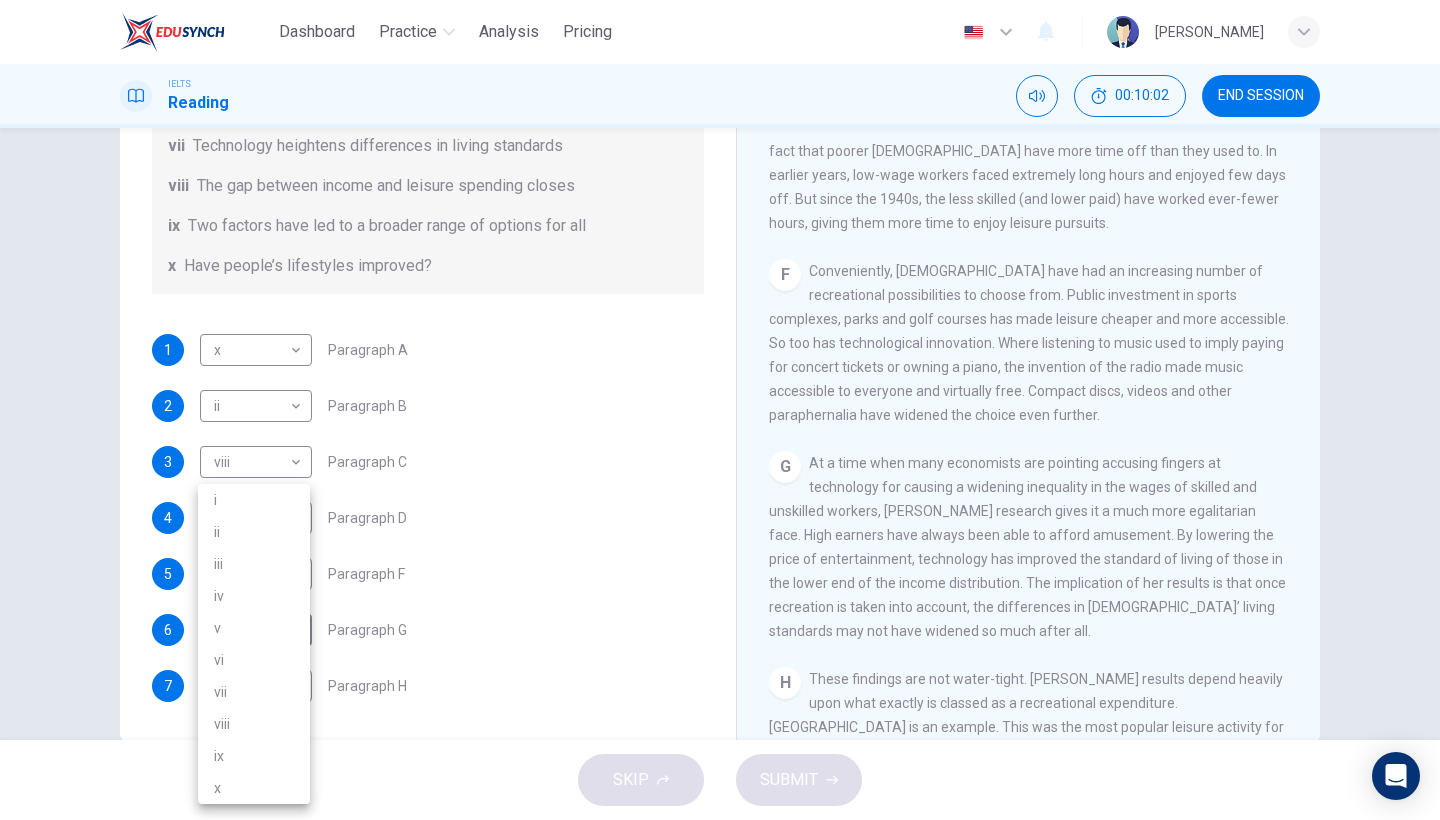 click on "vii" at bounding box center [254, 692] 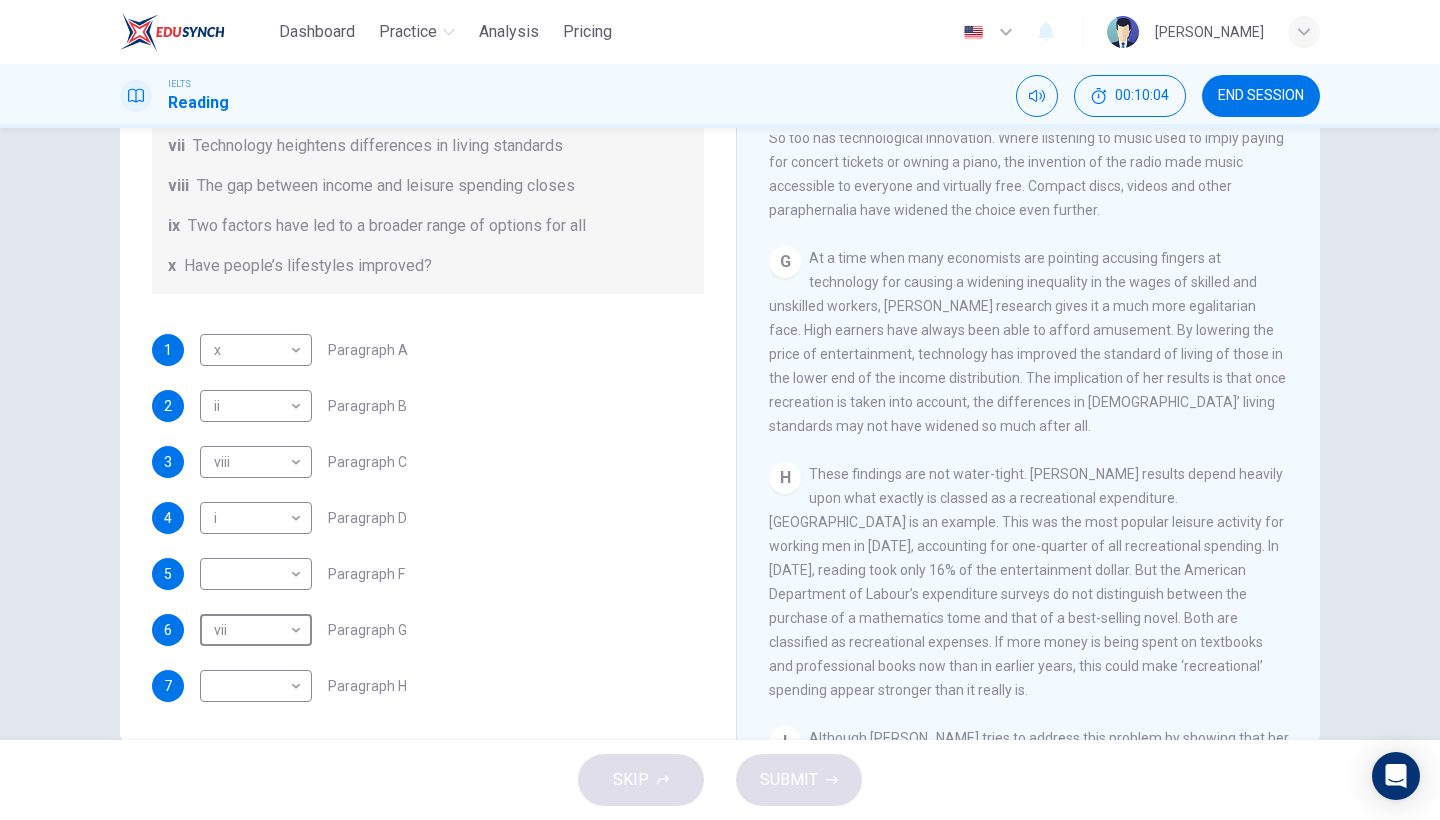 scroll, scrollTop: 1753, scrollLeft: 0, axis: vertical 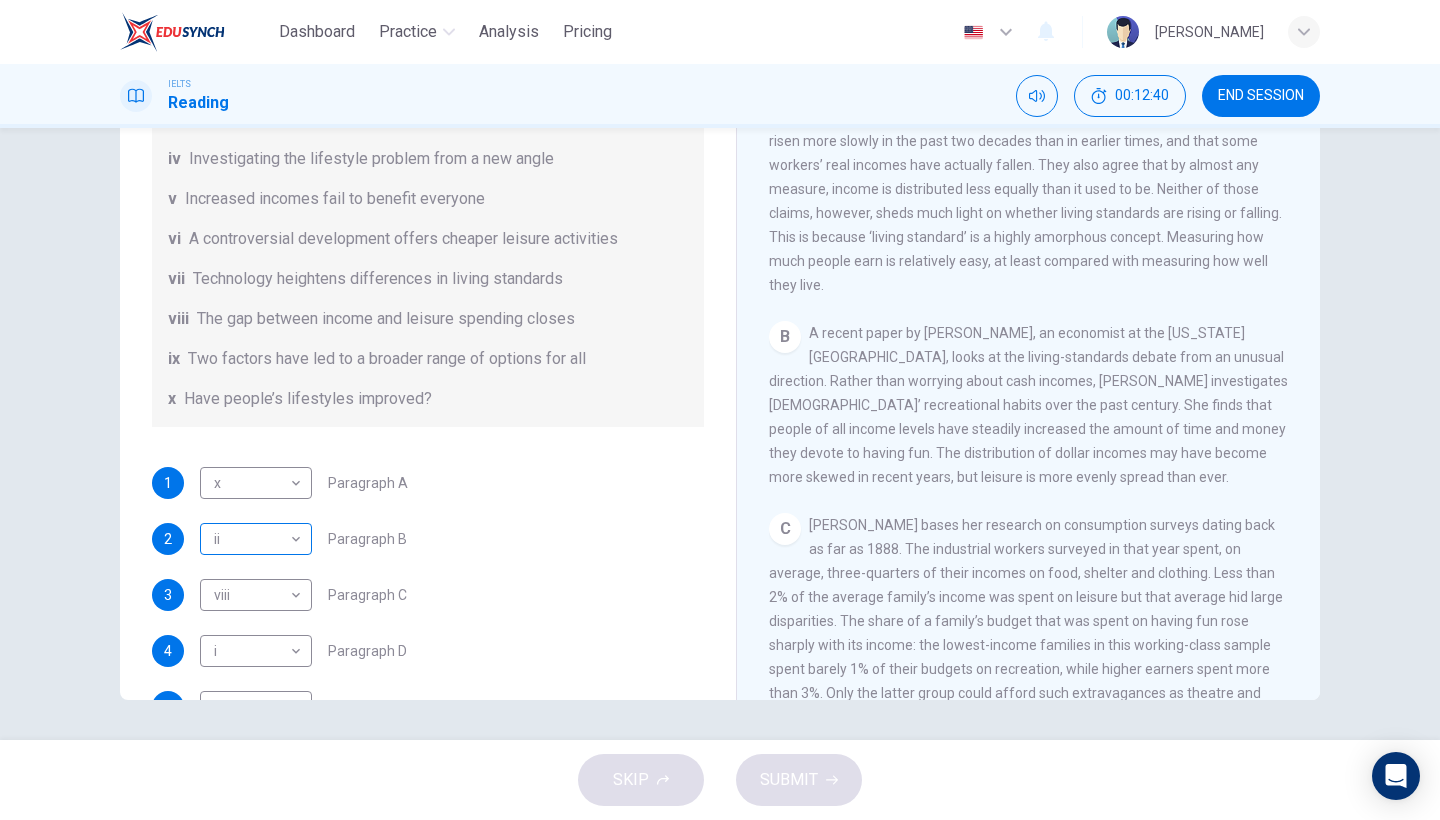 click on "Dashboard Practice Analysis Pricing English en ​ NUR AMISYA BINTI ZULKARNAIN IELTS Reading 00:12:40 END SESSION Questions 1 - 7 The Reading Passage has nine paragraphs A-I.
From the list of headings below choose the most suitable heading for each paragraph.
Write the appropriate numbers (i-x) in the boxes below. List of Headings i Wide differences in leisure activities according to income ii Possible inconsistencies in Ms Costa’s data iii More personal income and time influence leisure activities iv Investigating the lifestyle problem from a new angle v Increased incomes fail to benefit everyone vi A controversial development offers cheaper leisure activities vii Technology heightens differences in living standards viii The gap between income and leisure spending closes ix Two factors have led to a broader range of options for all x Have people’s lifestyles improved? 1 x x ​ Paragraph A 2 ii ii ​ Paragraph B 3 viii viii ​ Paragraph C 4 i i ​ Paragraph D 5 ​ ​ Paragraph F 6 vii vii ​ 7 A" at bounding box center (720, 410) 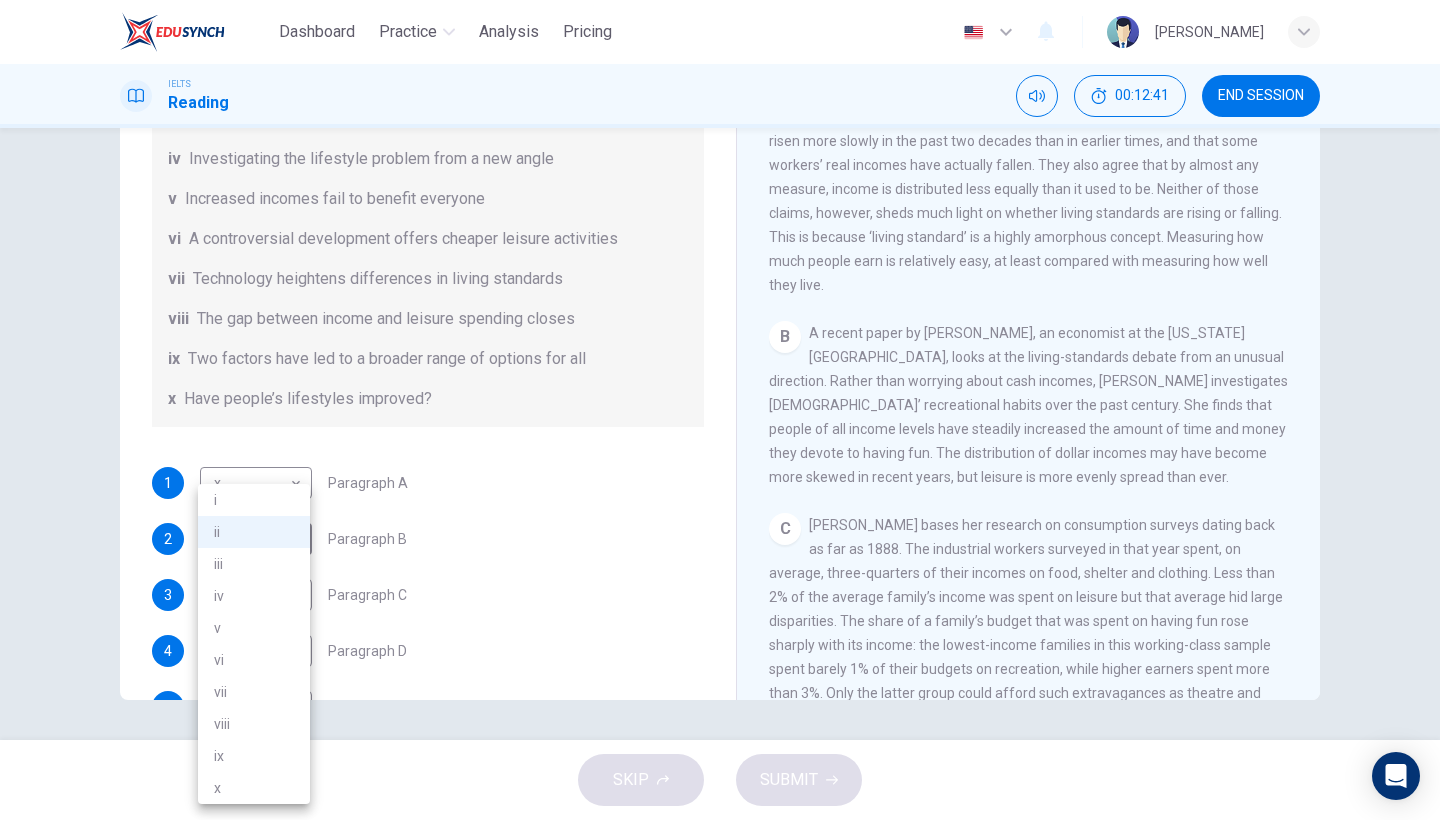 click on "iii" at bounding box center [254, 564] 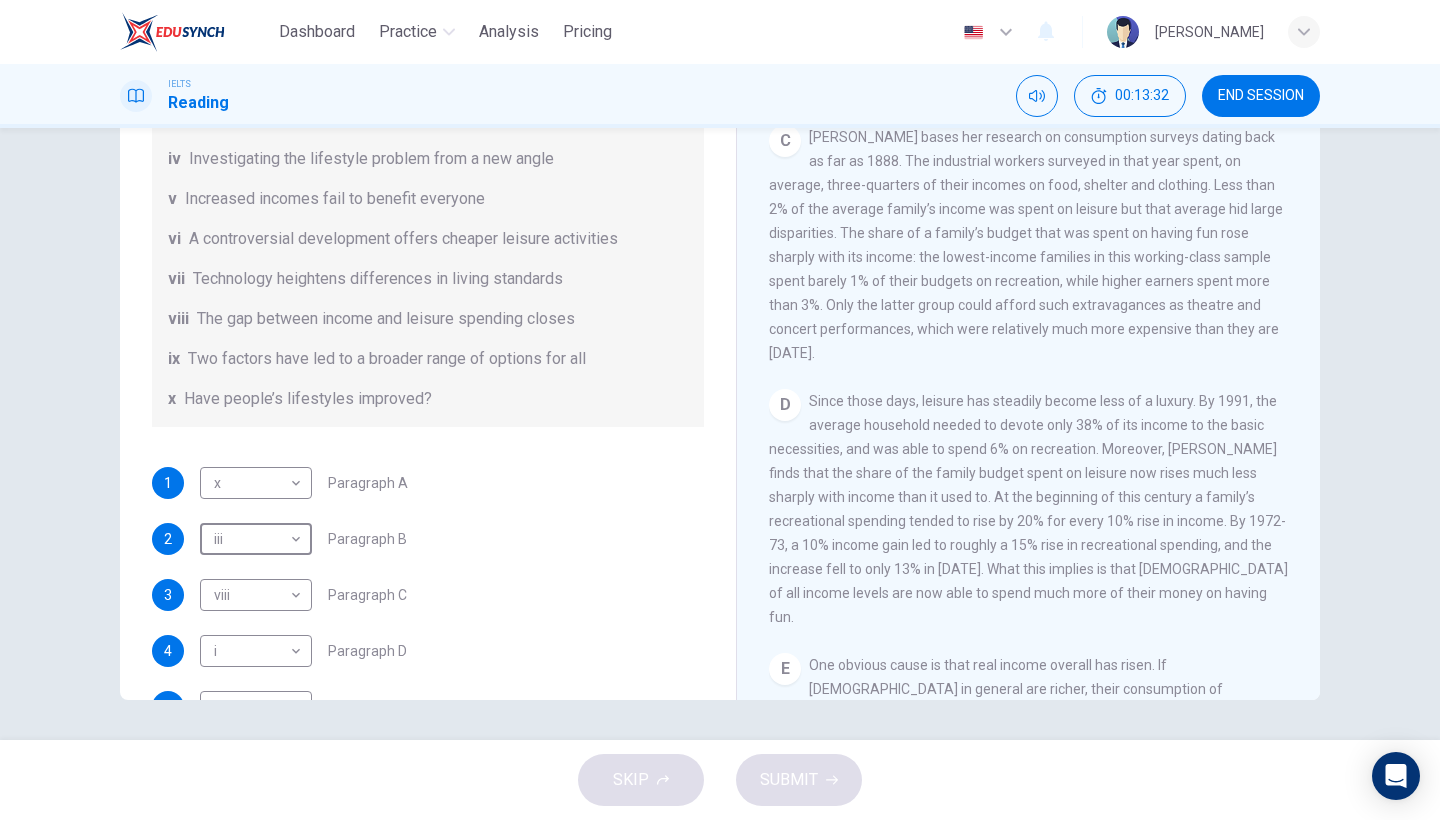 scroll, scrollTop: 871, scrollLeft: 0, axis: vertical 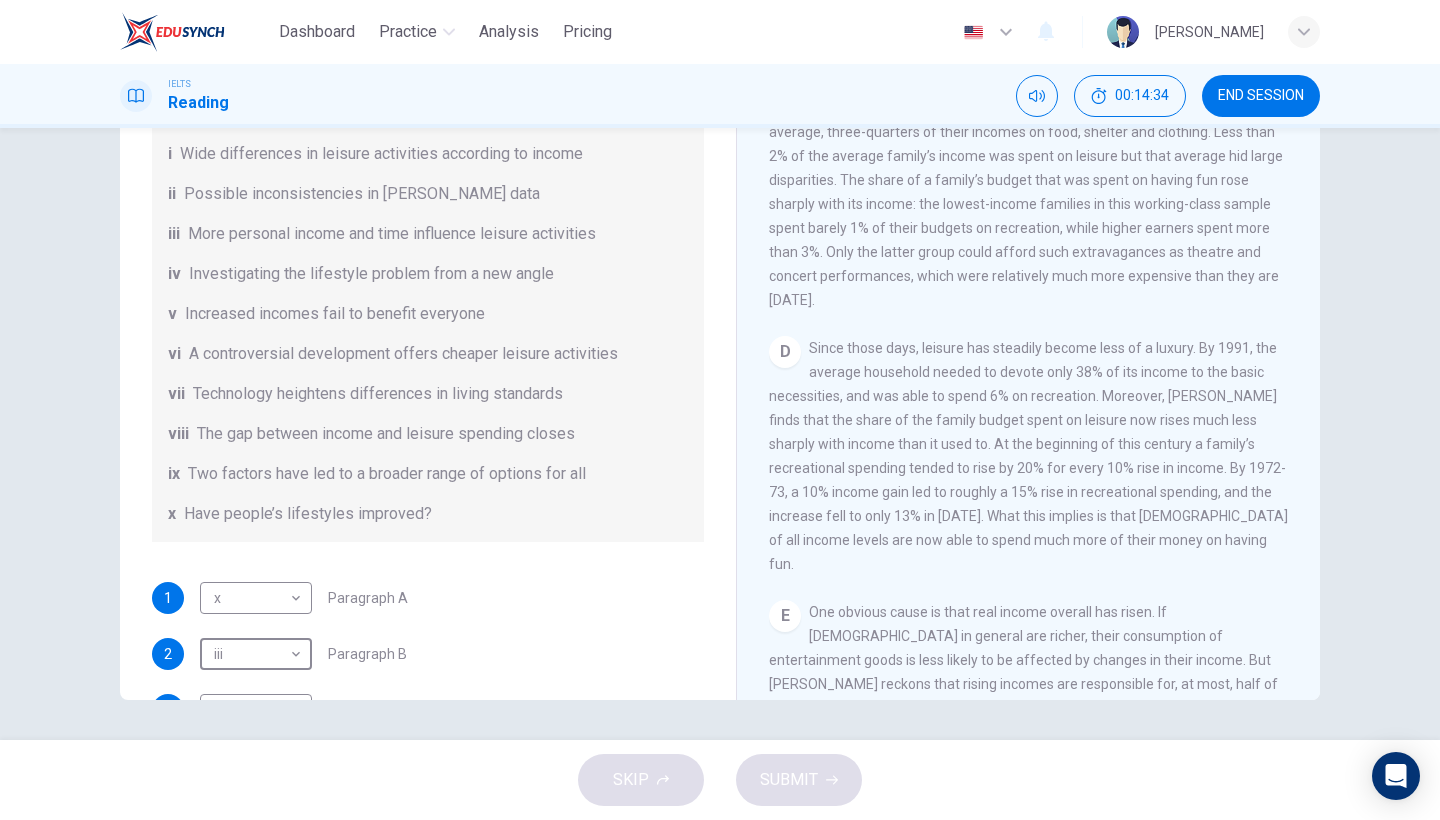click on "A controversial development offers cheaper leisure activities" at bounding box center [403, 354] 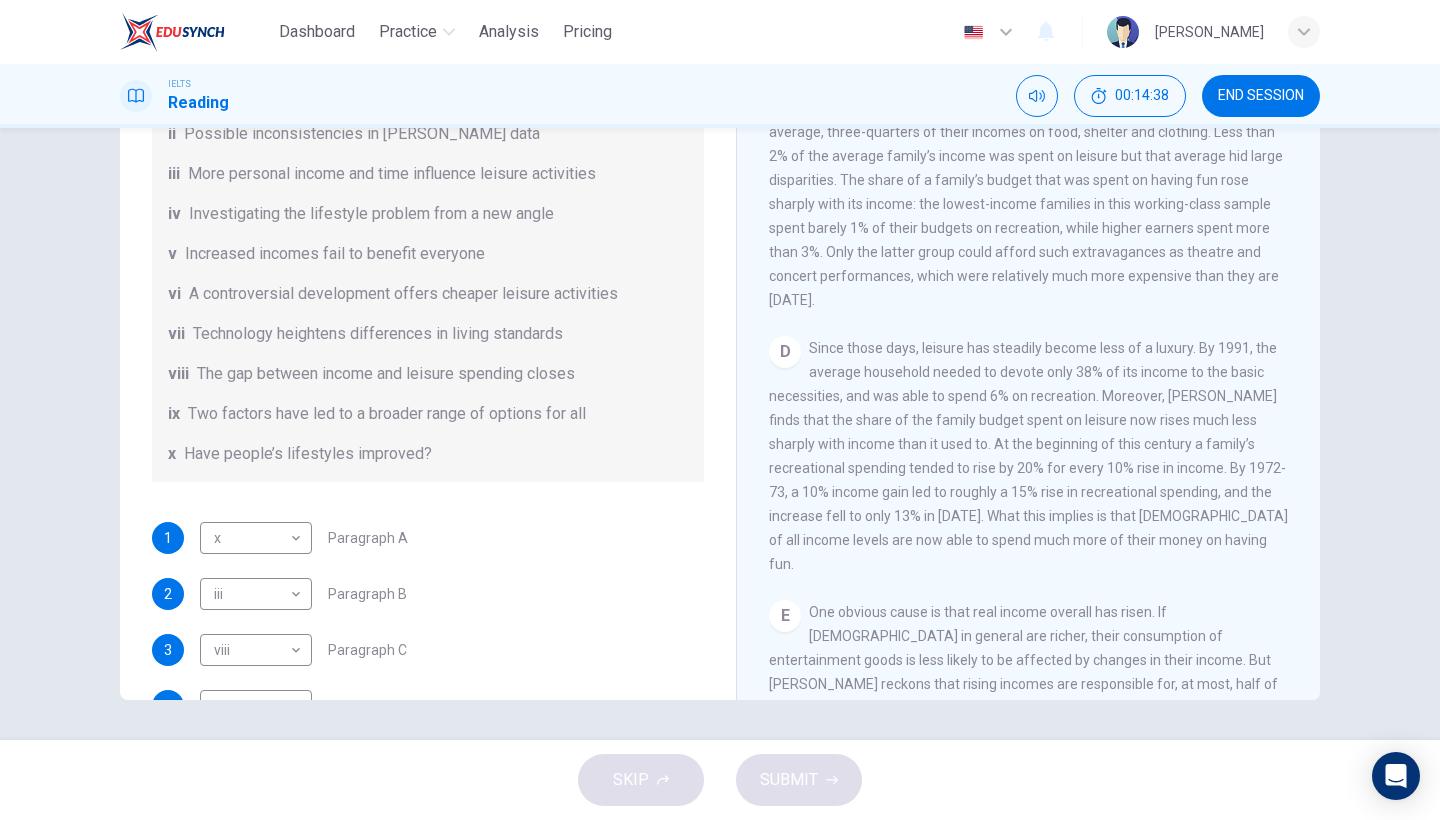 scroll, scrollTop: 232, scrollLeft: 0, axis: vertical 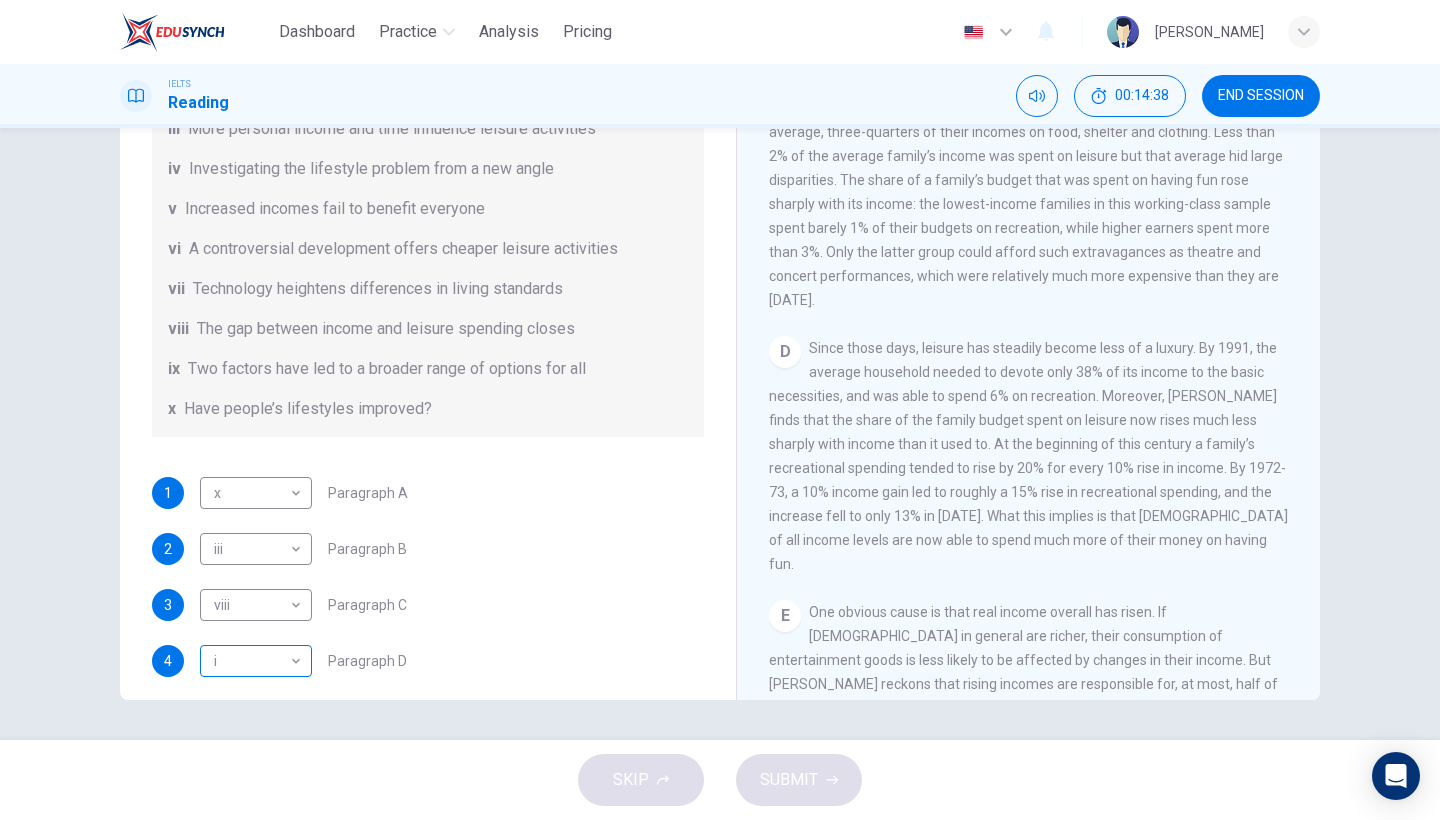 click on "Dashboard Practice Analysis Pricing English en ​ NUR AMISYA BINTI ZULKARNAIN IELTS Reading 00:14:38 END SESSION Questions 1 - 7 The Reading Passage has nine paragraphs A-I.
From the list of headings below choose the most suitable heading for each paragraph.
Write the appropriate numbers (i-x) in the boxes below. List of Headings i Wide differences in leisure activities according to income ii Possible inconsistencies in Ms Costa’s data iii More personal income and time influence leisure activities iv Investigating the lifestyle problem from a new angle v Increased incomes fail to benefit everyone vi A controversial development offers cheaper leisure activities vii Technology heightens differences in living standards viii The gap between income and leisure spending closes ix Two factors have led to a broader range of options for all x Have people’s lifestyles improved? 1 x x ​ Paragraph A 2 iii iii ​ Paragraph B 3 viii viii ​ Paragraph C 4 i i ​ Paragraph D 5 ​ ​ Paragraph F 6 vii vii ​ 7" at bounding box center [720, 410] 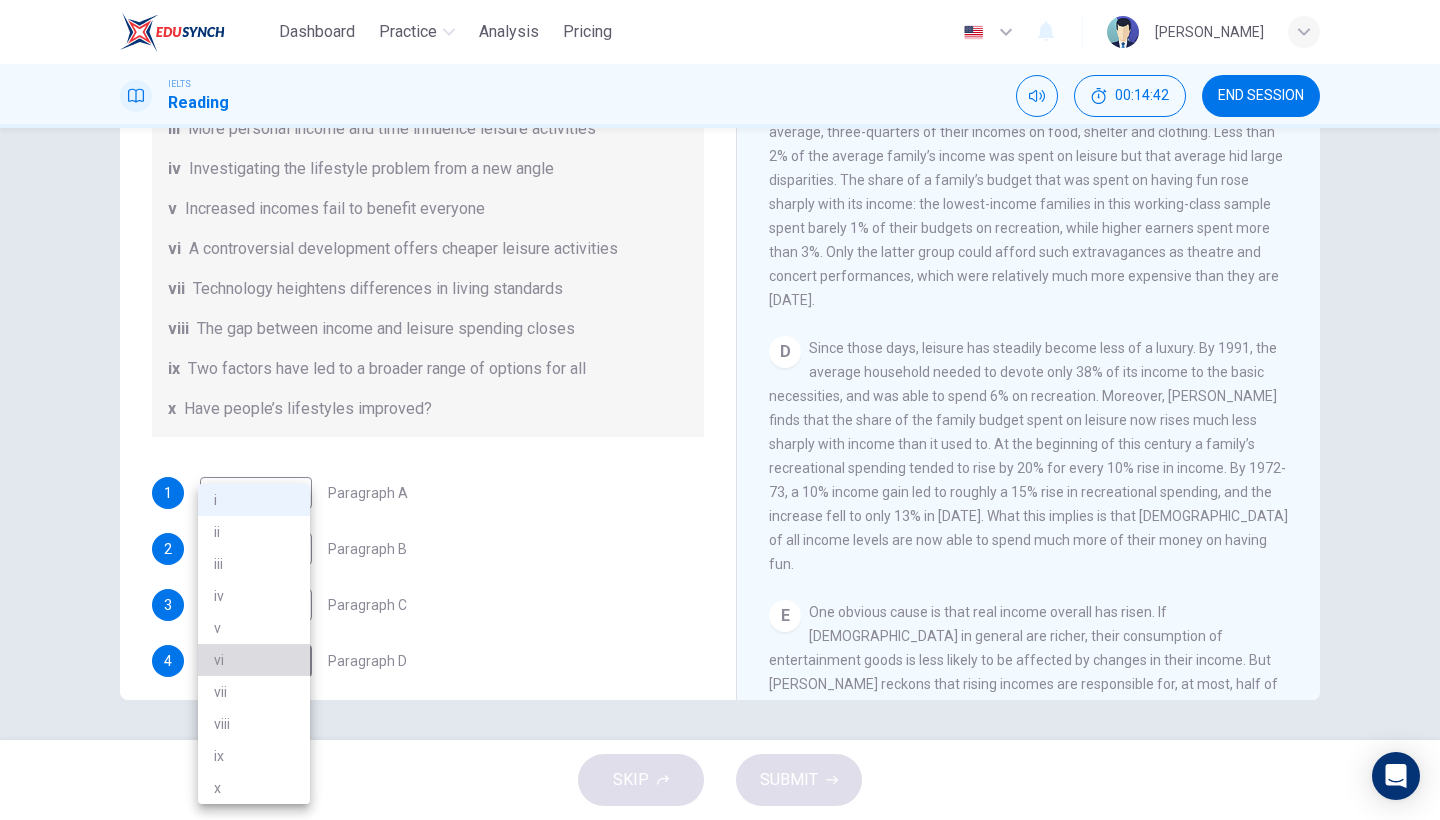 click on "vi" at bounding box center (254, 660) 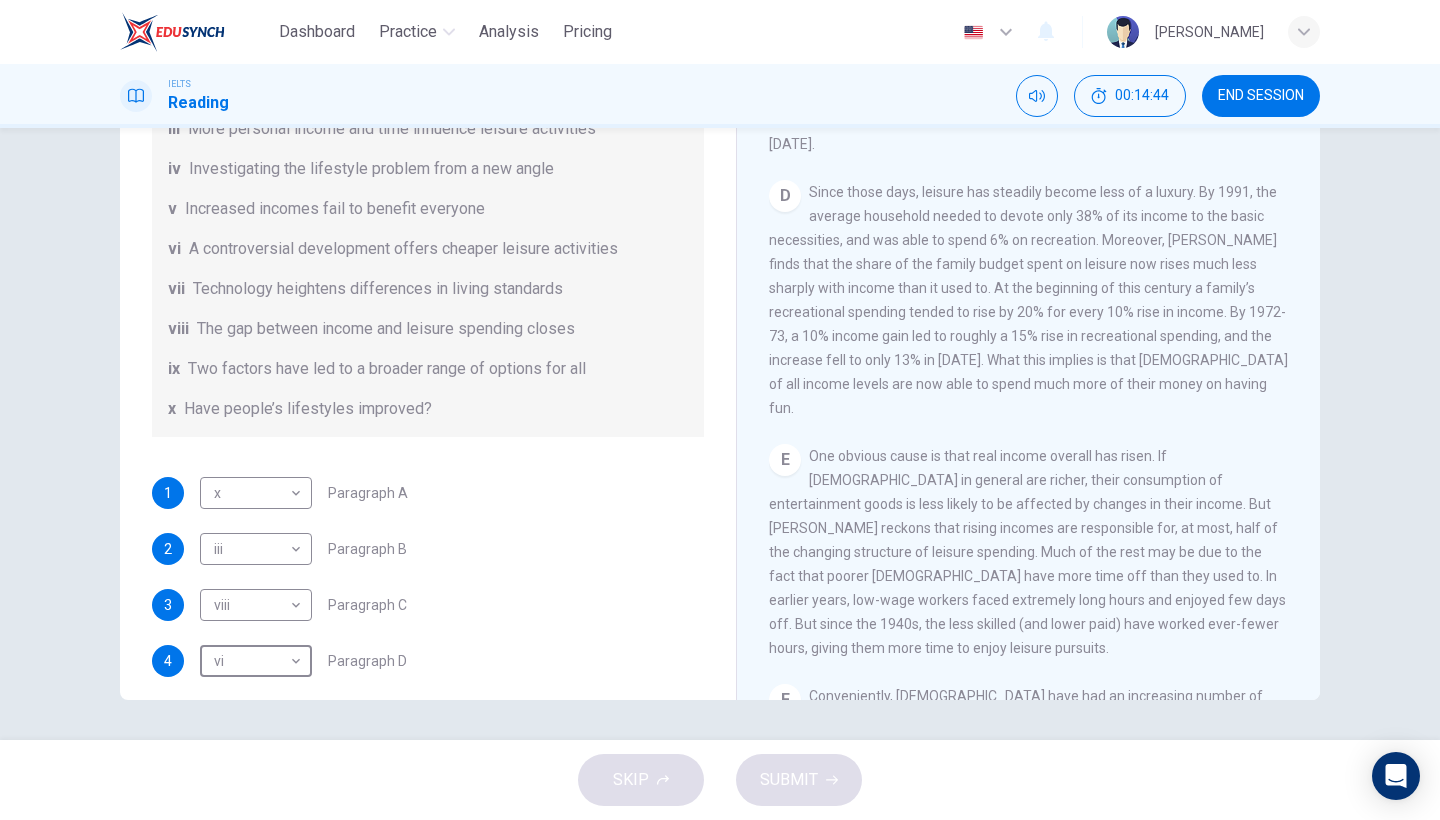 scroll, scrollTop: 1084, scrollLeft: 0, axis: vertical 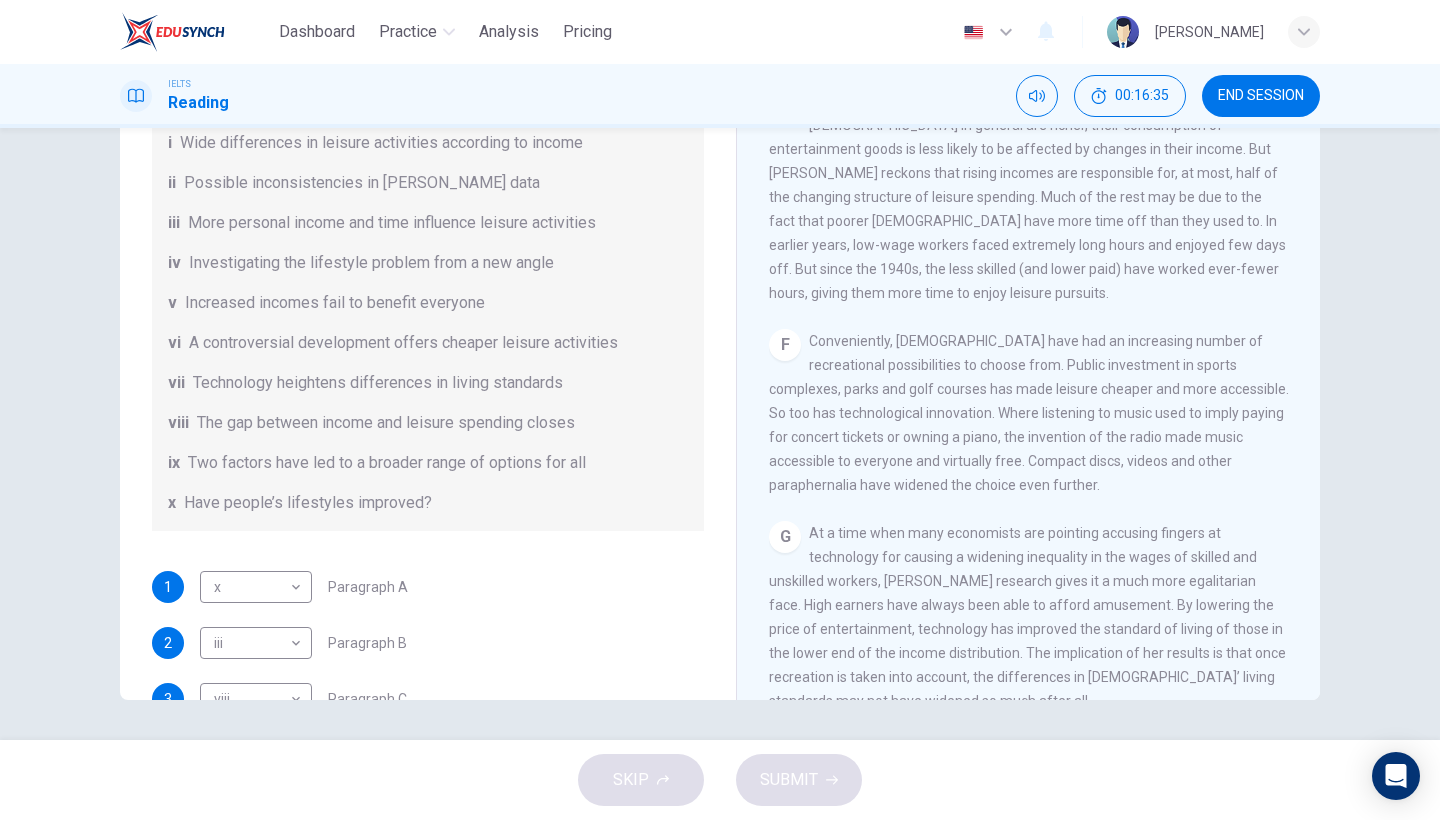 click on "Two factors have led to a broader range of options for all" at bounding box center (387, 463) 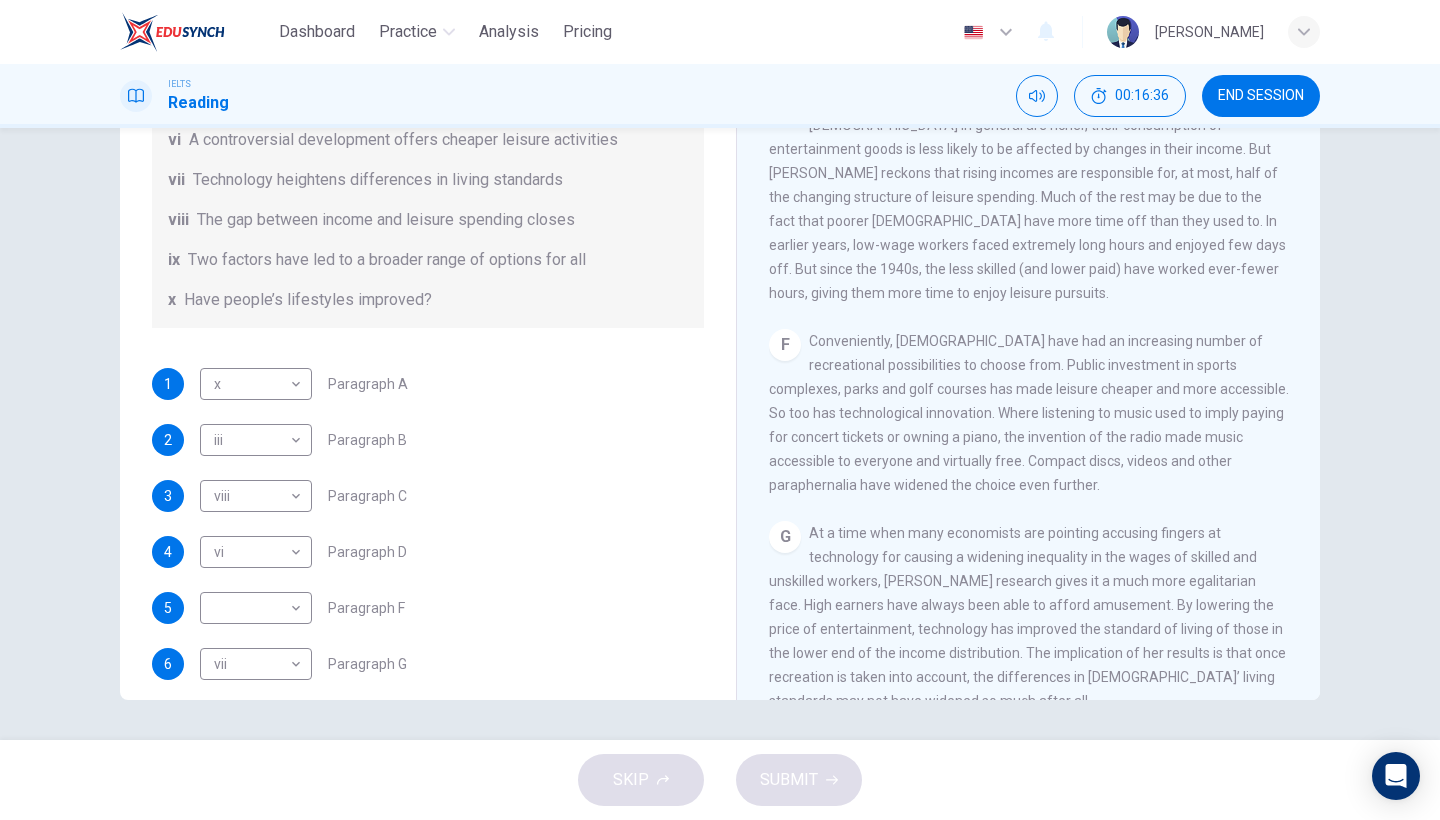 scroll, scrollTop: 350, scrollLeft: 0, axis: vertical 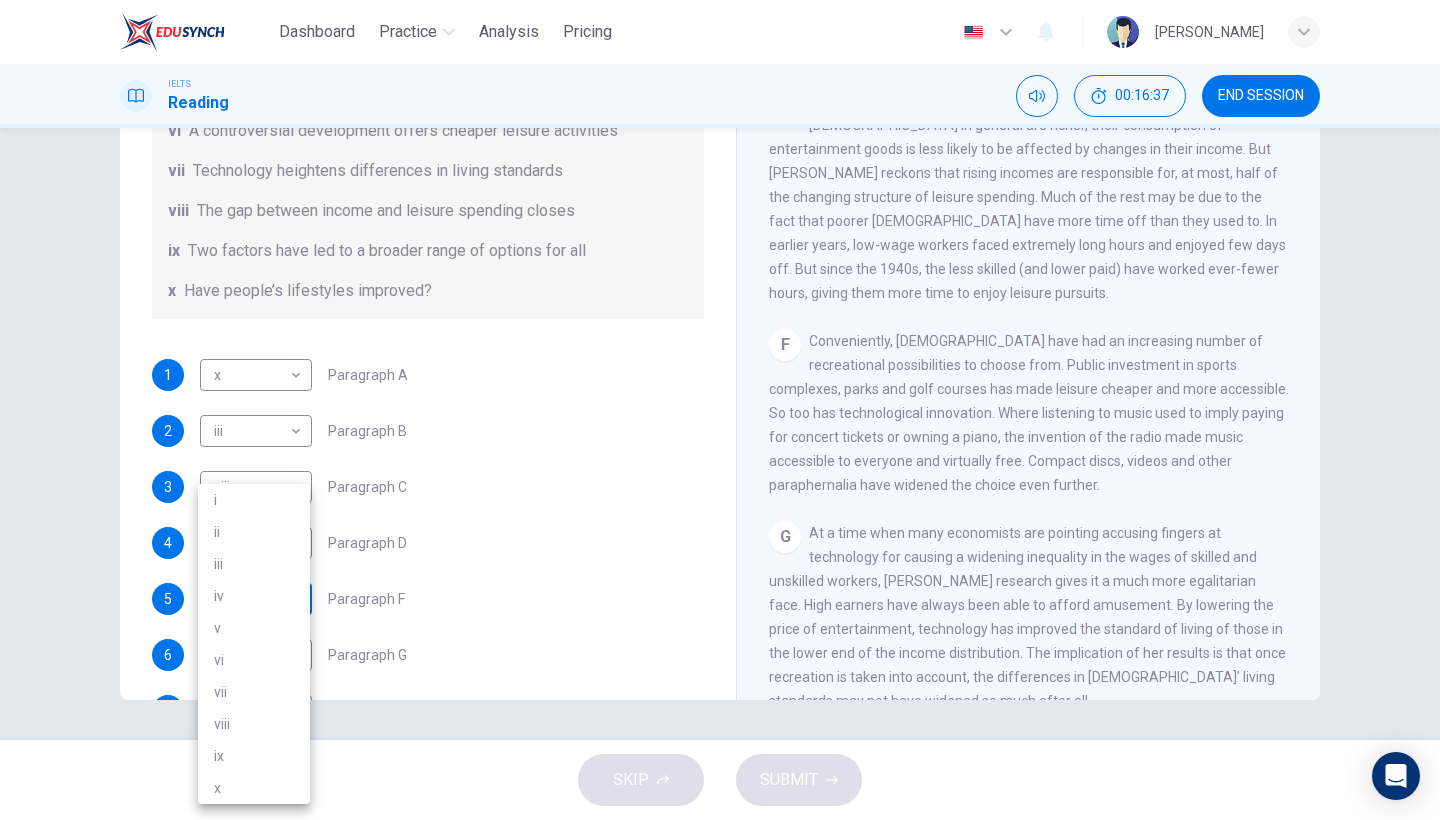 click on "Dashboard Practice Analysis Pricing English en ​ NUR AMISYA BINTI ZULKARNAIN IELTS Reading 00:16:37 END SESSION Questions 1 - 7 The Reading Passage has nine paragraphs A-I.
From the list of headings below choose the most suitable heading for each paragraph.
Write the appropriate numbers (i-x) in the boxes below. List of Headings i Wide differences in leisure activities according to income ii Possible inconsistencies in Ms Costa’s data iii More personal income and time influence leisure activities iv Investigating the lifestyle problem from a new angle v Increased incomes fail to benefit everyone vi A controversial development offers cheaper leisure activities vii Technology heightens differences in living standards viii The gap between income and leisure spending closes ix Two factors have led to a broader range of options for all x Have people’s lifestyles improved? 1 x x ​ Paragraph A 2 iii iii ​ Paragraph B 3 viii viii ​ Paragraph C 4 vi vi ​ Paragraph D 5 ​ ​ Paragraph F 6 vii vii ​" at bounding box center (720, 410) 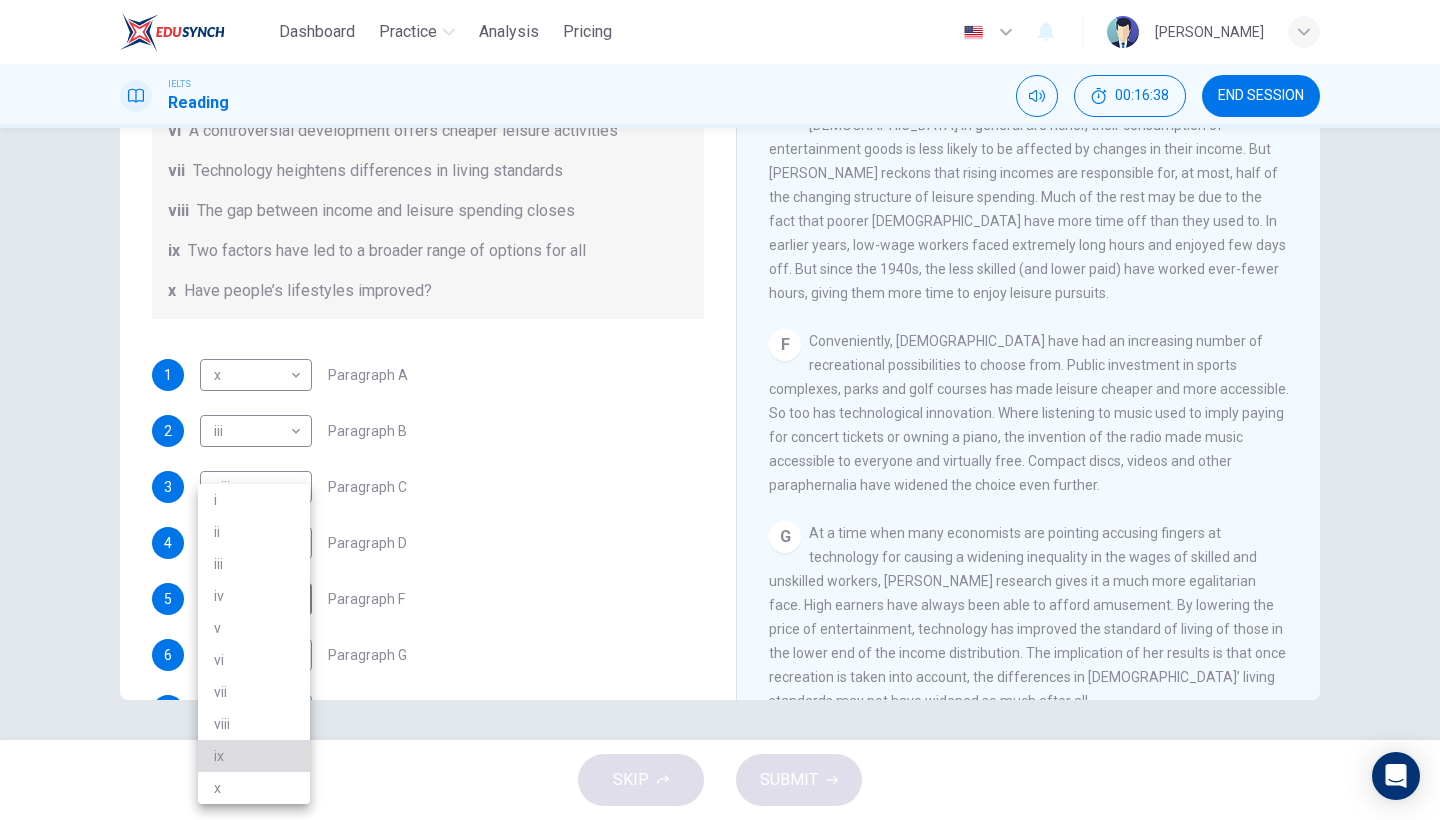 click on "ix" at bounding box center (254, 756) 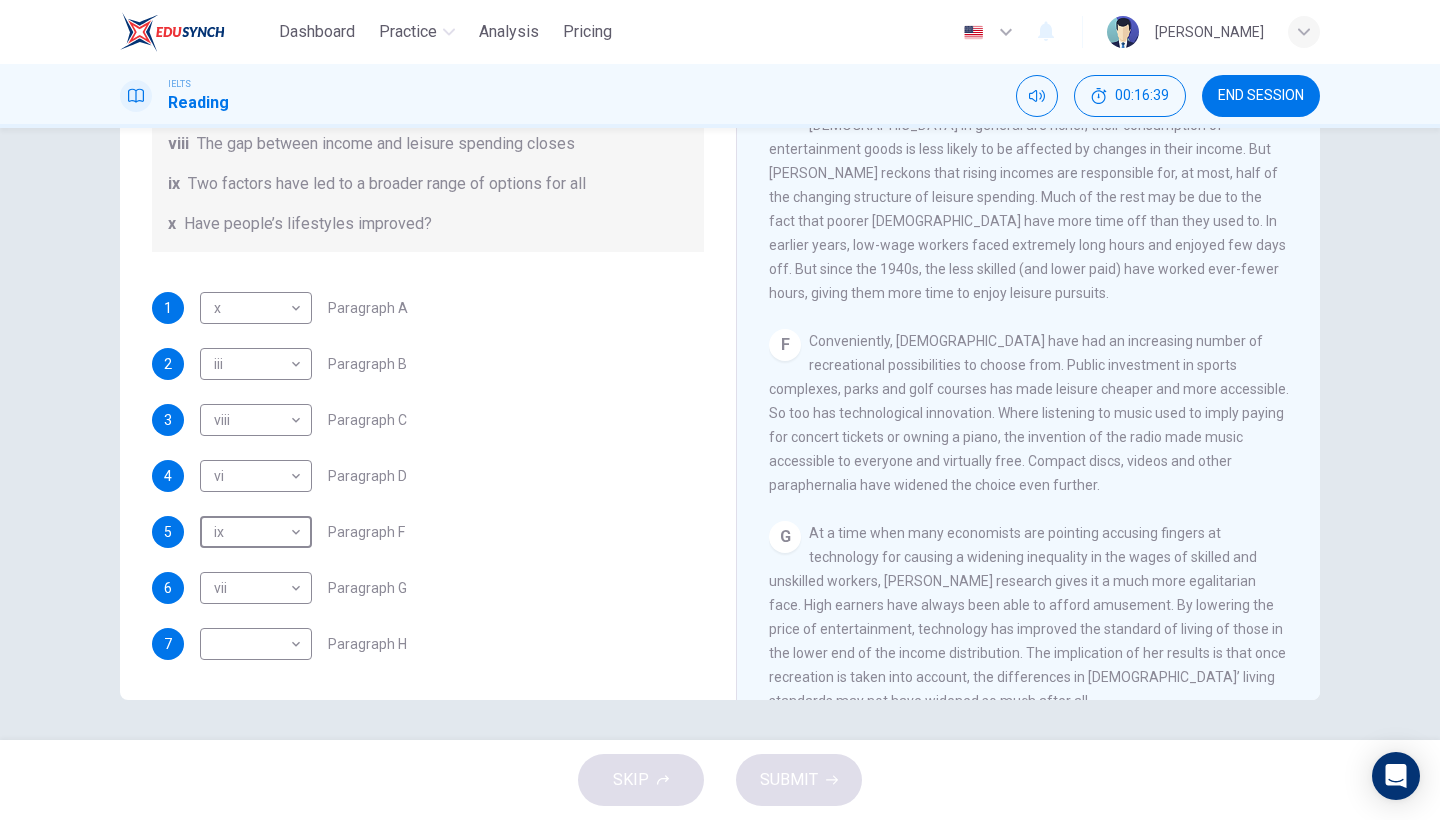 scroll, scrollTop: 417, scrollLeft: 0, axis: vertical 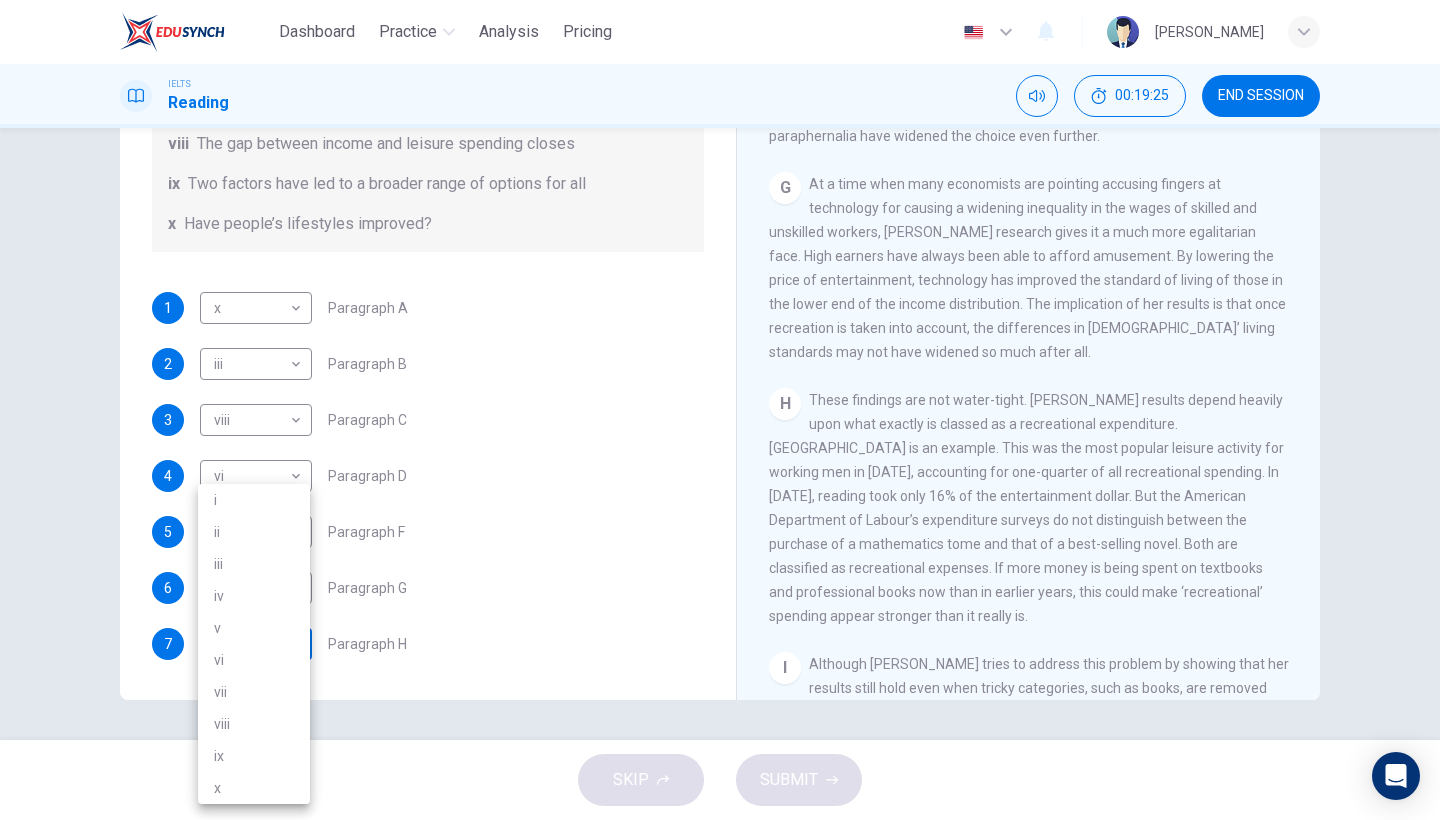 click on "Dashboard Practice Analysis Pricing English en ​ NUR AMISYA BINTI ZULKARNAIN IELTS Reading 00:19:25 END SESSION Questions 1 - 7 The Reading Passage has nine paragraphs A-I.
From the list of headings below choose the most suitable heading for each paragraph.
Write the appropriate numbers (i-x) in the boxes below. List of Headings i Wide differences in leisure activities according to income ii Possible inconsistencies in Ms Costa’s data iii More personal income and time influence leisure activities iv Investigating the lifestyle problem from a new angle v Increased incomes fail to benefit everyone vi A controversial development offers cheaper leisure activities vii Technology heightens differences in living standards viii The gap between income and leisure spending closes ix Two factors have led to a broader range of options for all x Have people’s lifestyles improved? 1 x x ​ Paragraph A 2 iii iii ​ Paragraph B 3 viii viii ​ Paragraph C 4 vi vi ​ Paragraph D 5 ix ix ​ Paragraph F 6 vii vii 7" at bounding box center (720, 410) 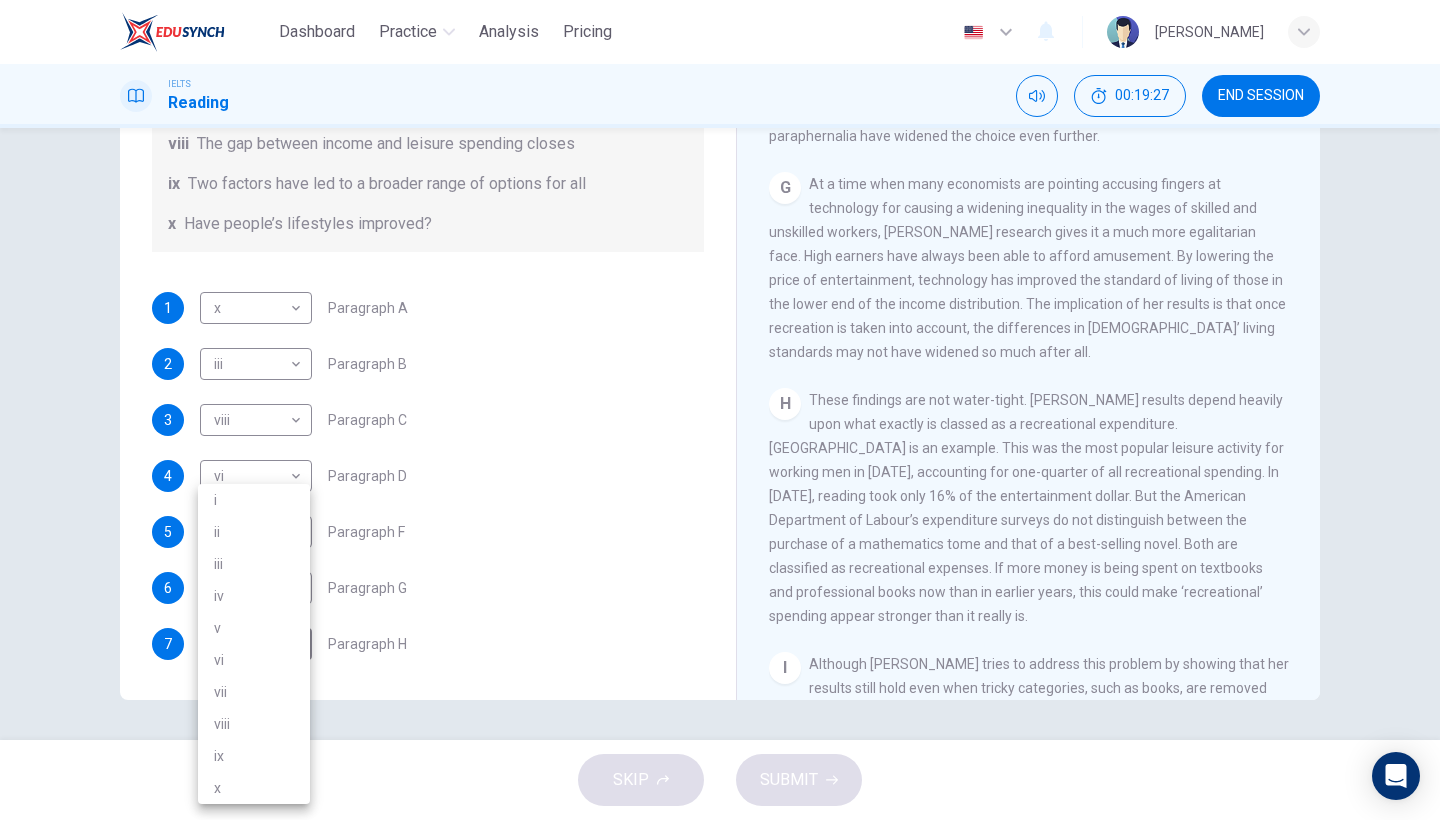 click on "iv" at bounding box center (254, 596) 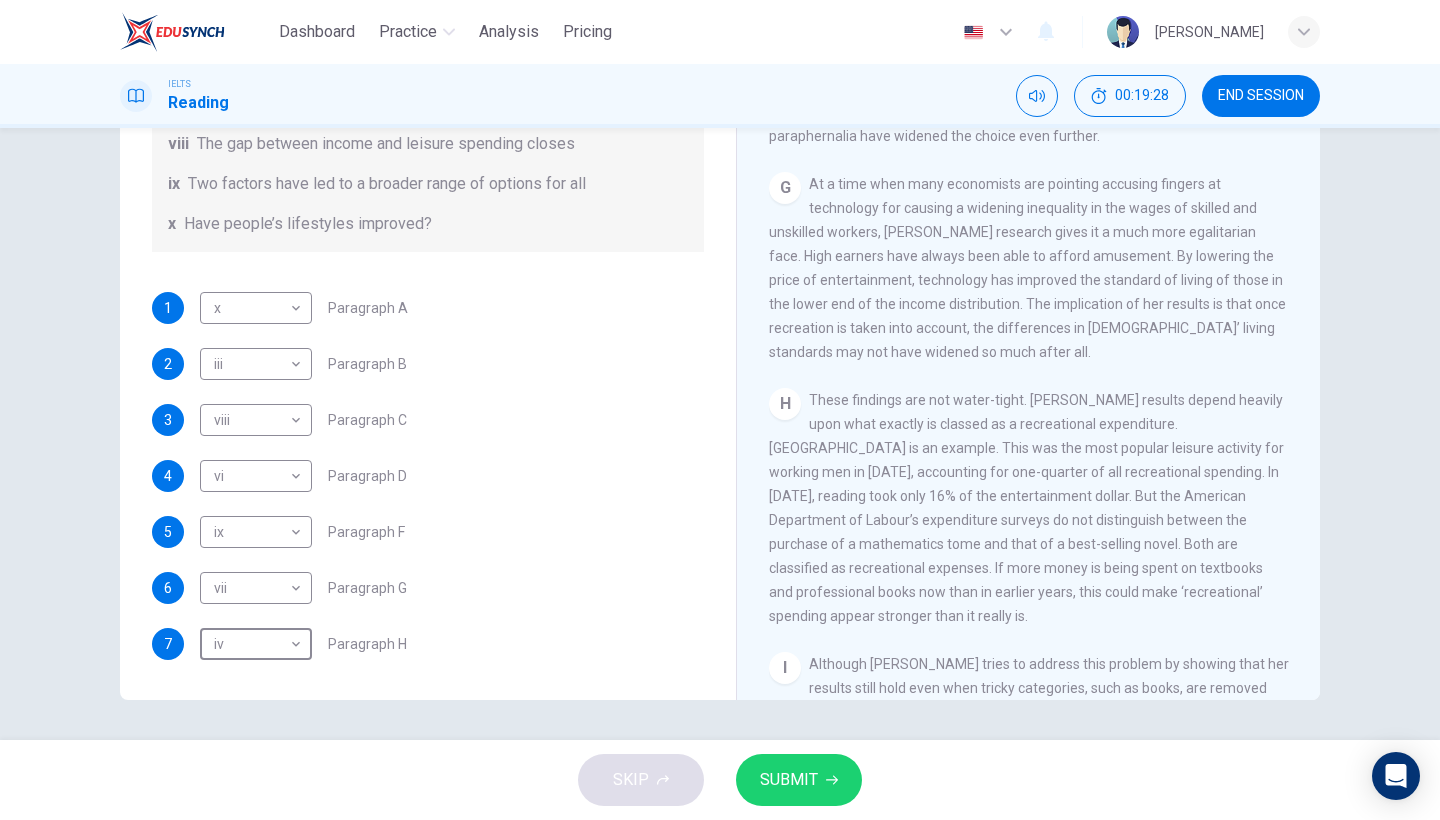 click on "SUBMIT" at bounding box center (789, 780) 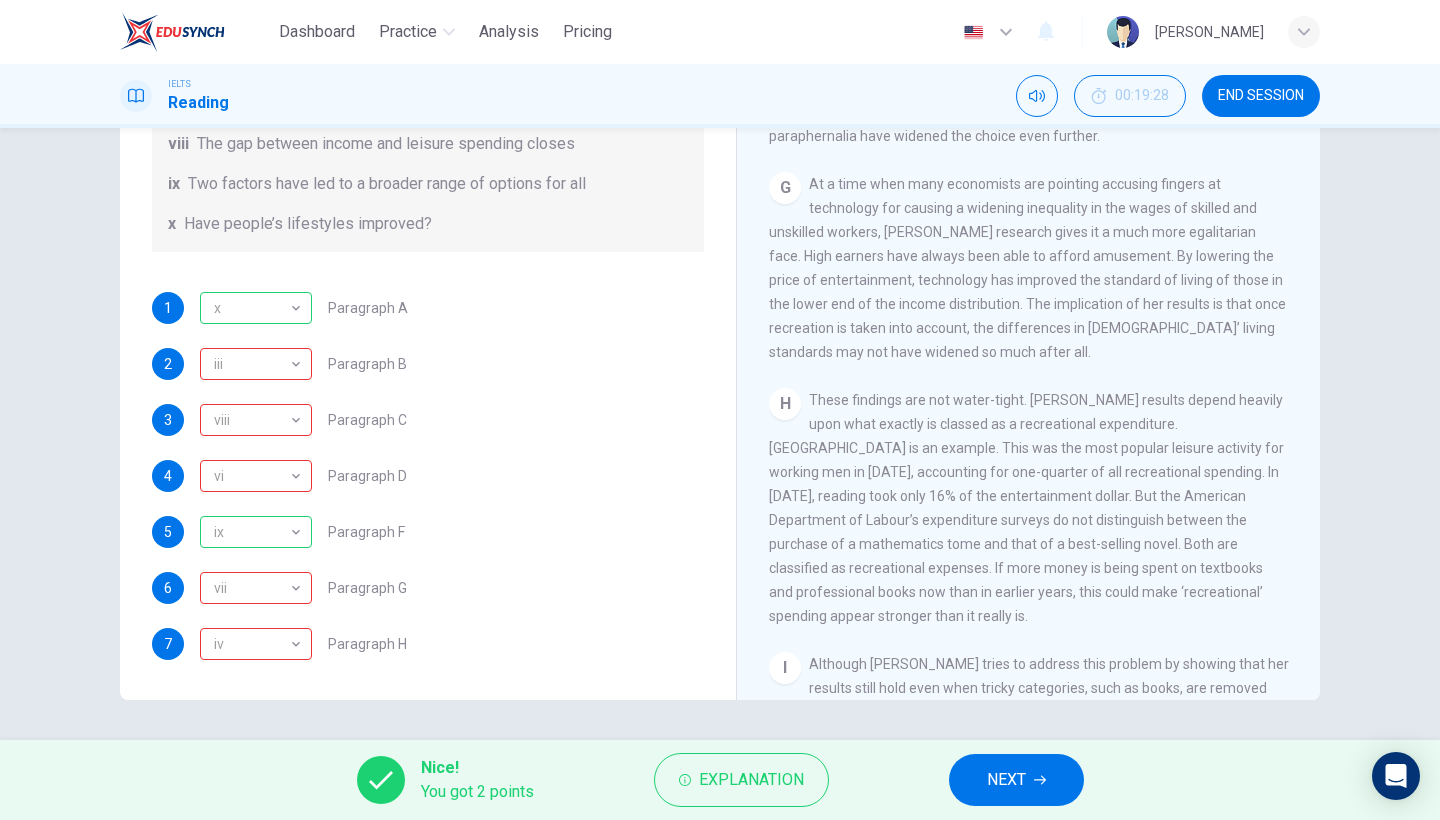 scroll, scrollTop: 0, scrollLeft: 0, axis: both 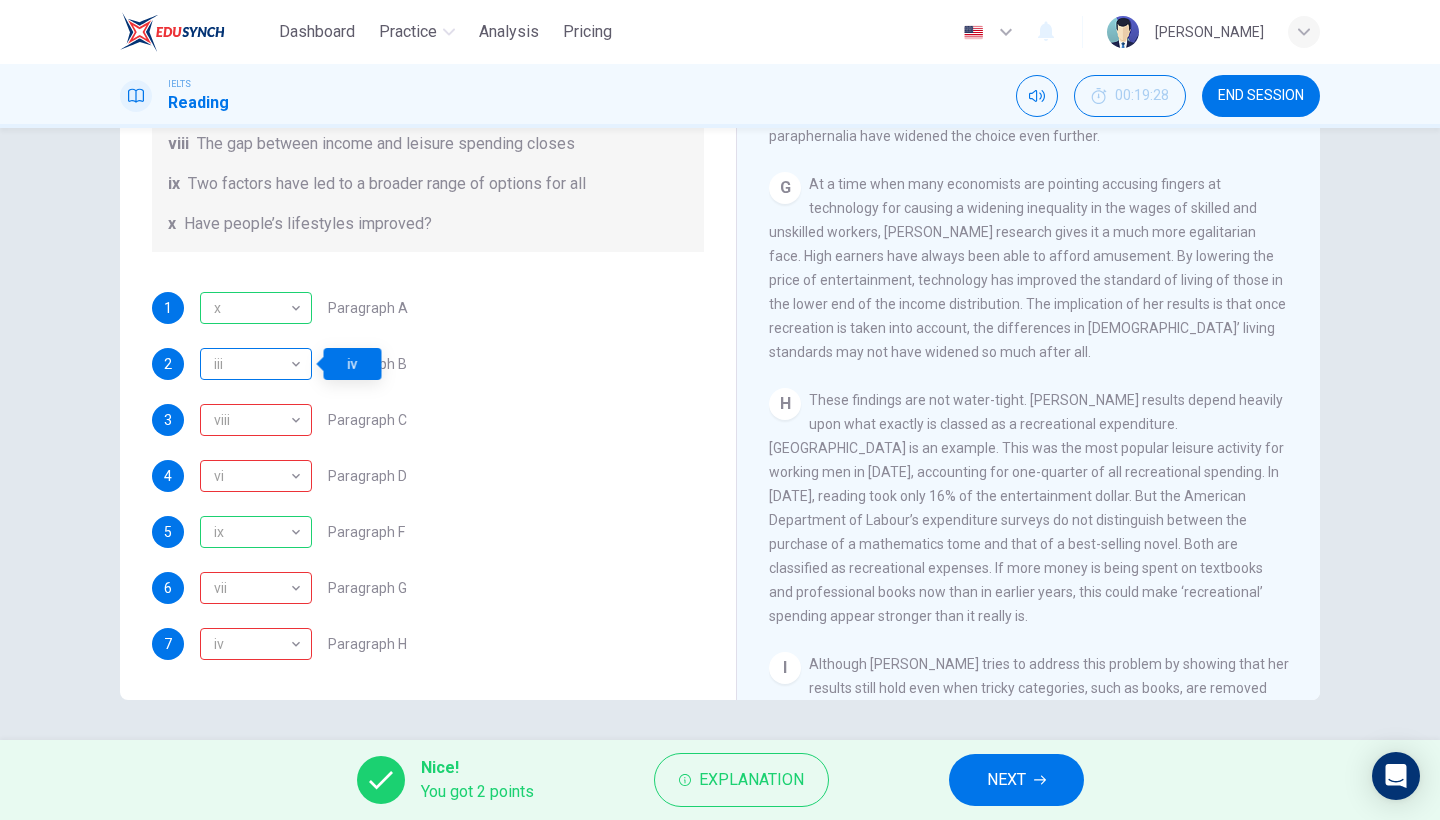 click on "iii" at bounding box center (252, 364) 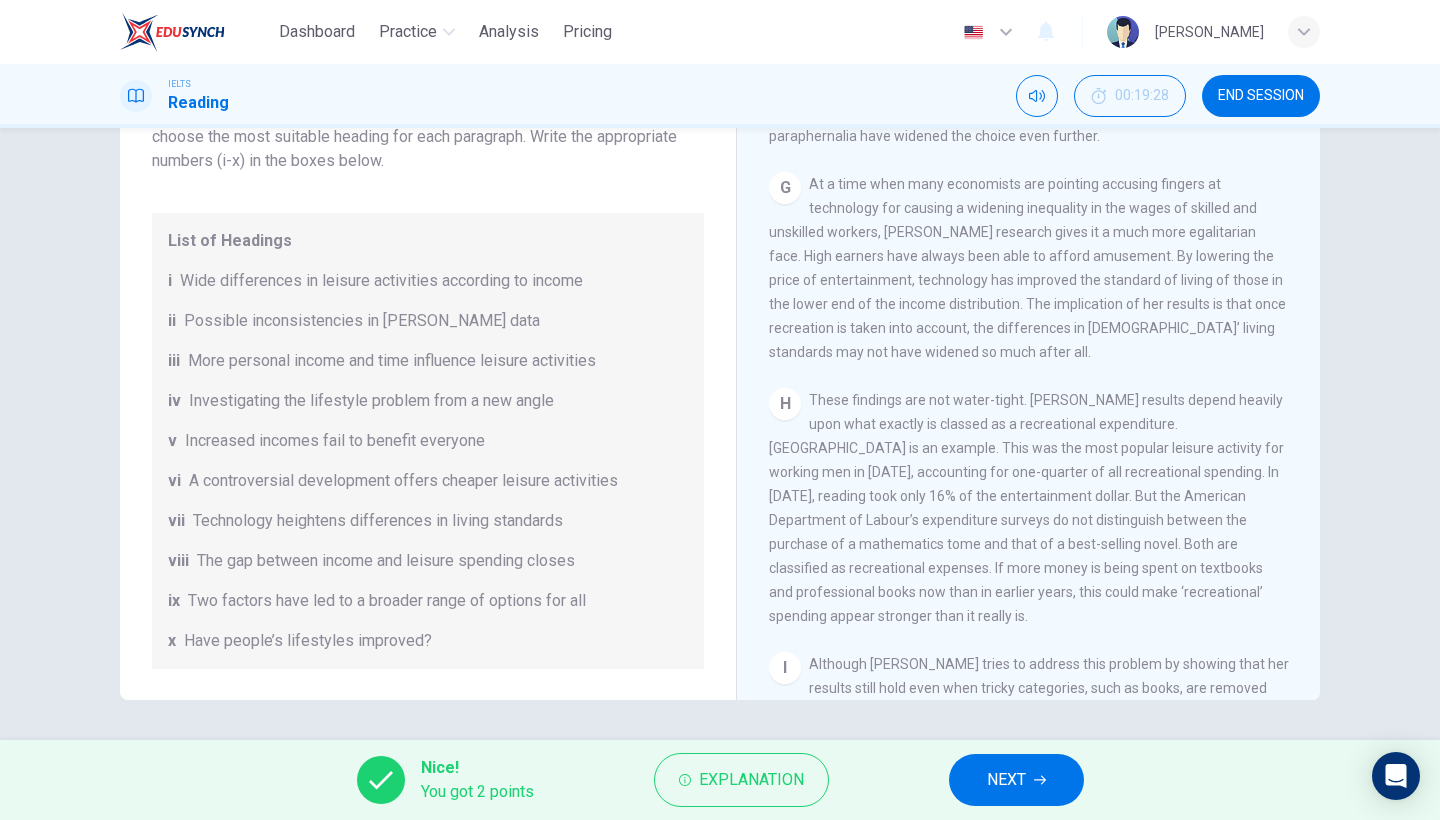 scroll, scrollTop: 0, scrollLeft: 0, axis: both 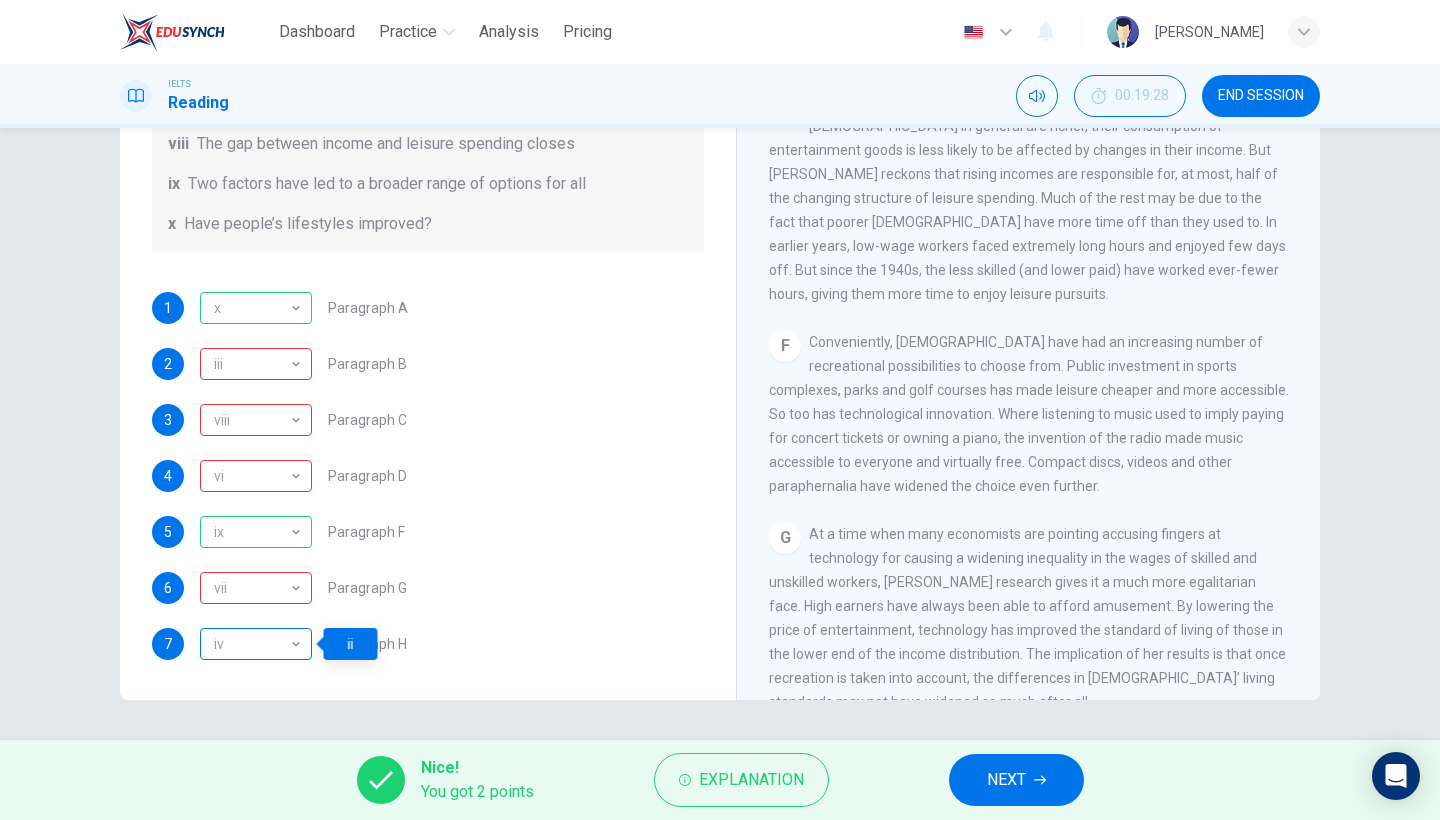click on "iv" at bounding box center [252, 644] 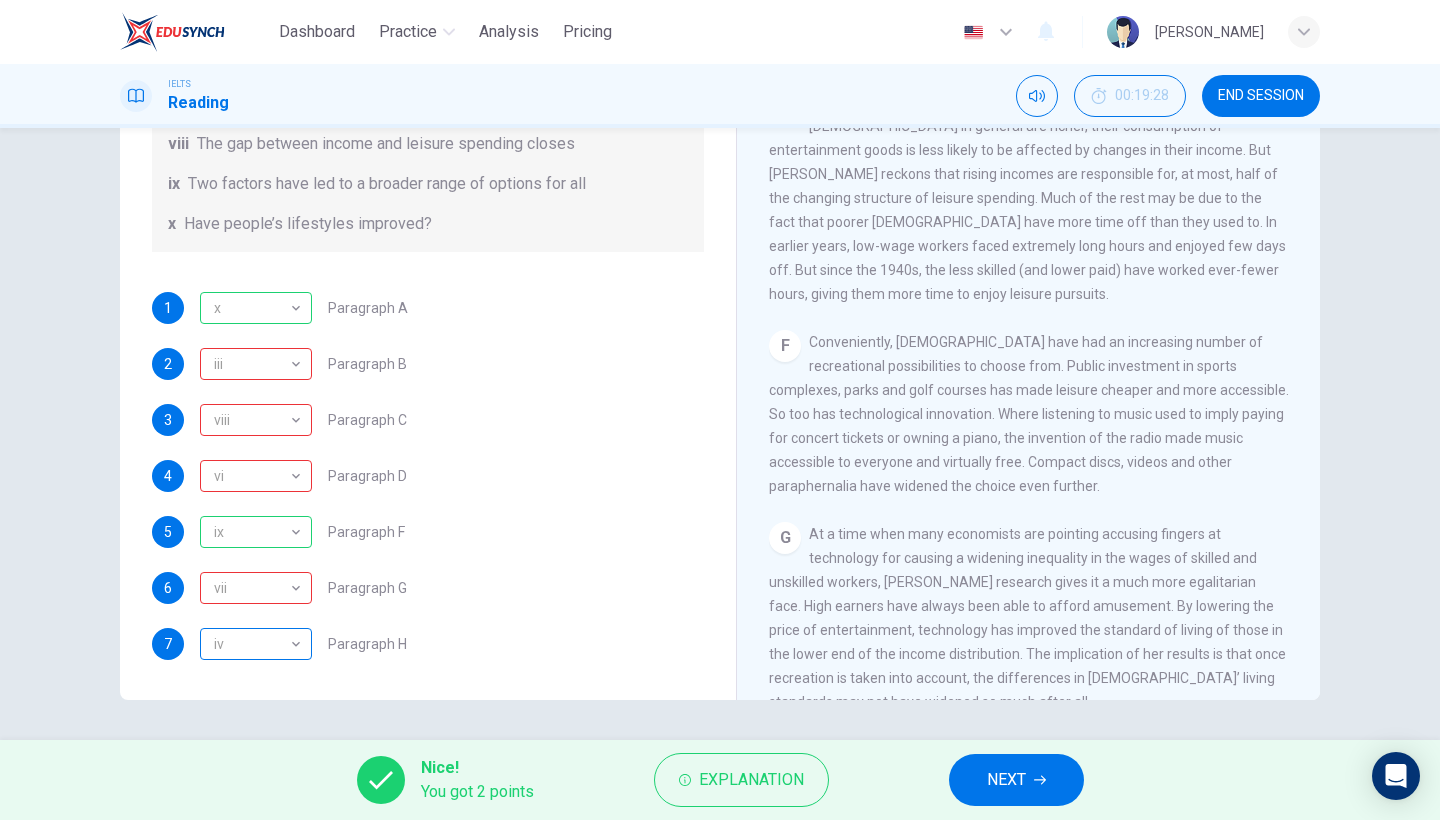 click on "iv" at bounding box center (252, 644) 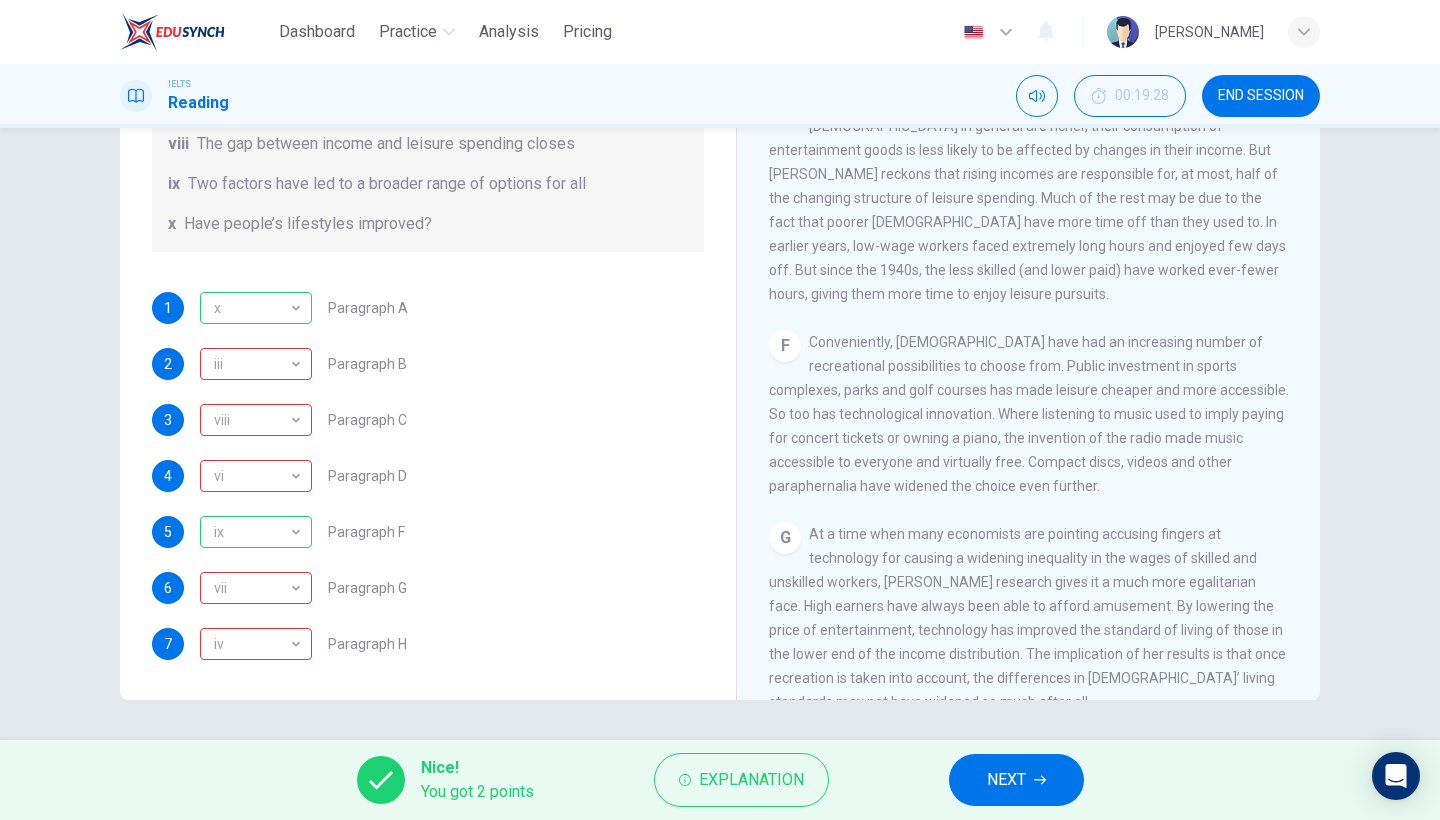 click on "6 vii vii ​ Paragraph G" at bounding box center [428, 588] 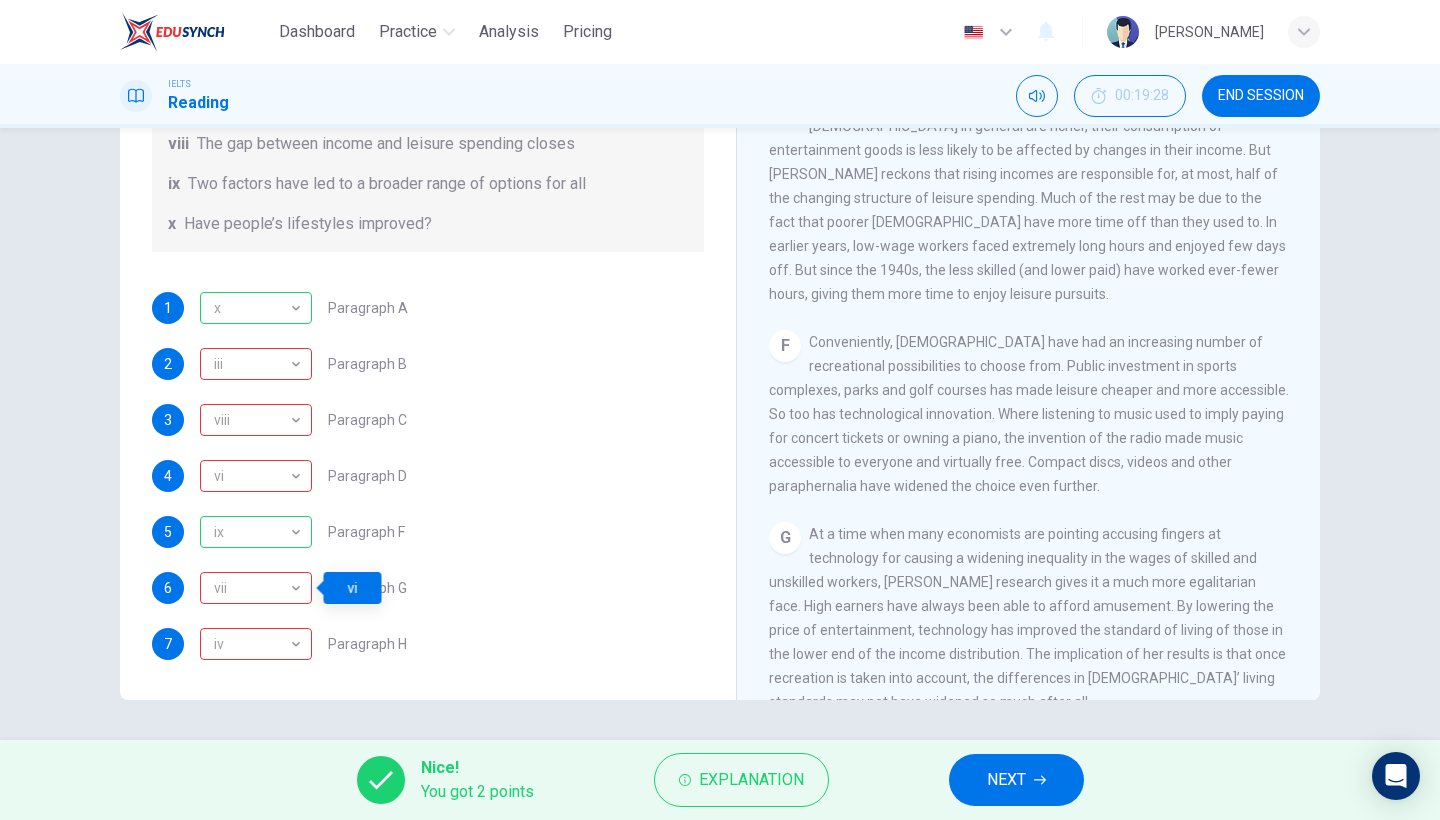 click on "6 vii vii ​ Paragraph G" at bounding box center [428, 588] 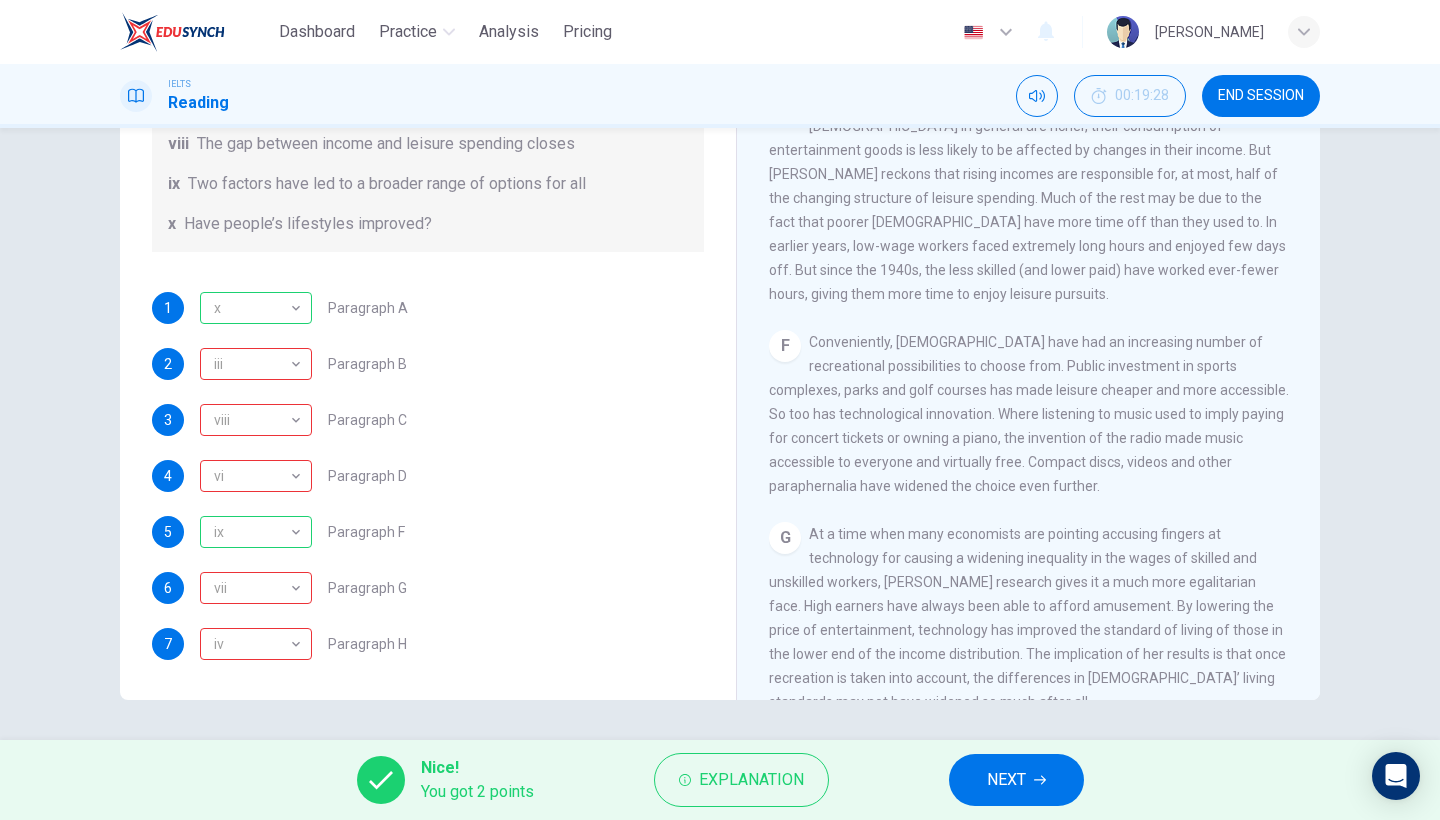 scroll, scrollTop: 417, scrollLeft: 0, axis: vertical 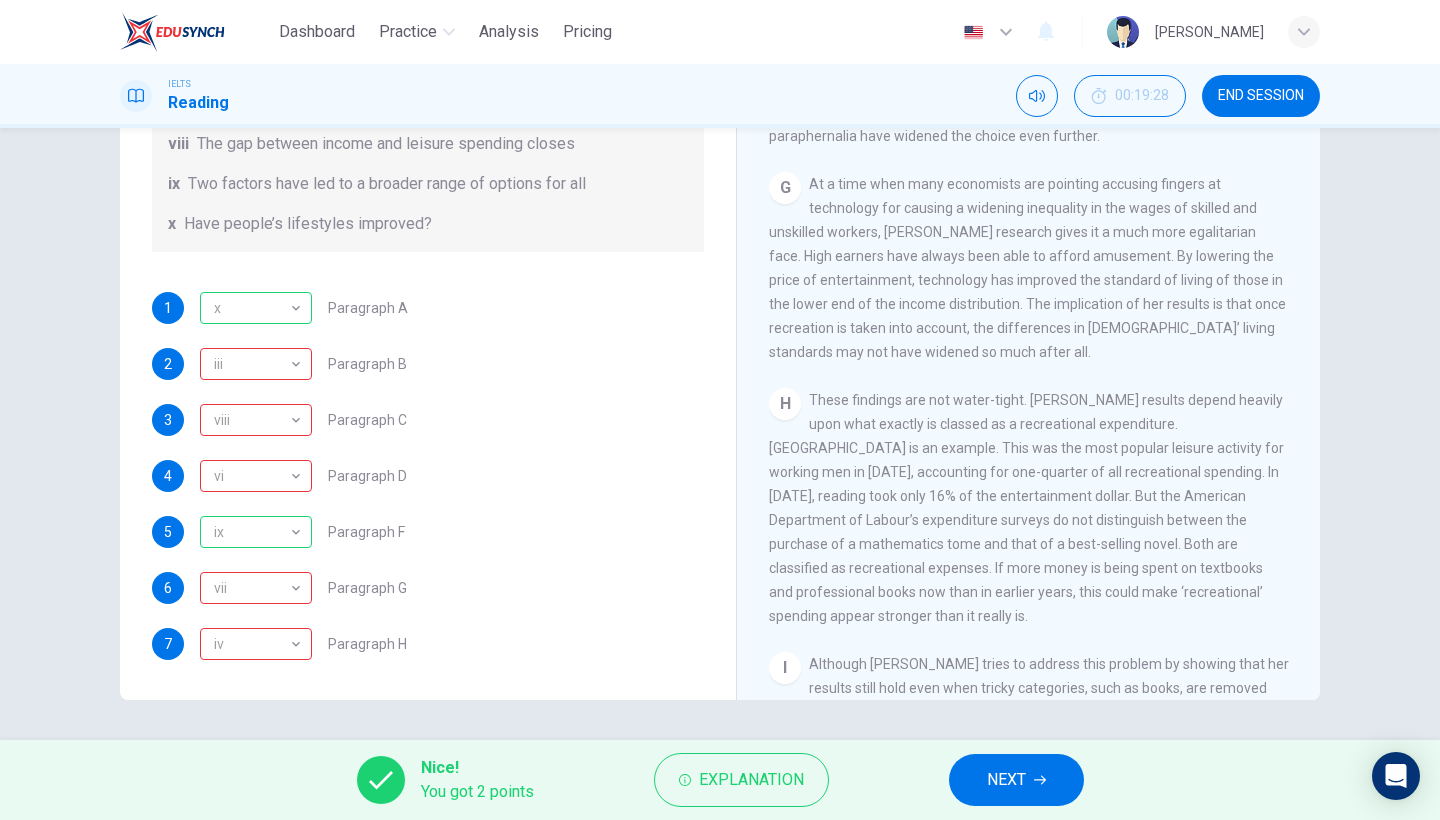click on "NEXT" at bounding box center (1016, 780) 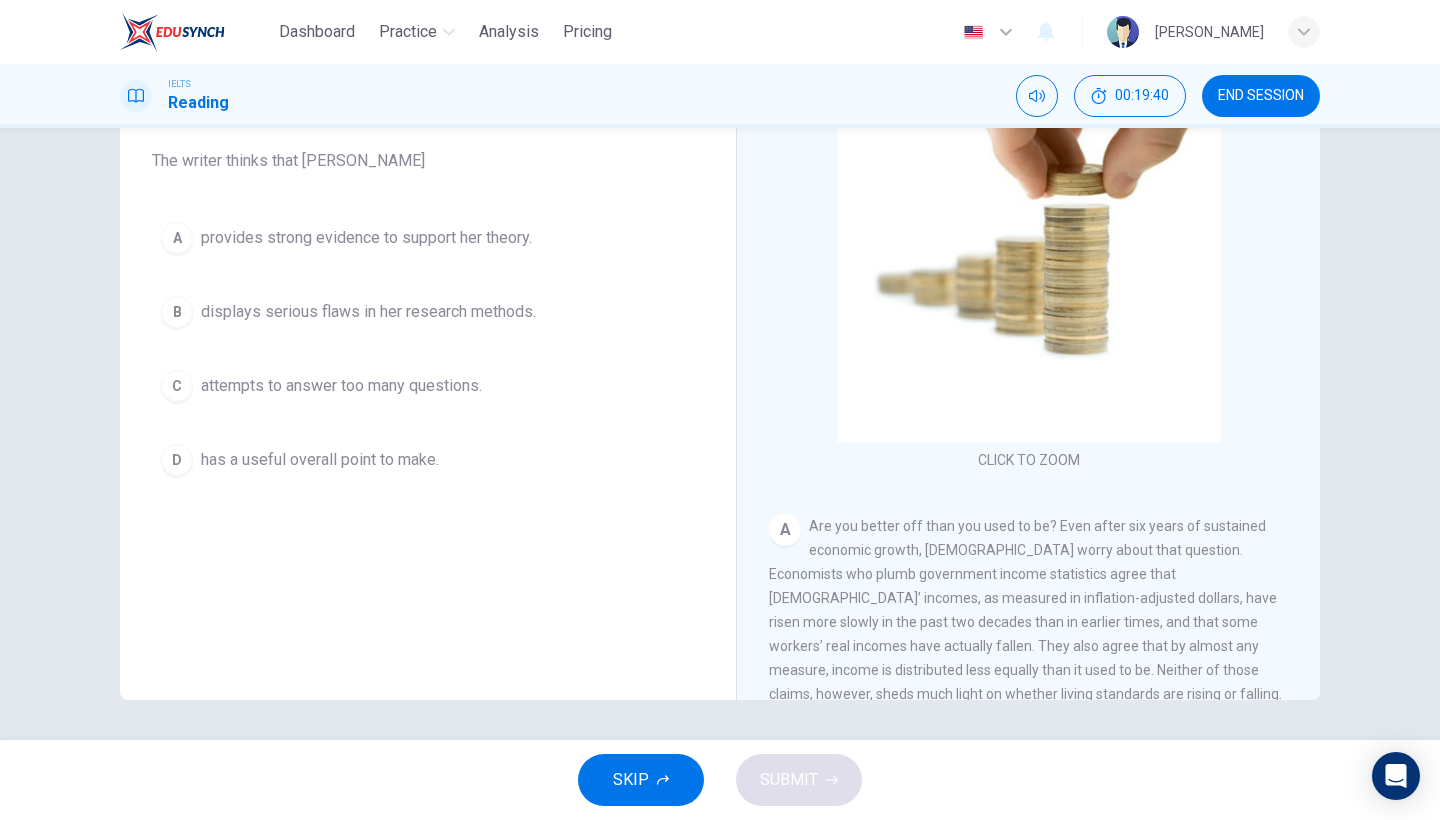 scroll, scrollTop: 163, scrollLeft: 0, axis: vertical 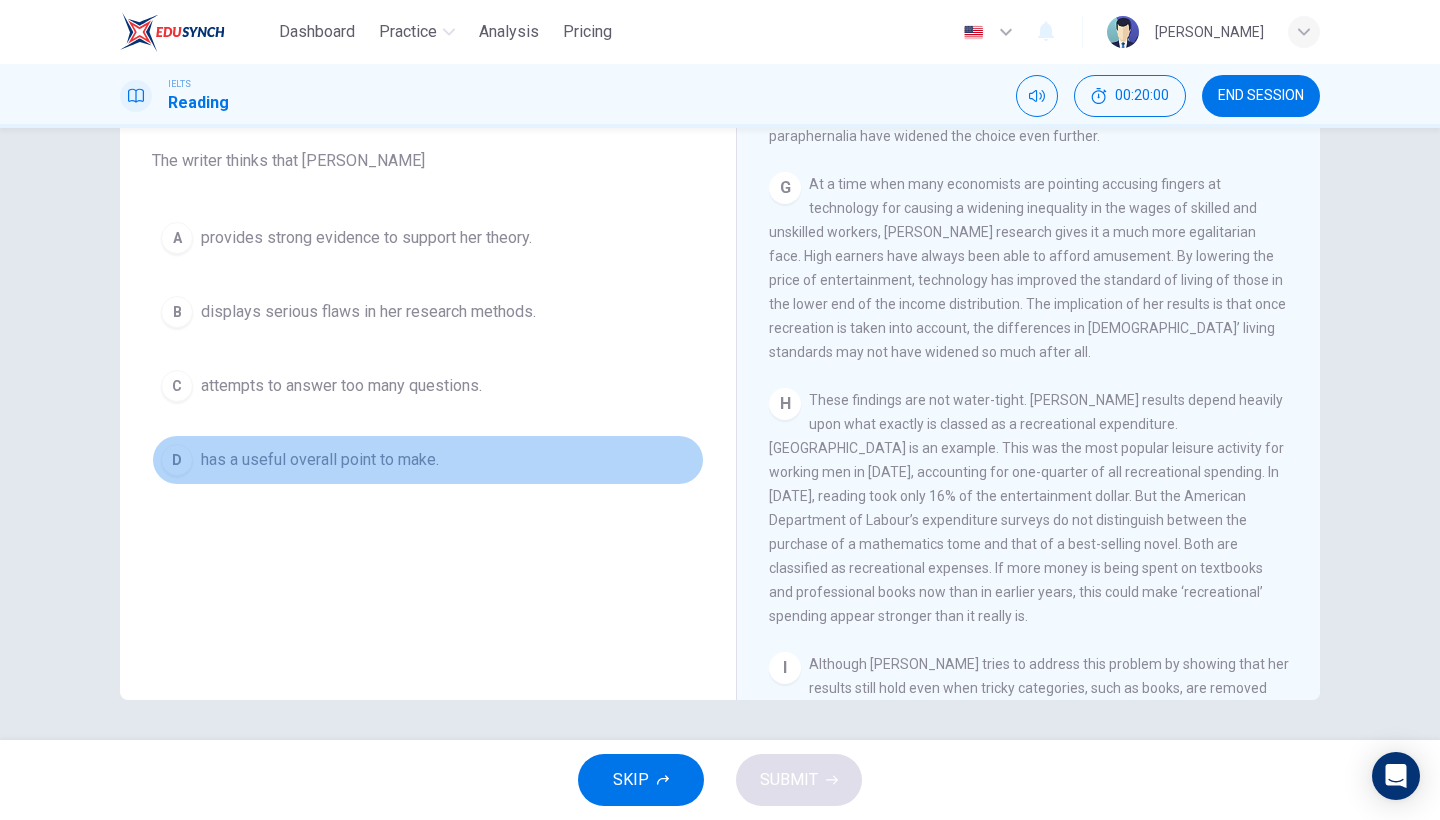 click on "has a useful overall point to make." at bounding box center [320, 460] 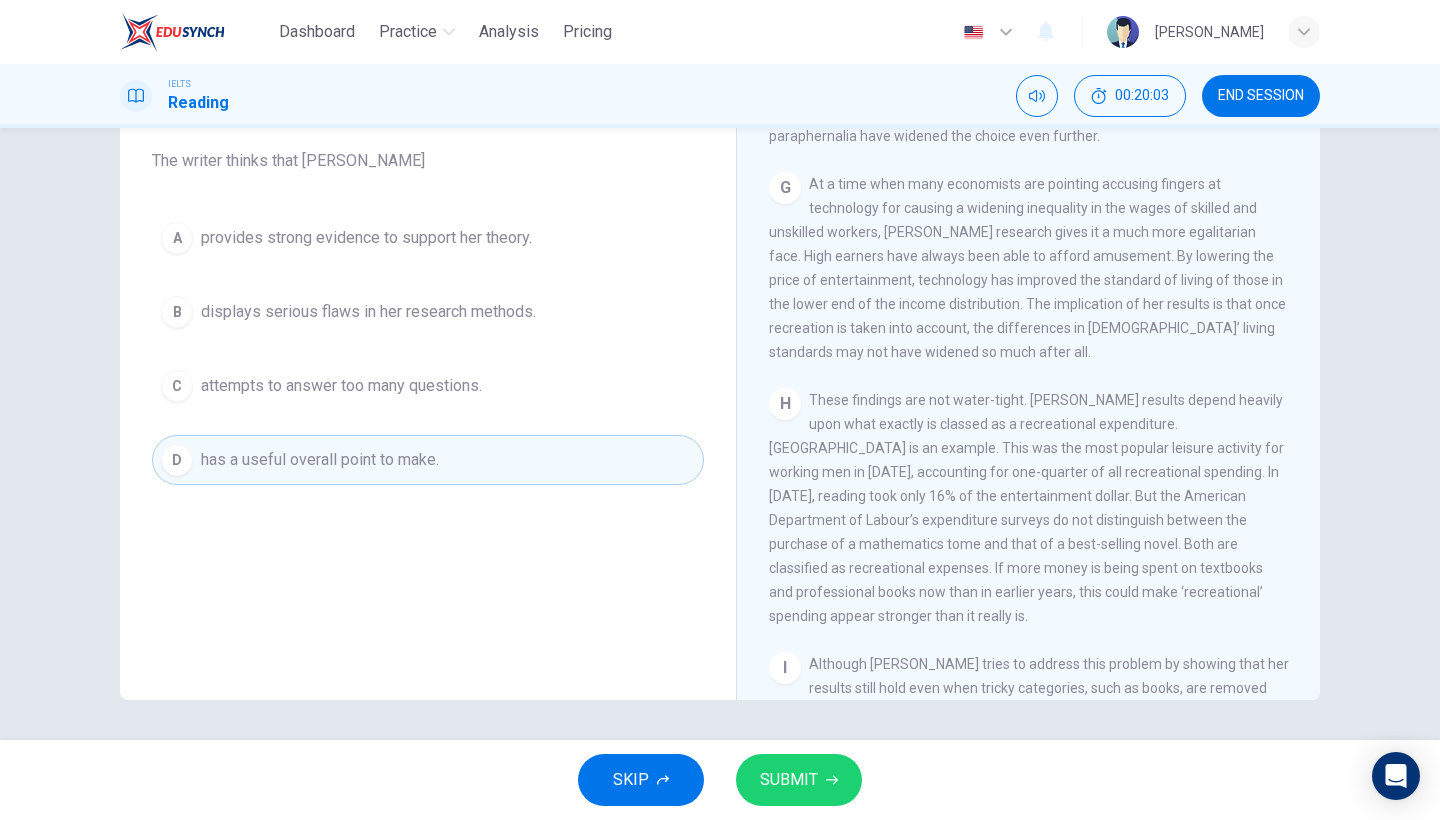 click on "SUBMIT" at bounding box center (789, 780) 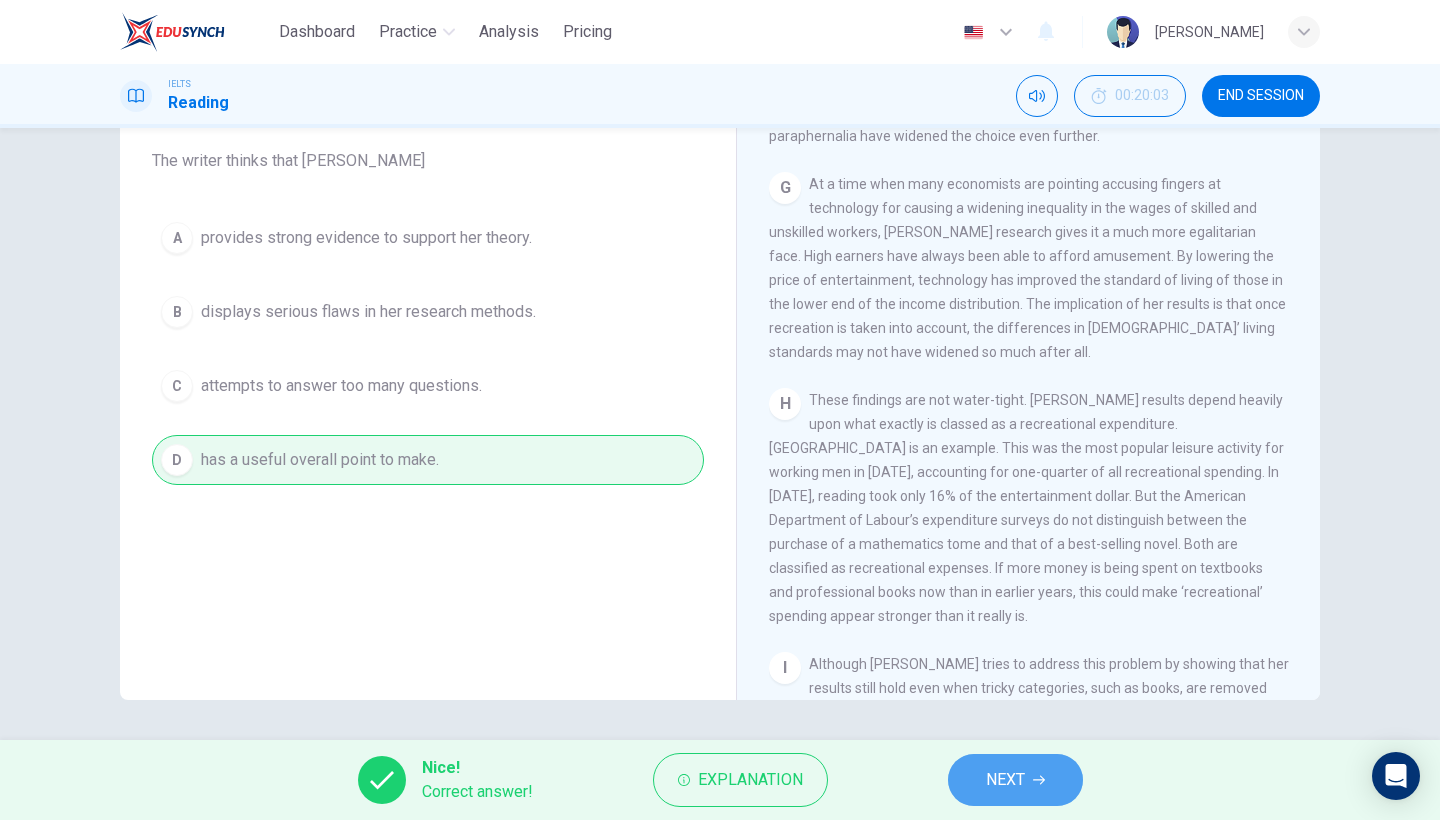 click on "NEXT" at bounding box center [1005, 780] 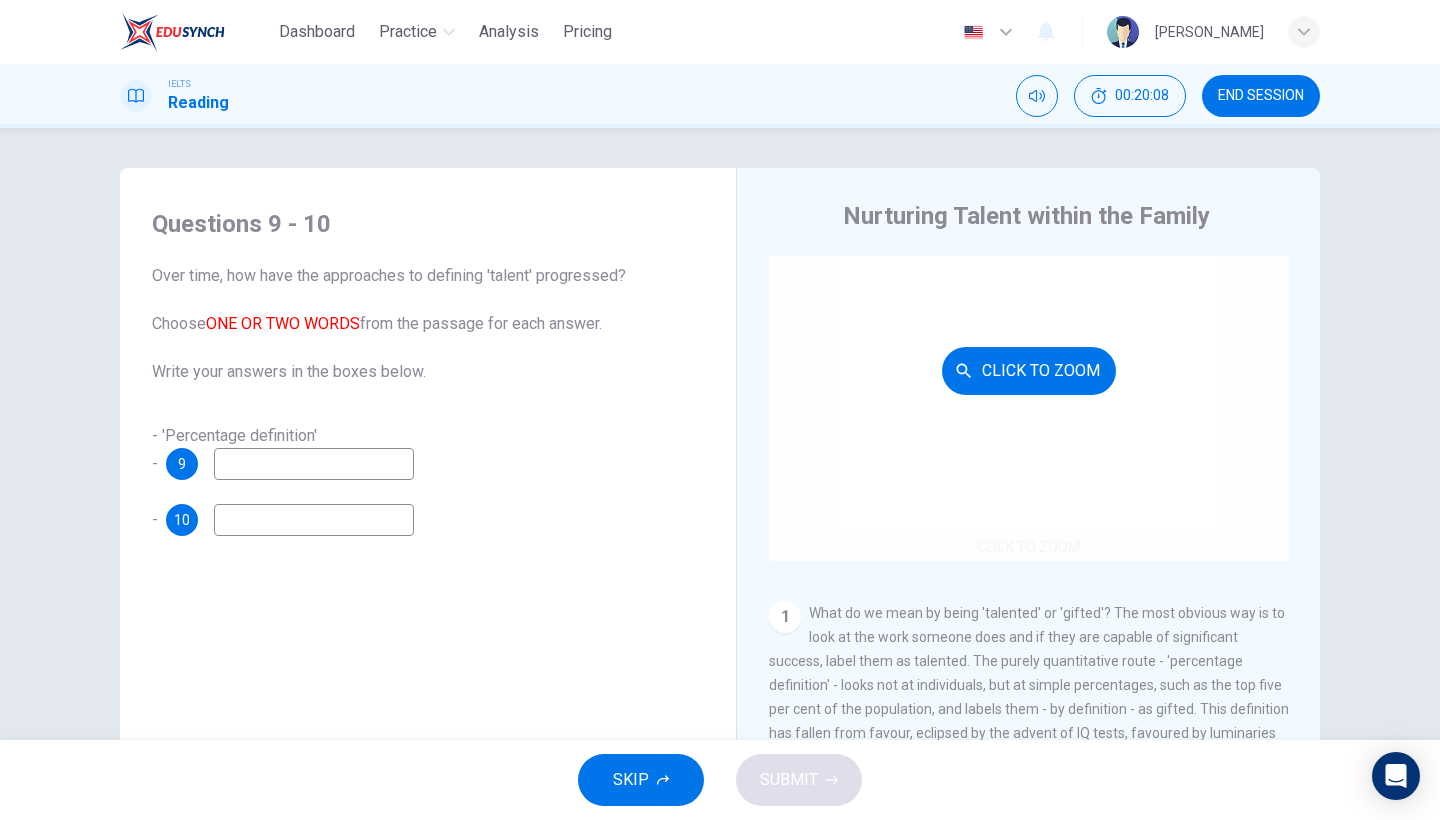 scroll, scrollTop: 85, scrollLeft: 0, axis: vertical 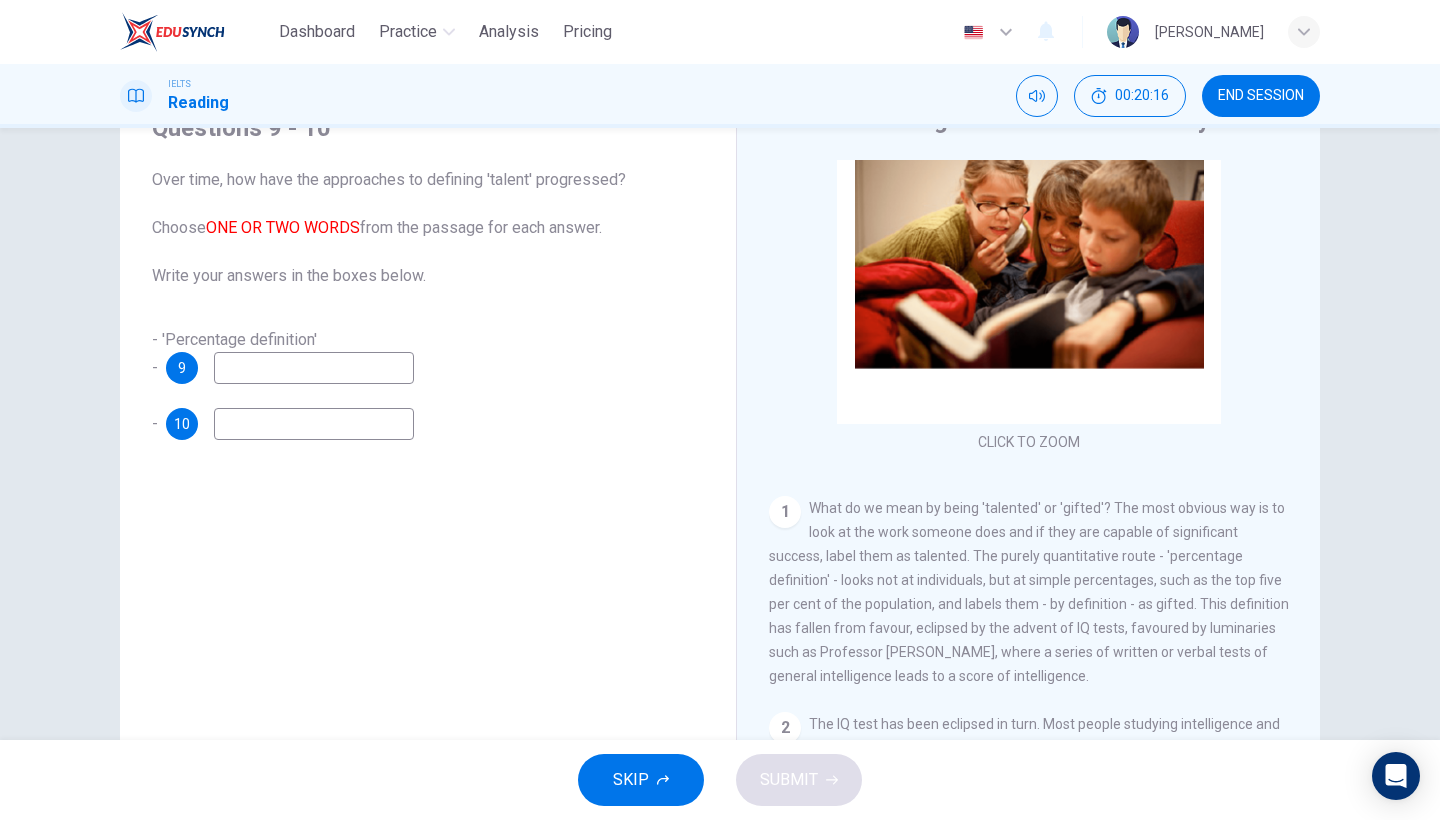 click at bounding box center (314, 368) 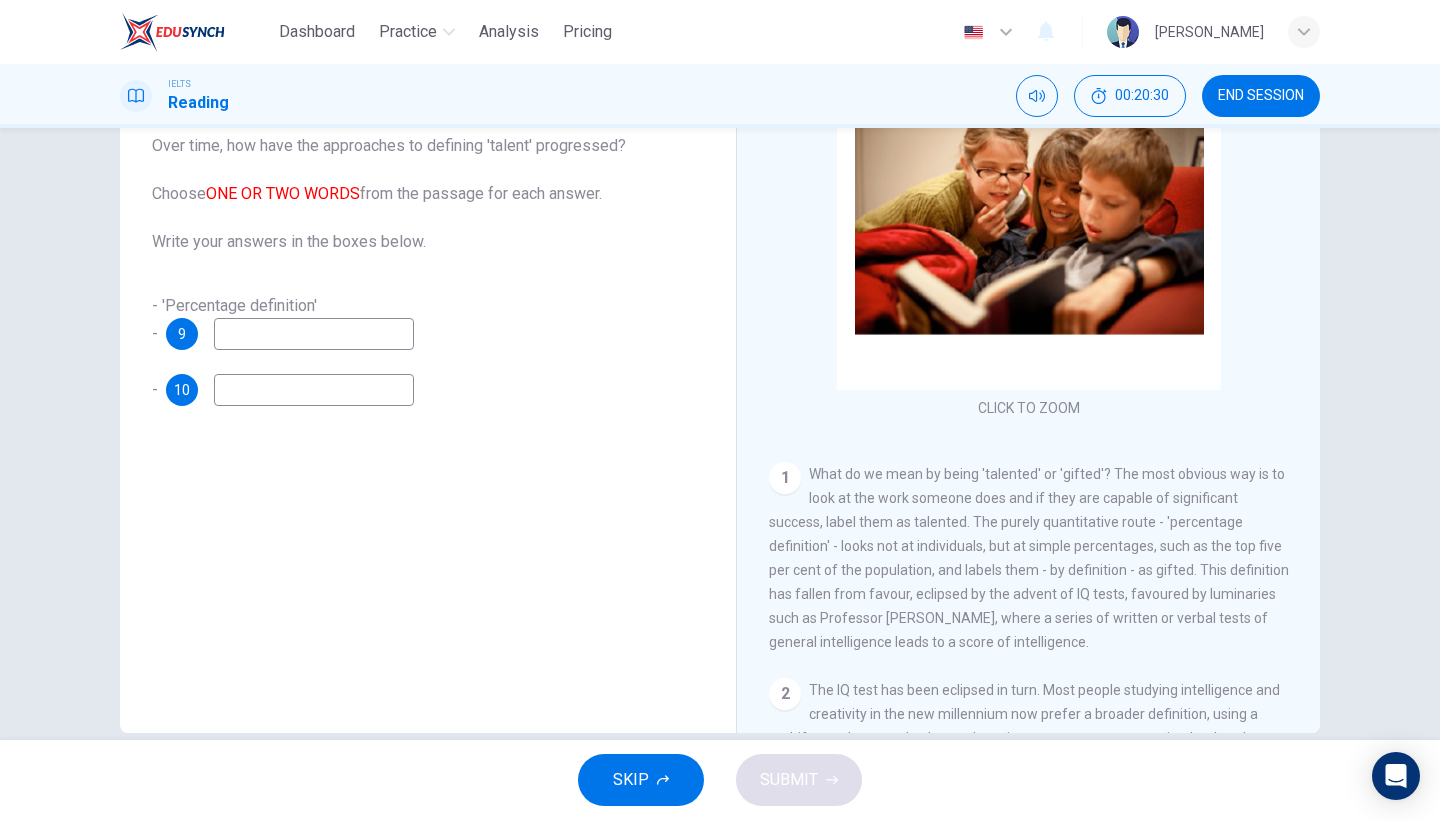 scroll, scrollTop: 143, scrollLeft: 0, axis: vertical 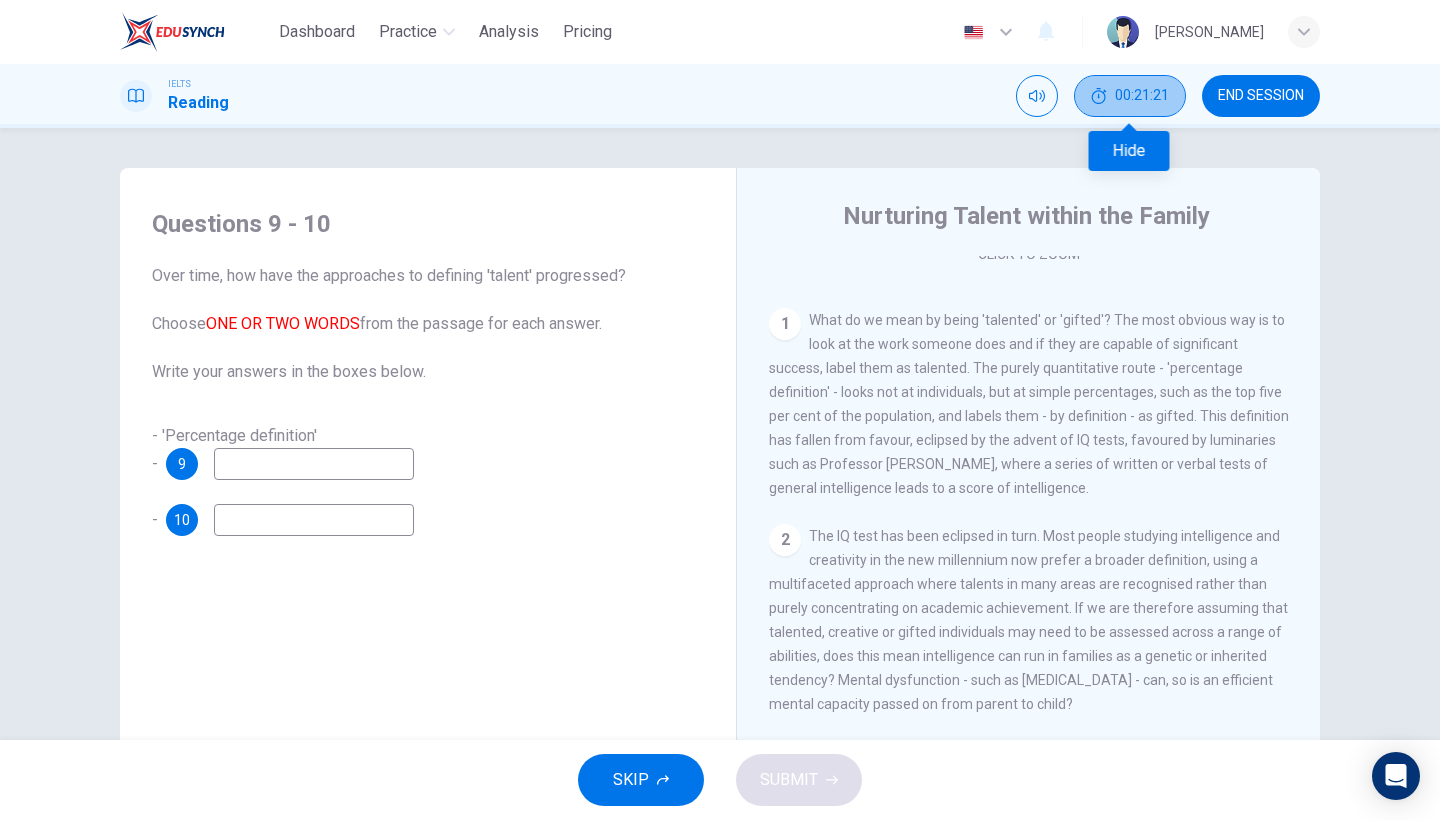 click on "00:21:21" at bounding box center [1142, 96] 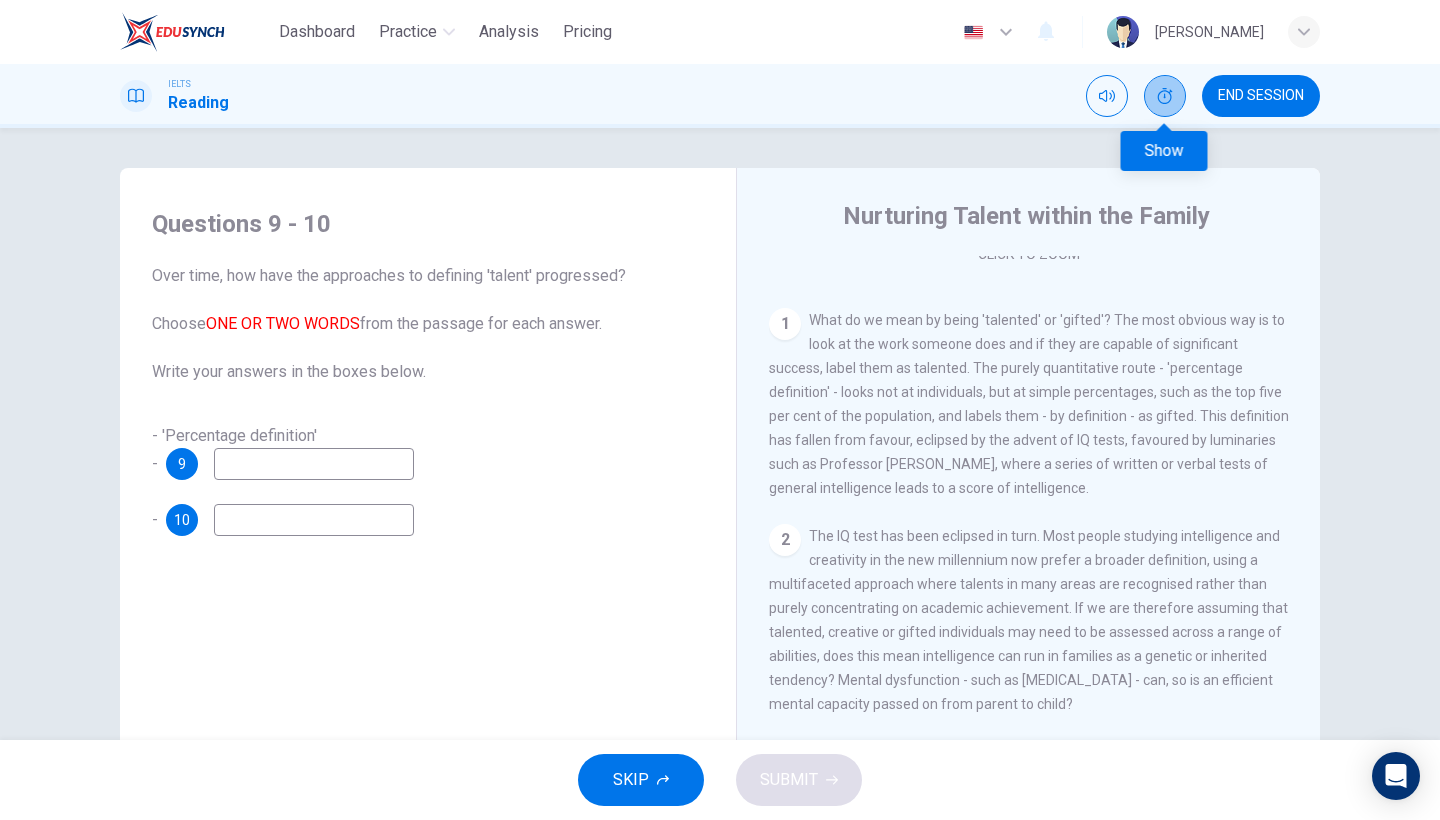 click 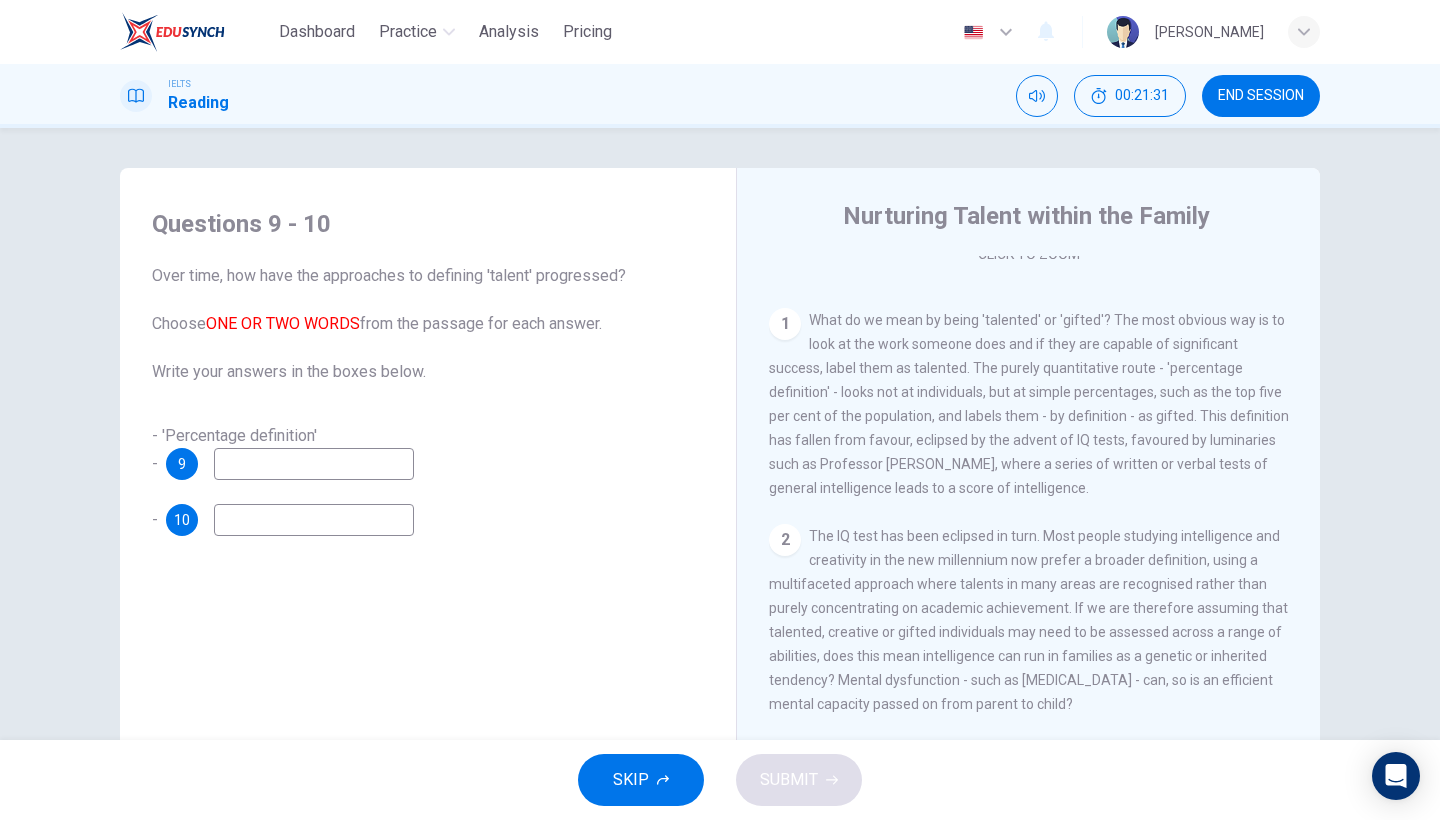drag, startPoint x: 1038, startPoint y: 368, endPoint x: 1104, endPoint y: 371, distance: 66.068146 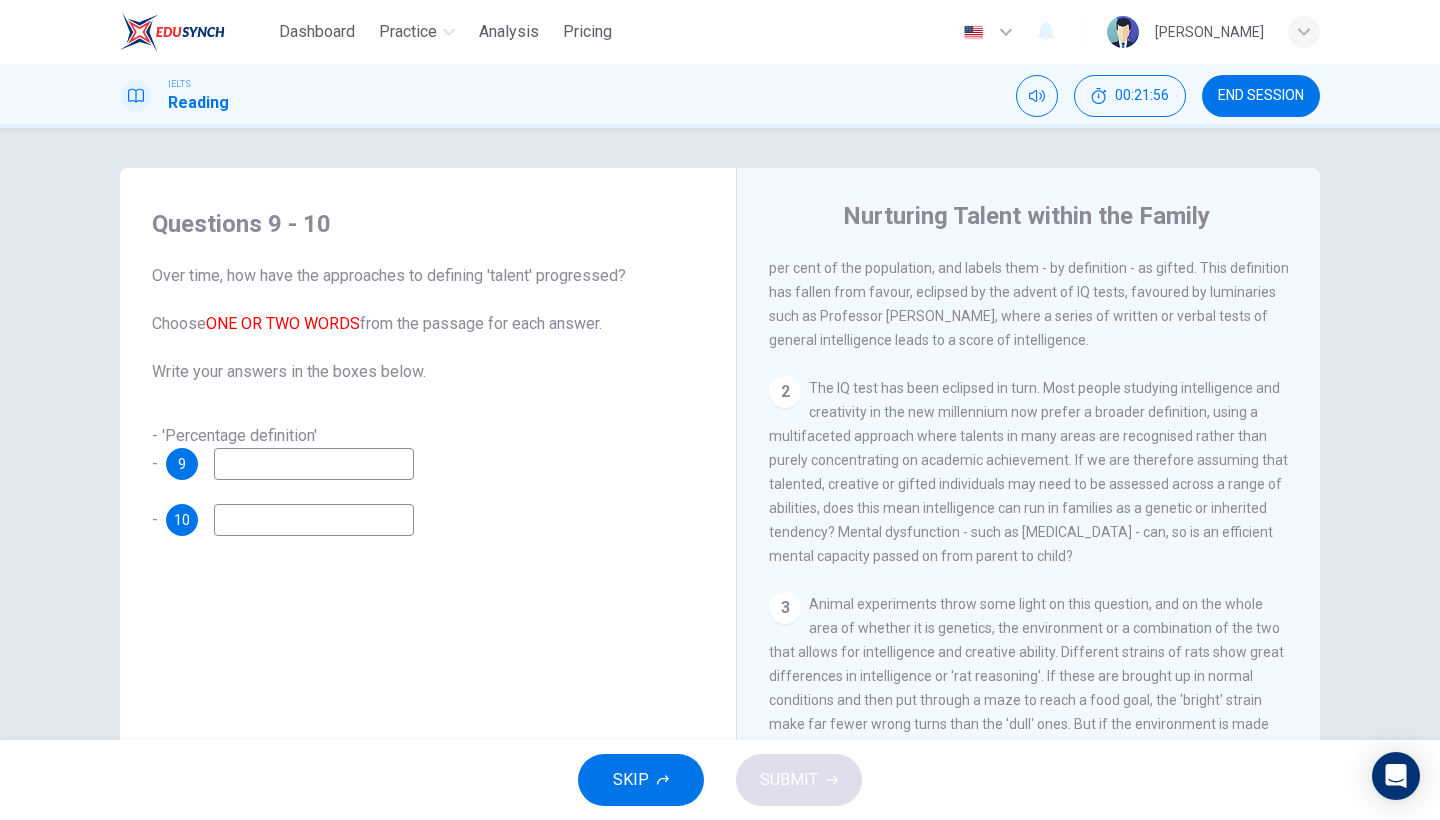 scroll, scrollTop: 518, scrollLeft: 0, axis: vertical 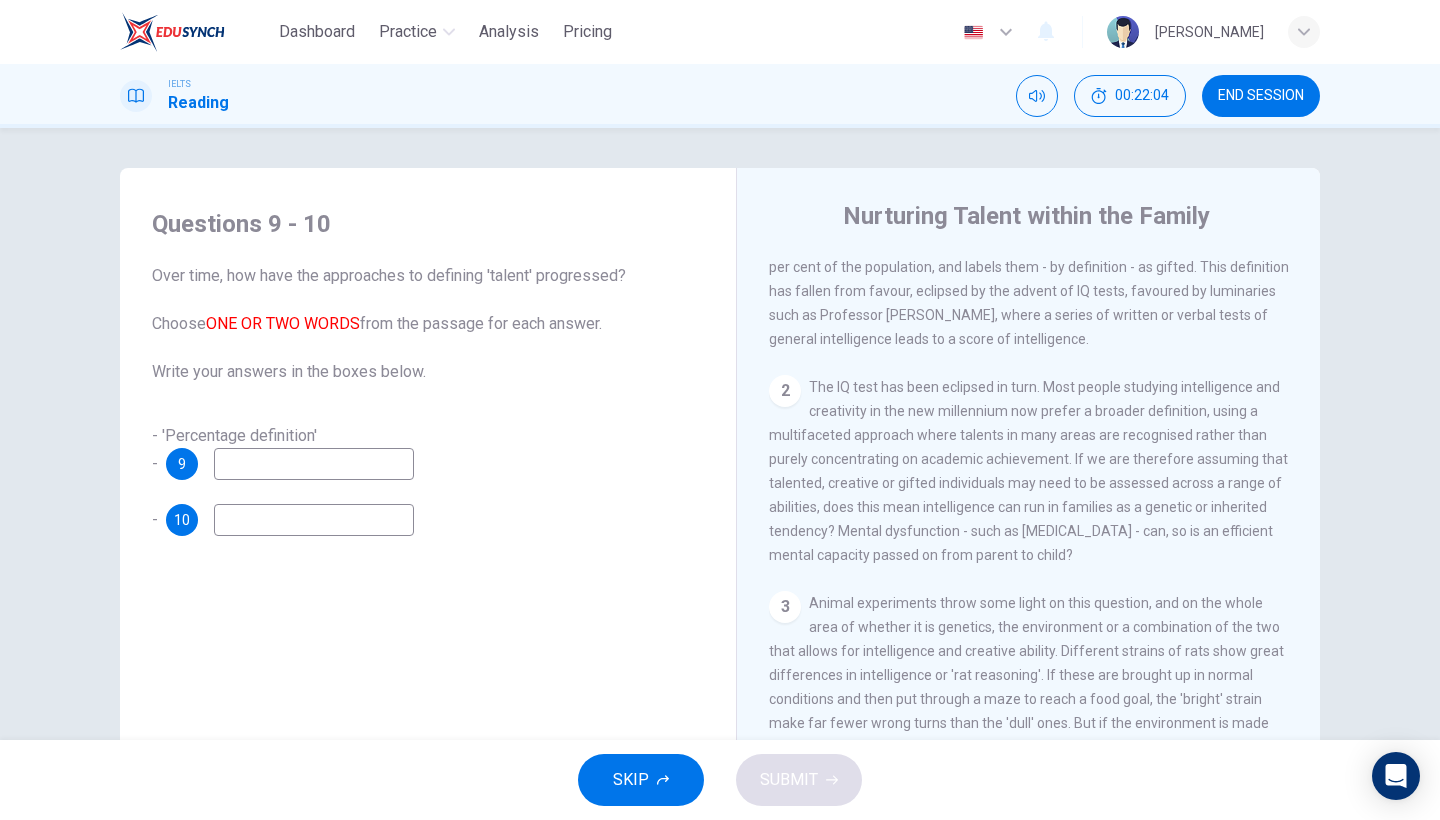 click at bounding box center [314, 464] 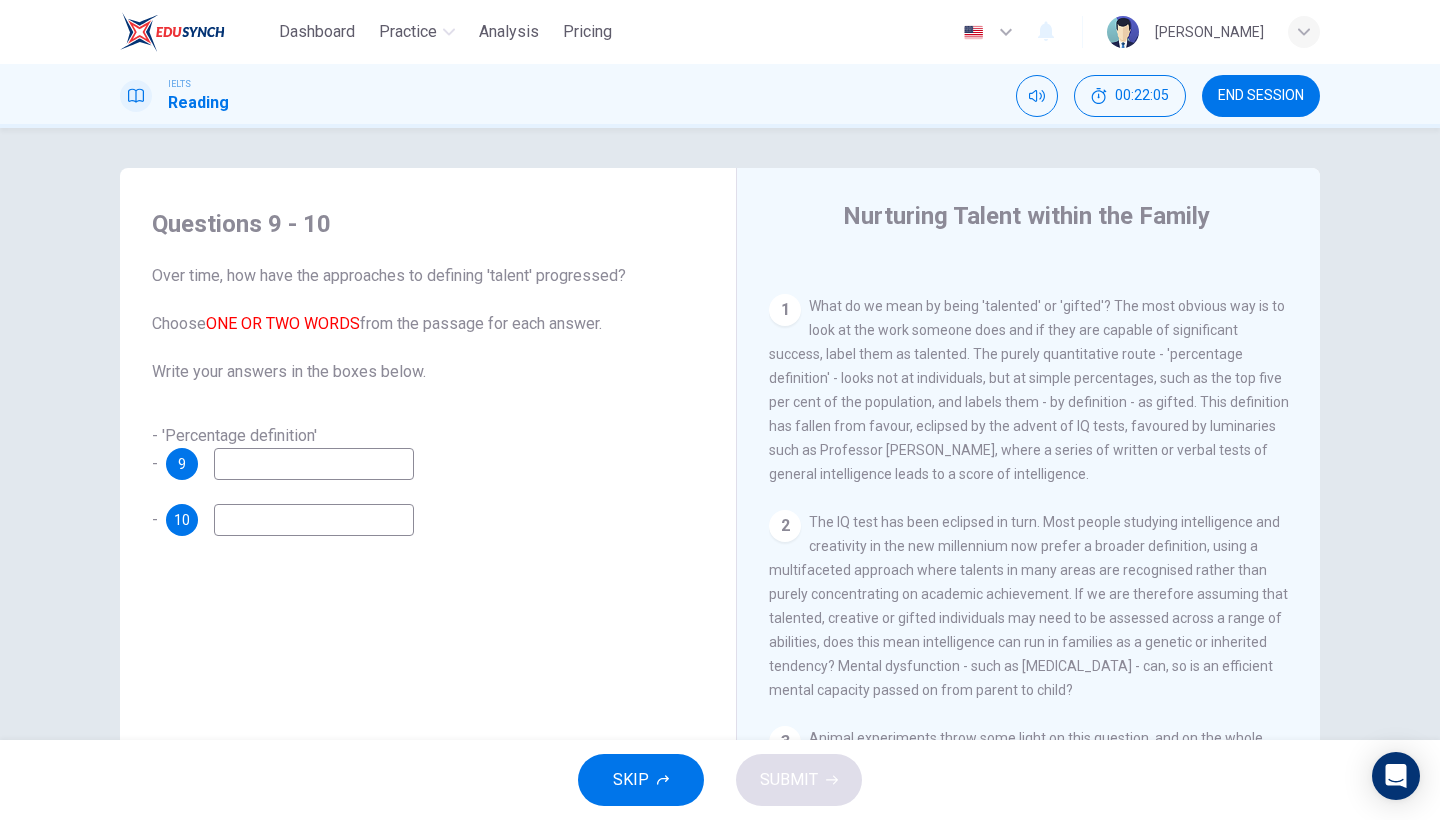 scroll, scrollTop: 366, scrollLeft: 0, axis: vertical 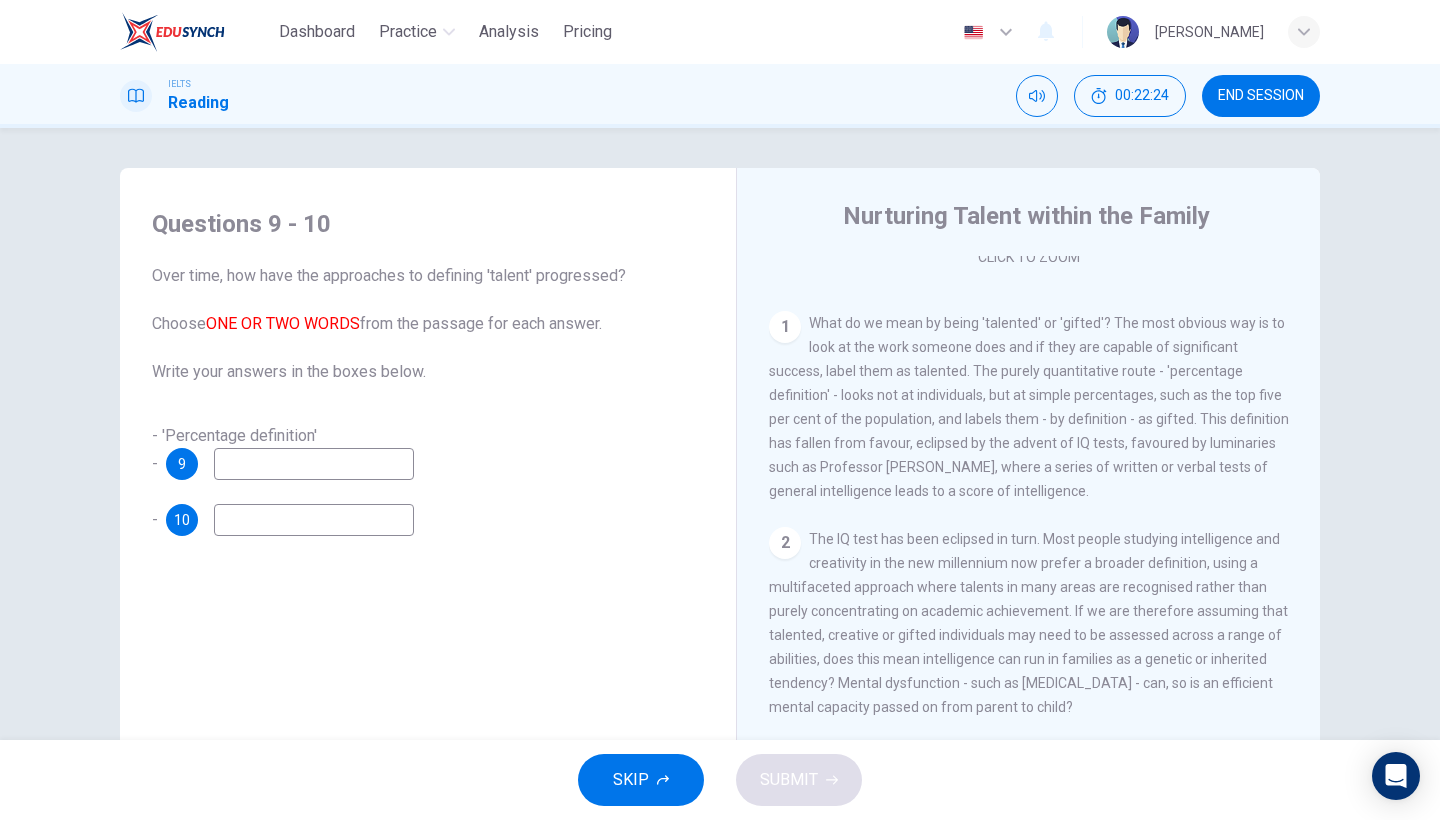click at bounding box center (314, 464) 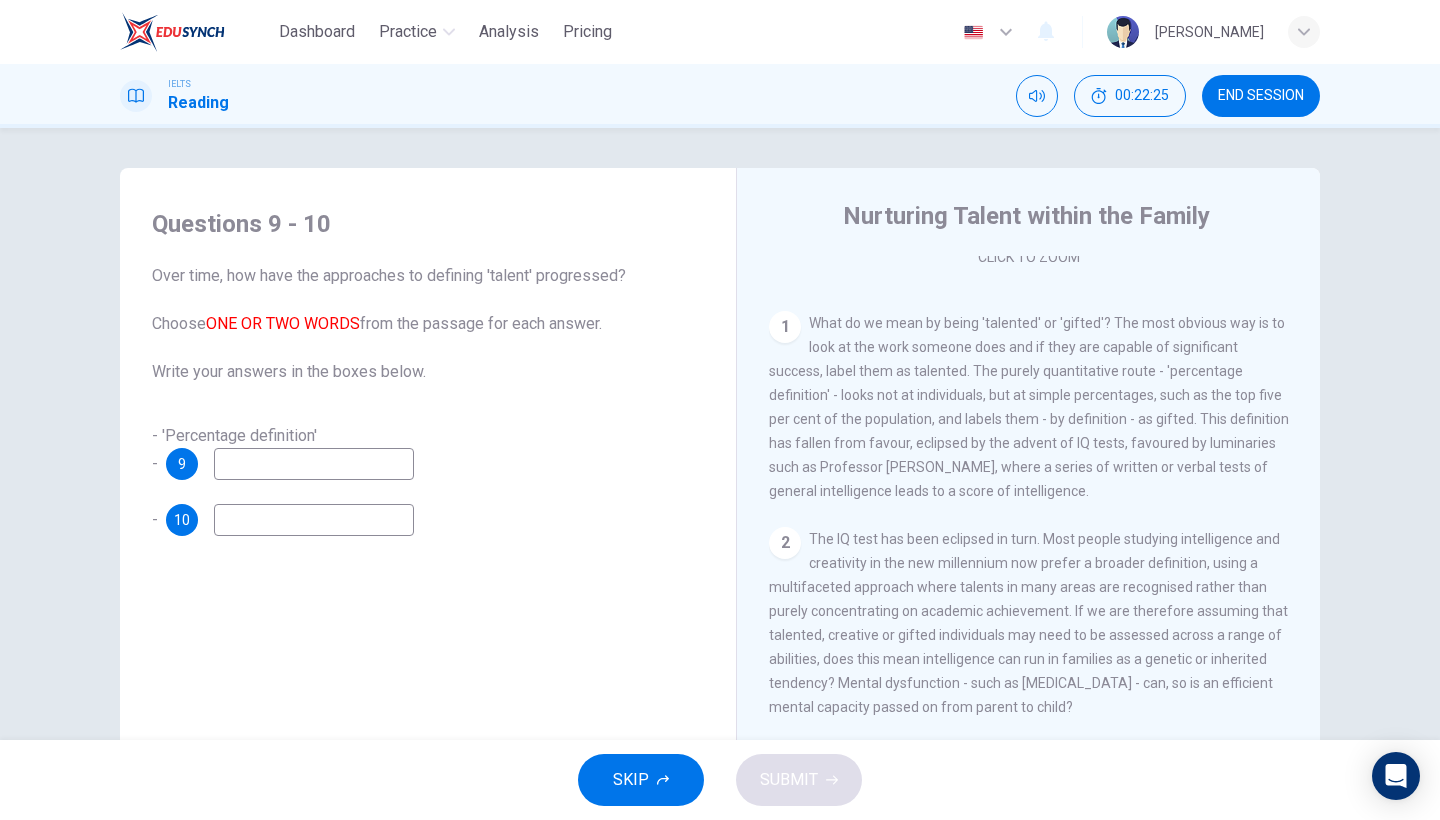 type on "f" 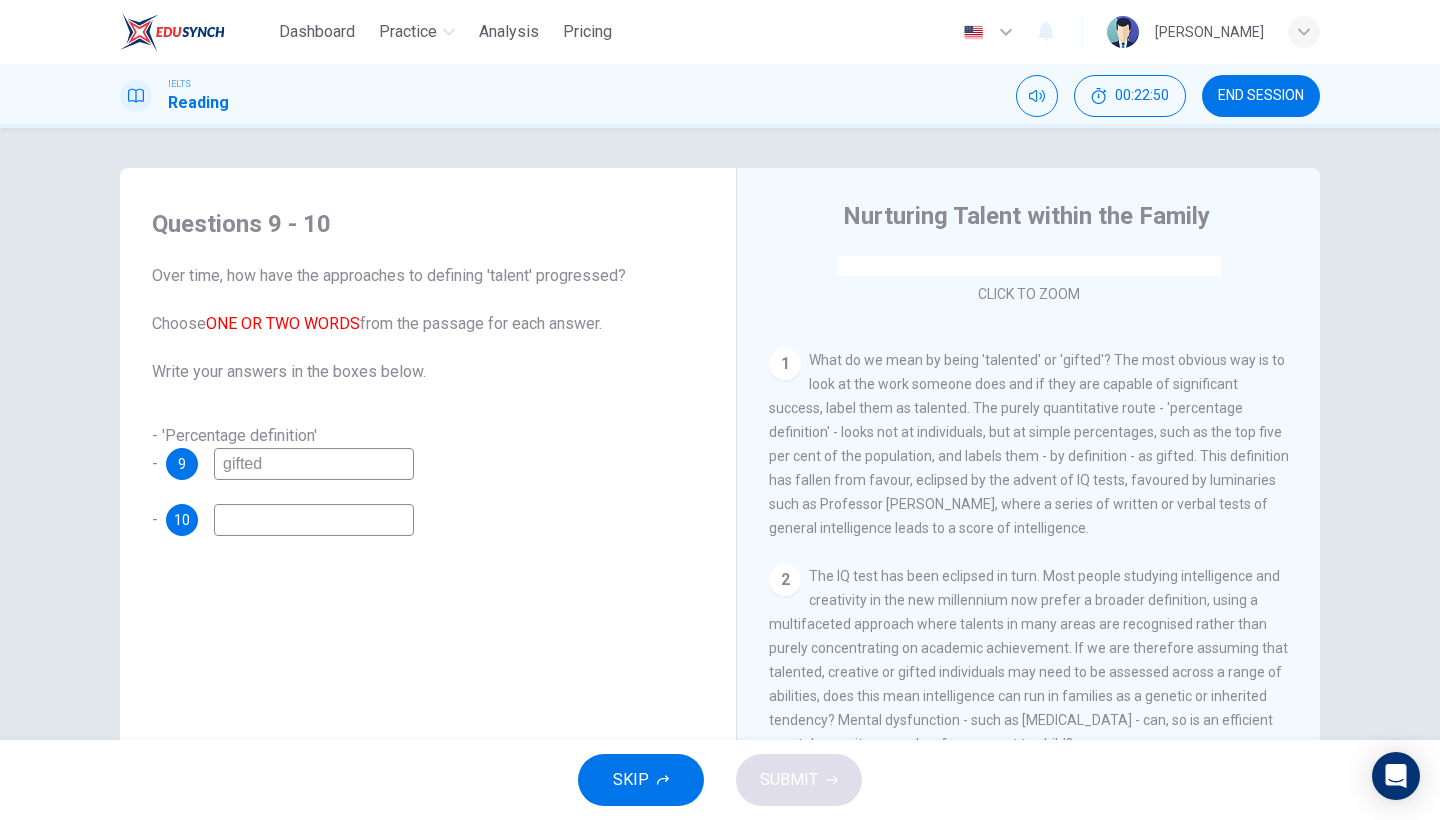 scroll, scrollTop: 339, scrollLeft: 0, axis: vertical 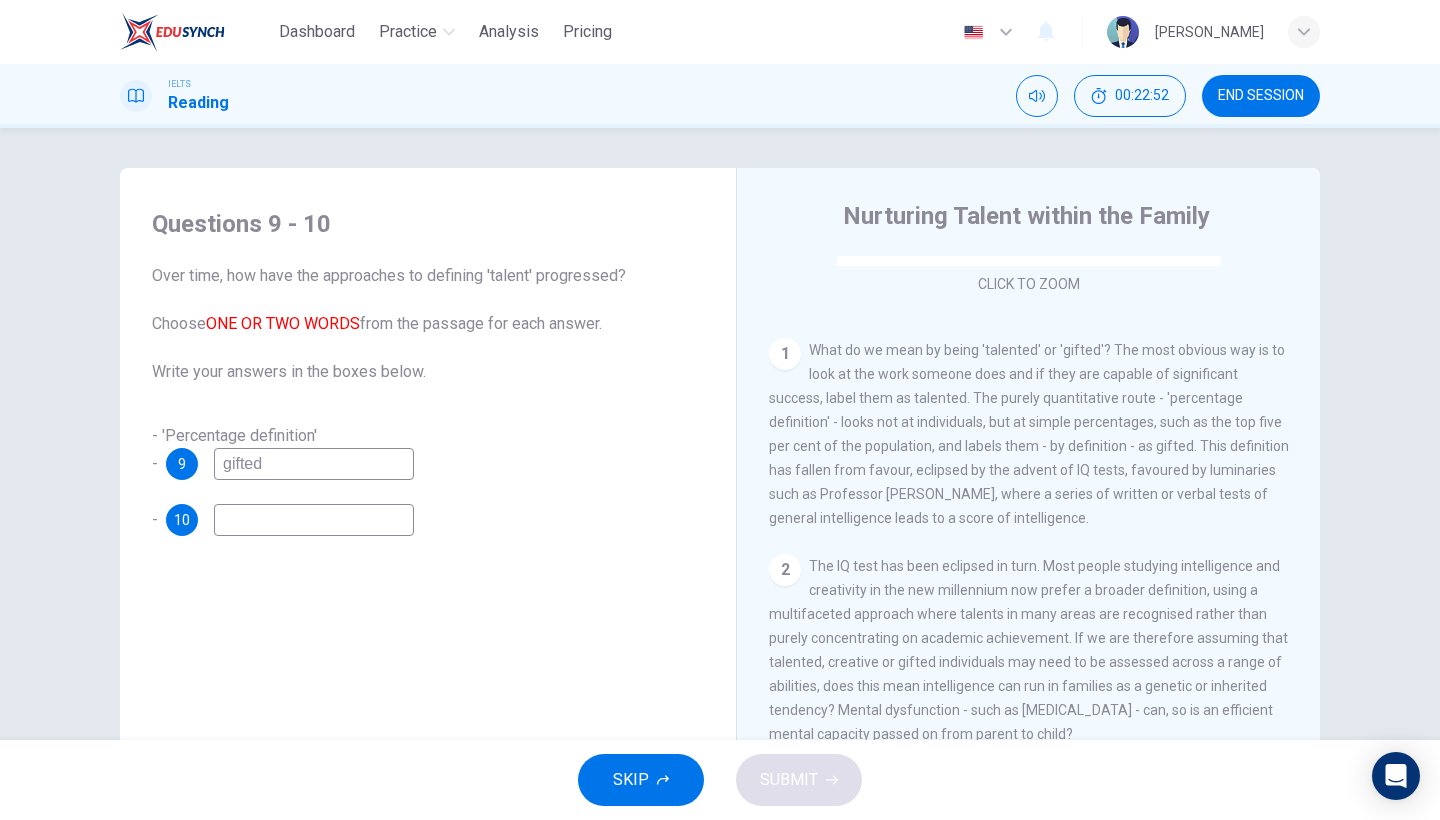 type on "gifted" 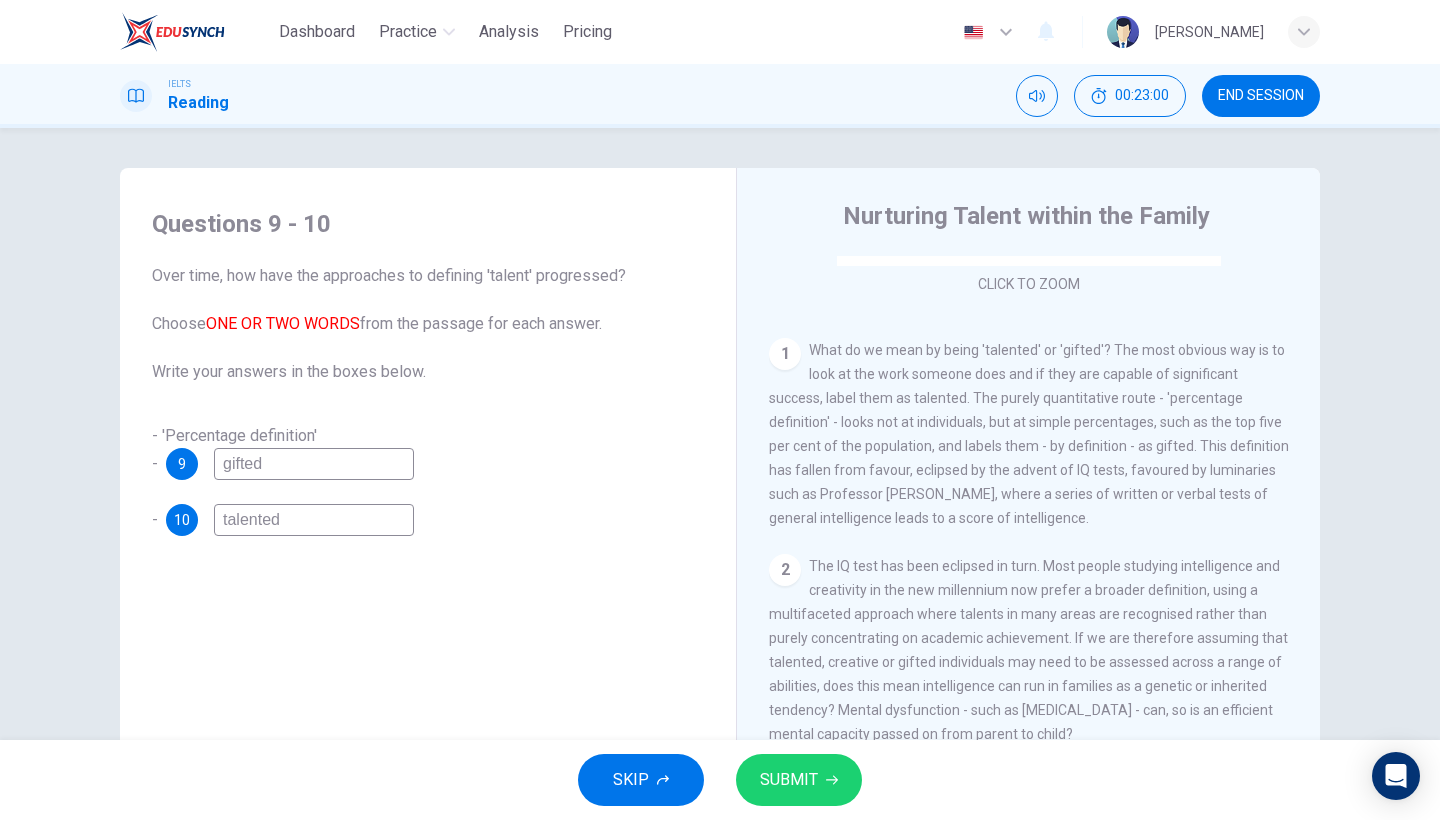 type on "talented" 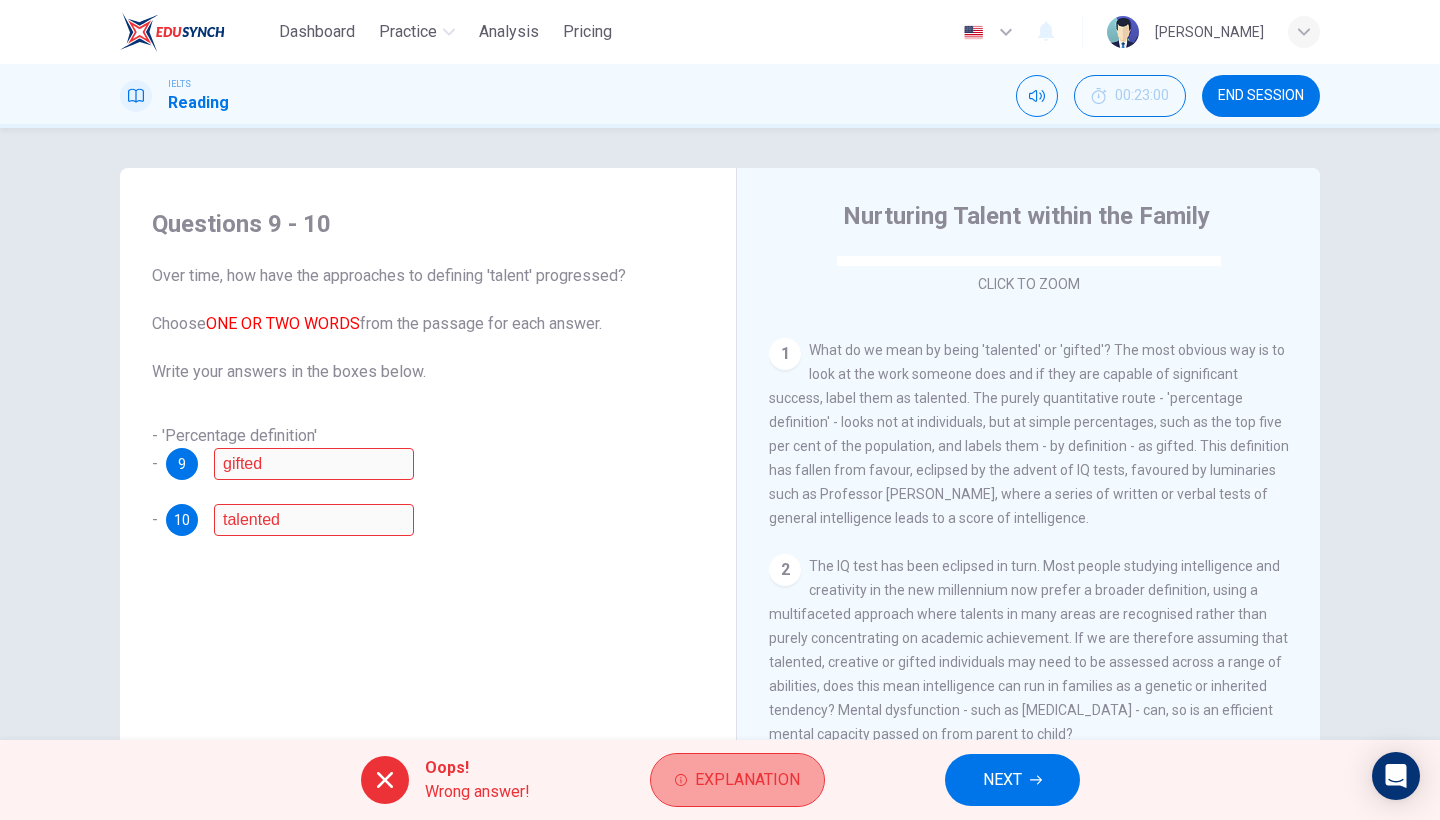 click on "Explanation" at bounding box center (747, 780) 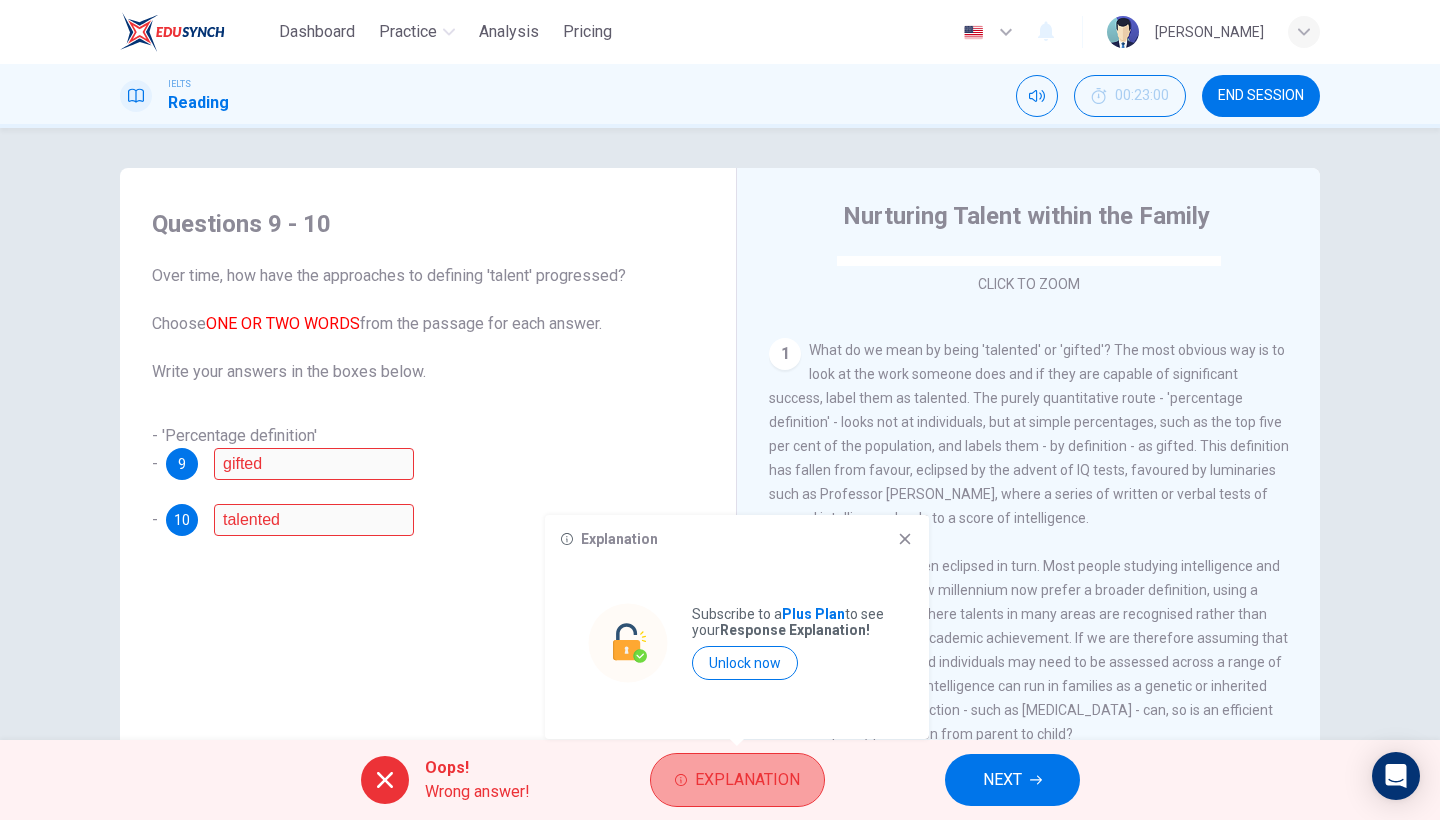 click on "Explanation" at bounding box center (737, 780) 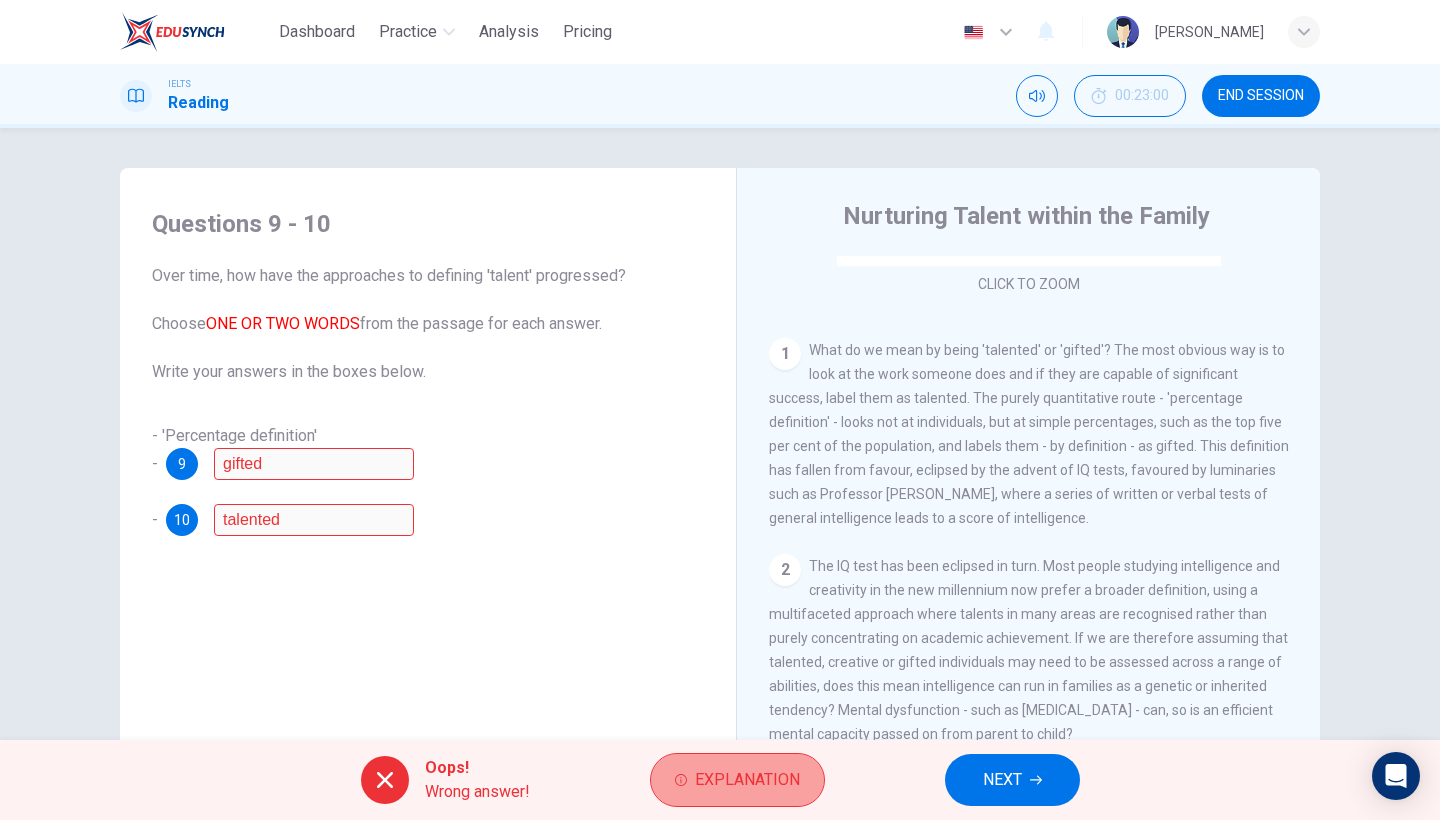 click on "Explanation" at bounding box center (737, 780) 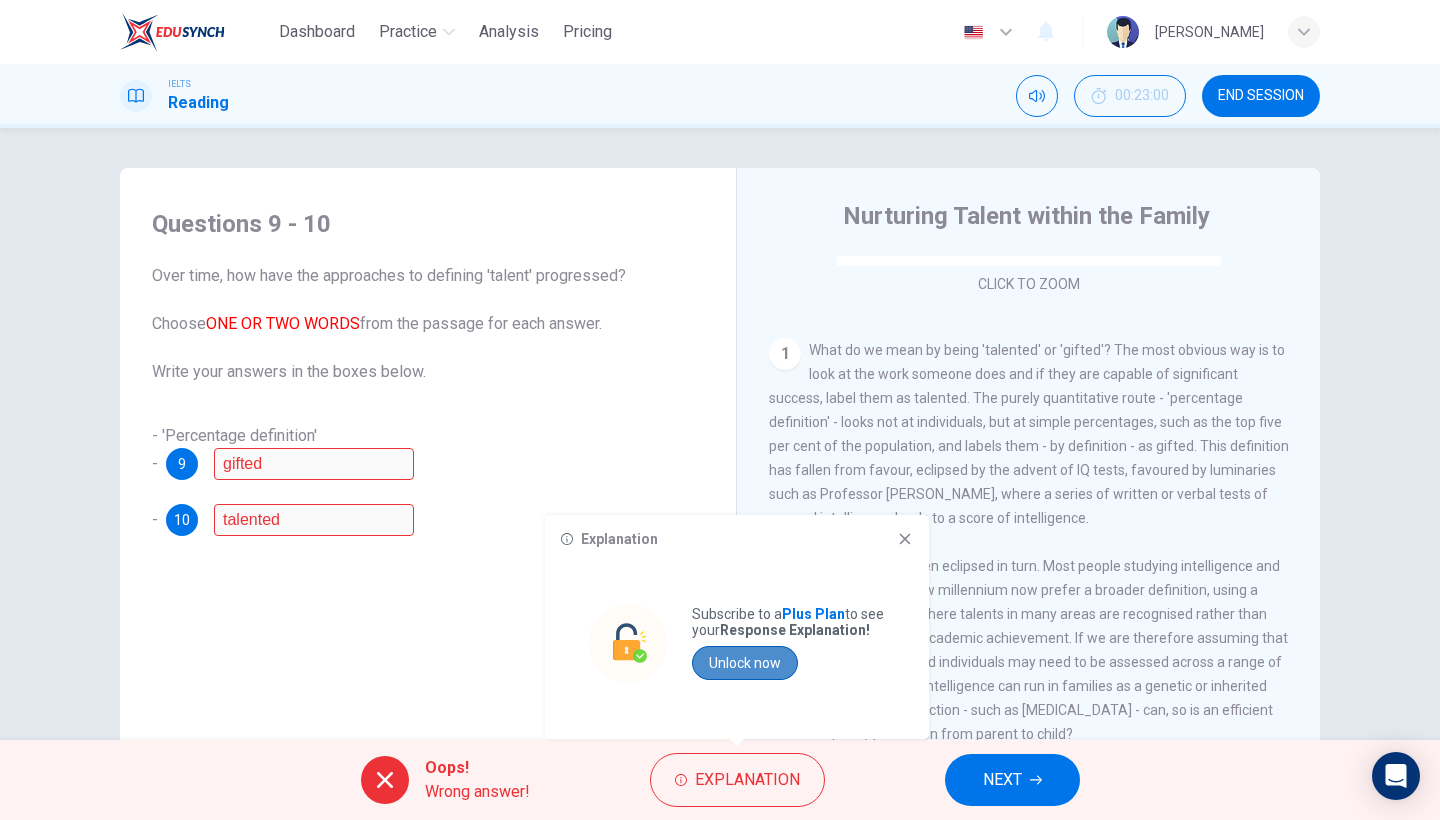 click on "Unlock now" at bounding box center [745, 663] 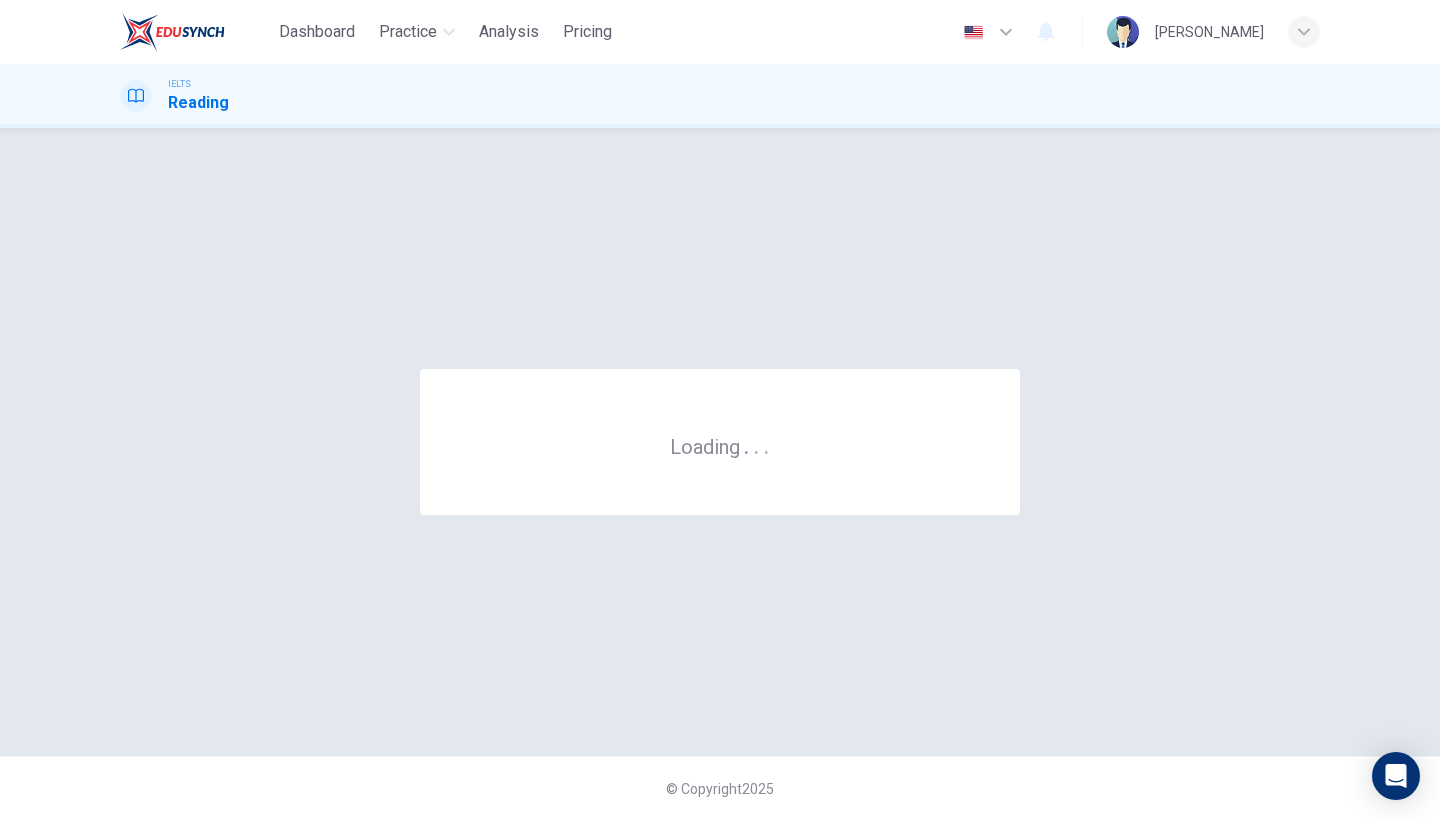 scroll, scrollTop: 0, scrollLeft: 0, axis: both 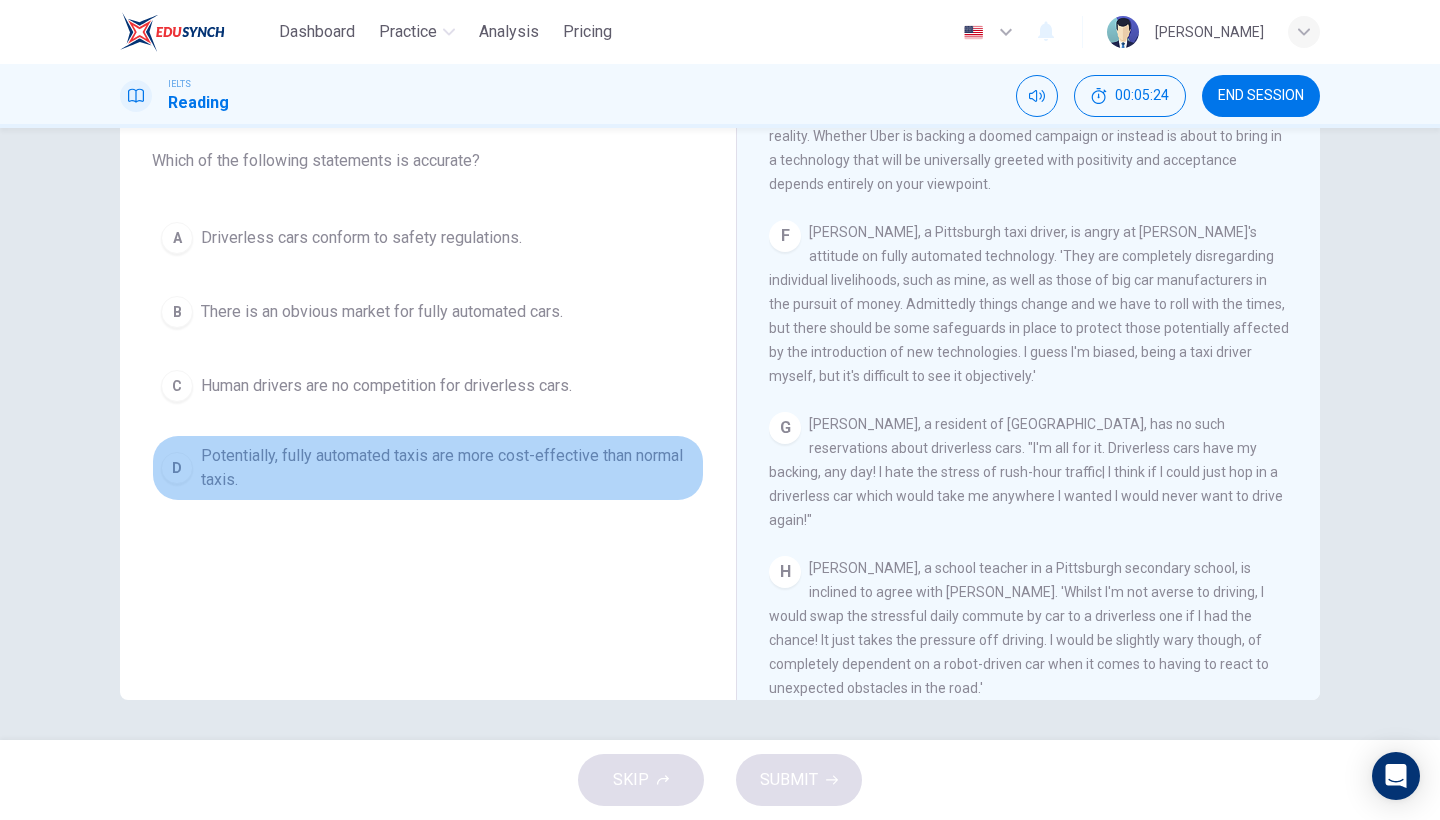 click on "D" at bounding box center [177, 468] 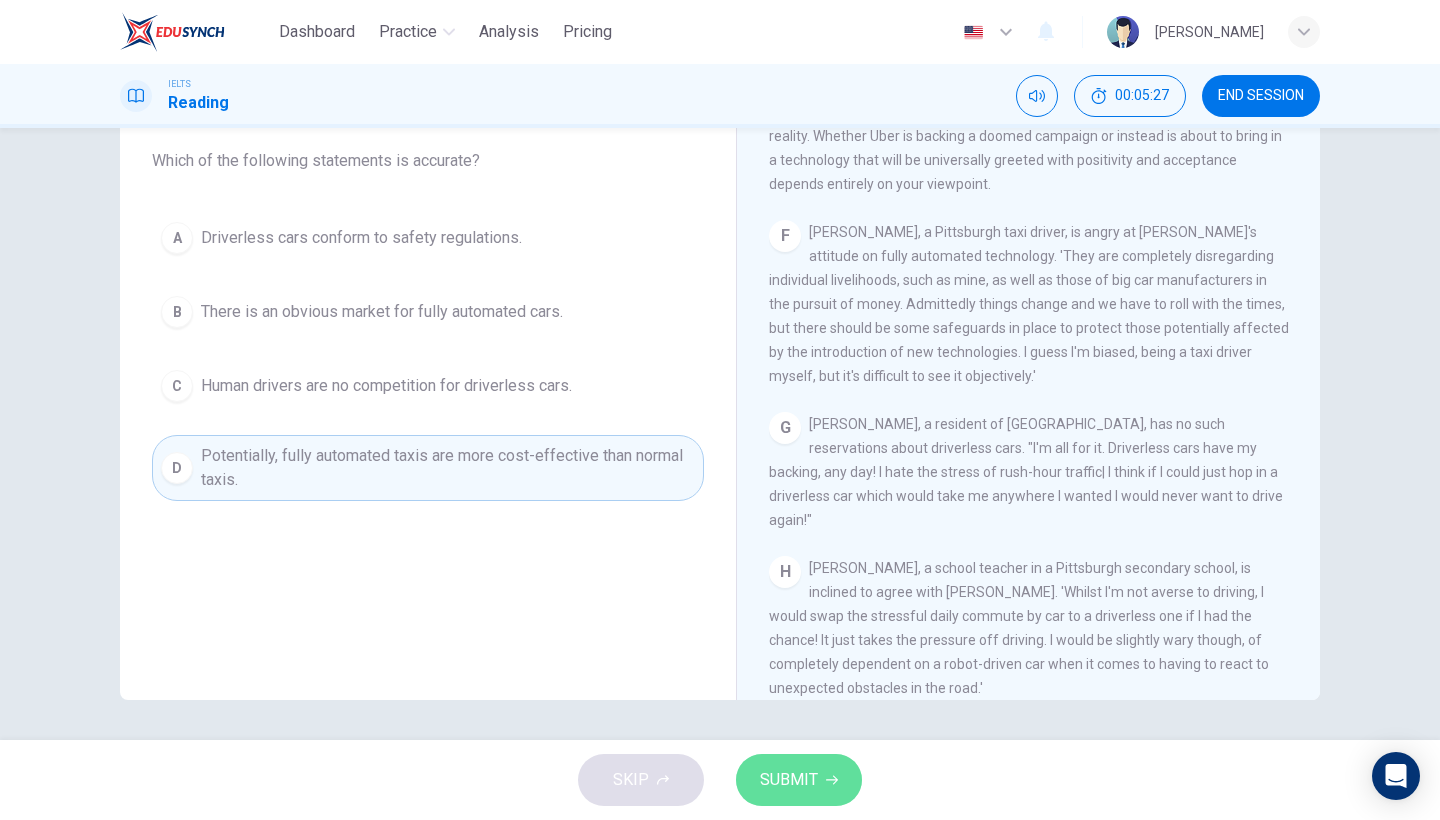 click on "SUBMIT" at bounding box center (789, 780) 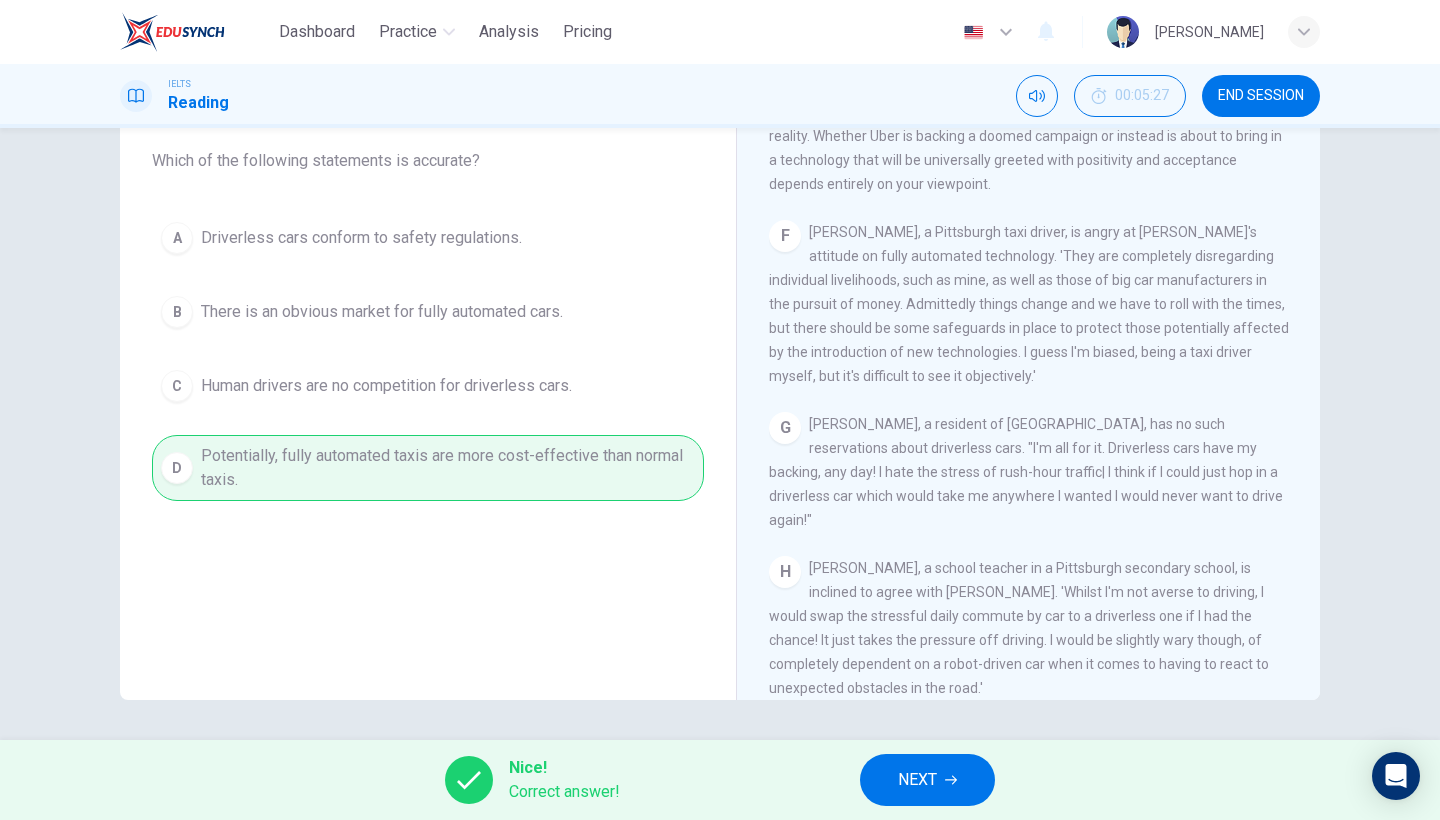 click on "NEXT" at bounding box center (917, 780) 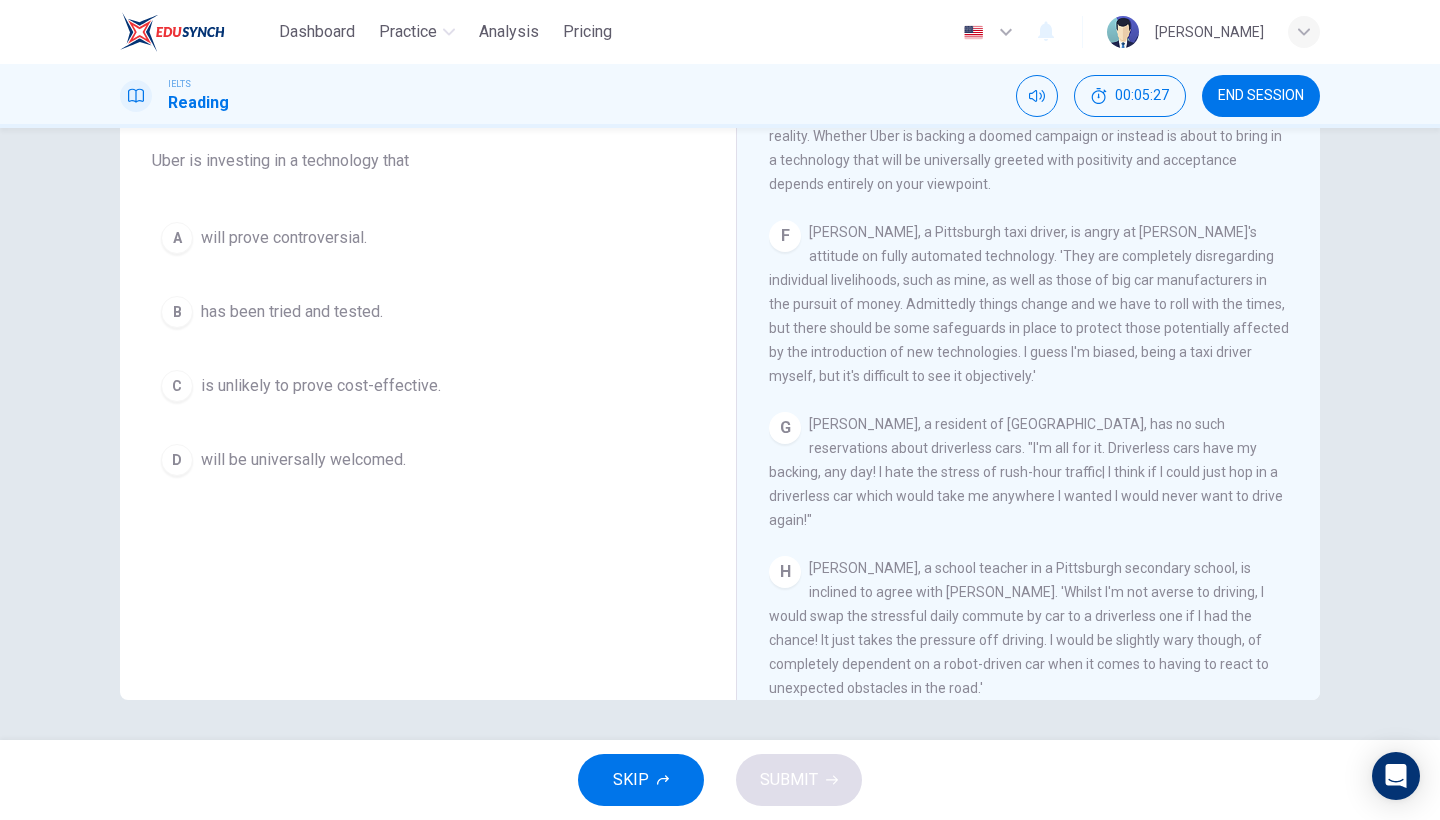 scroll, scrollTop: 1220, scrollLeft: 0, axis: vertical 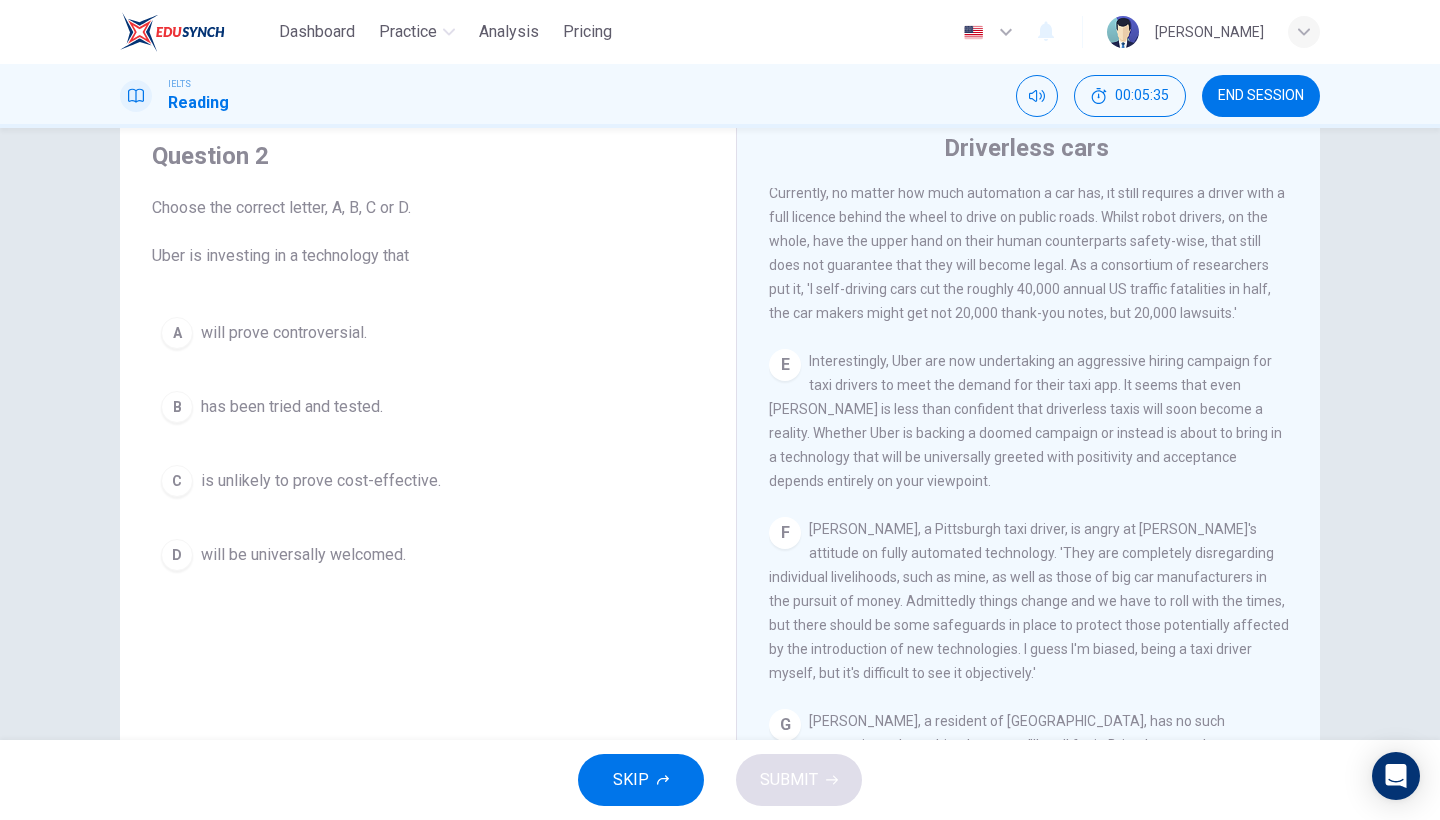 click on "will prove controversial." at bounding box center [284, 333] 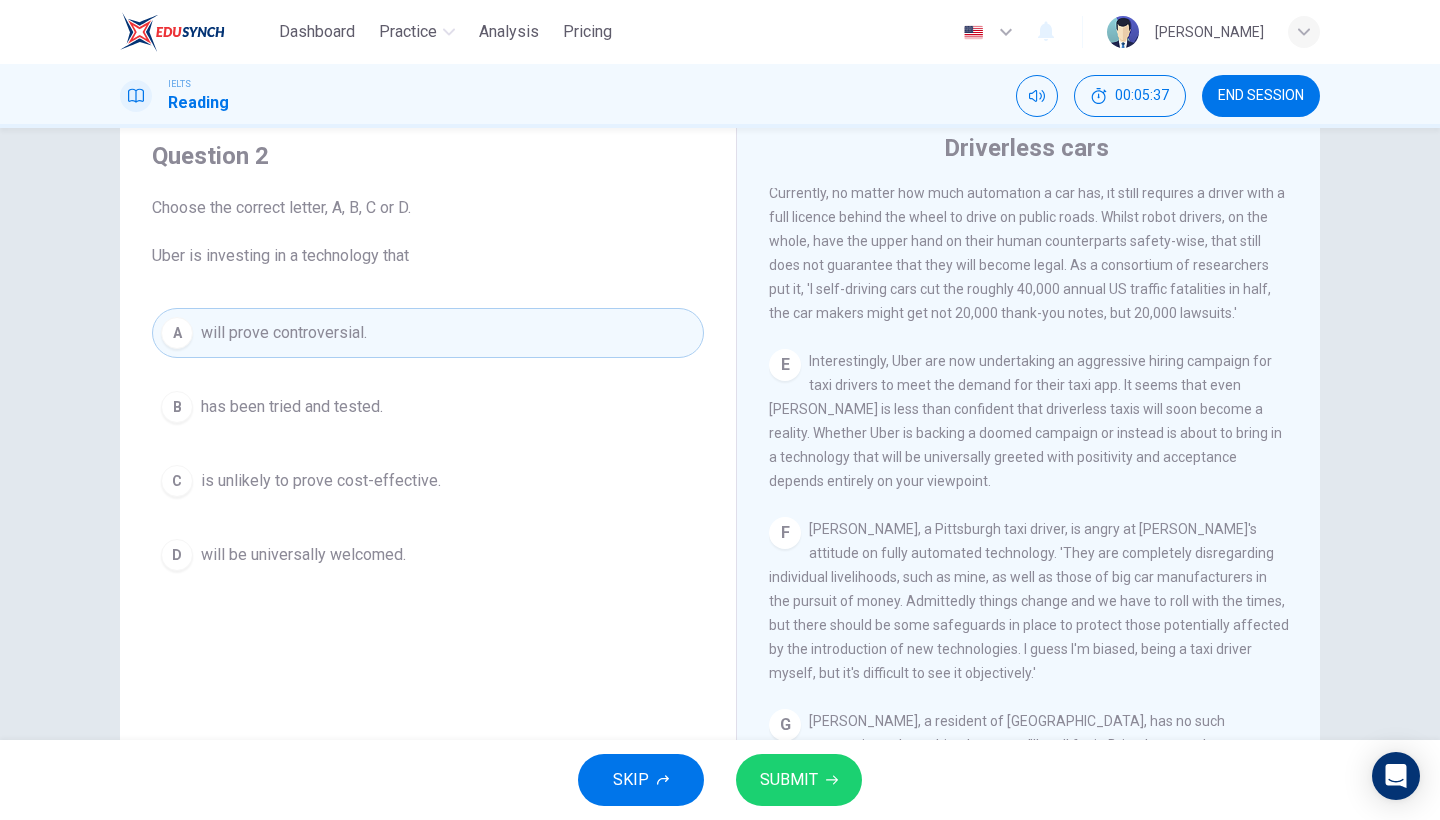click on "SUBMIT" at bounding box center (799, 780) 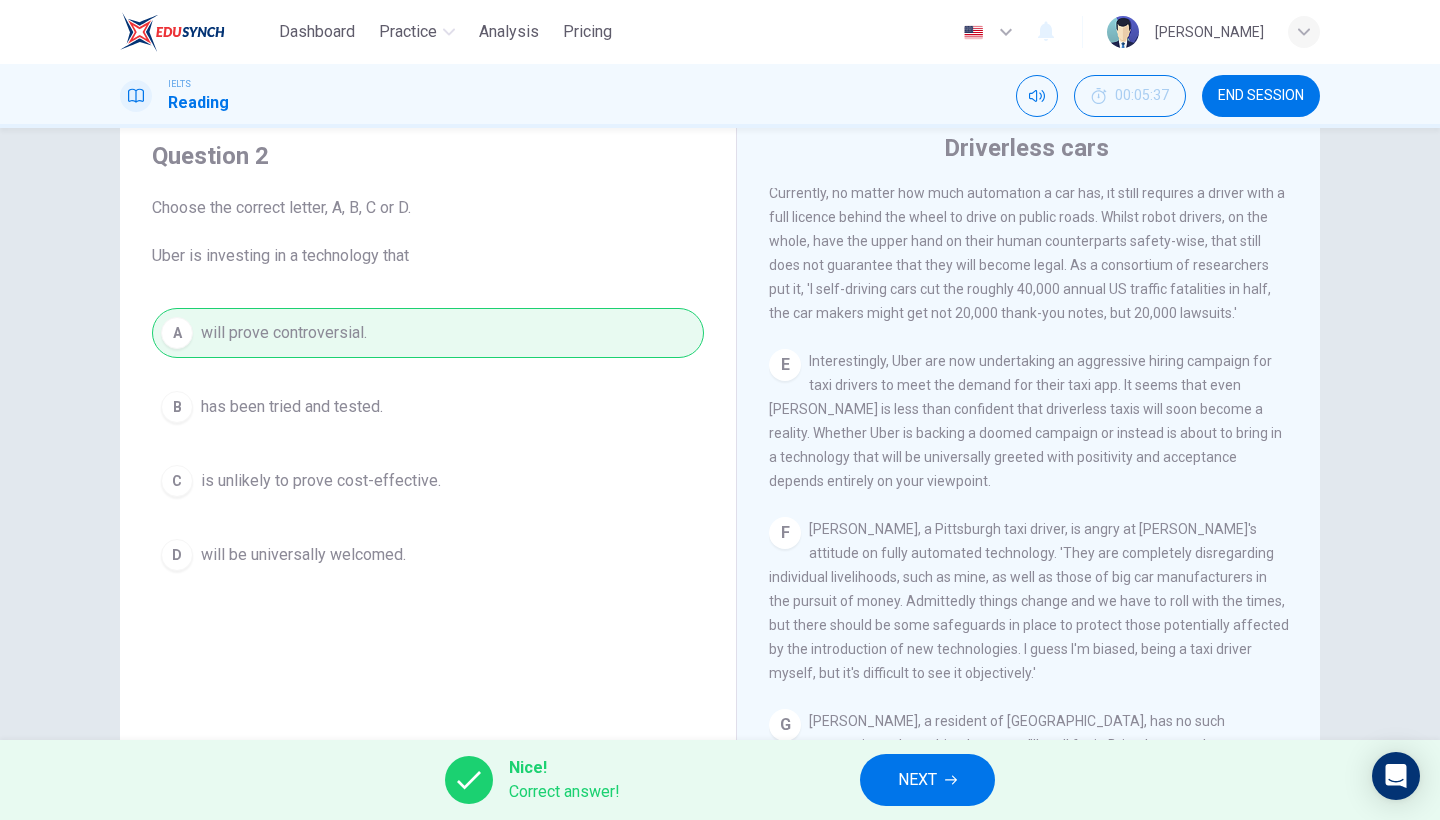 click on "NEXT" at bounding box center [917, 780] 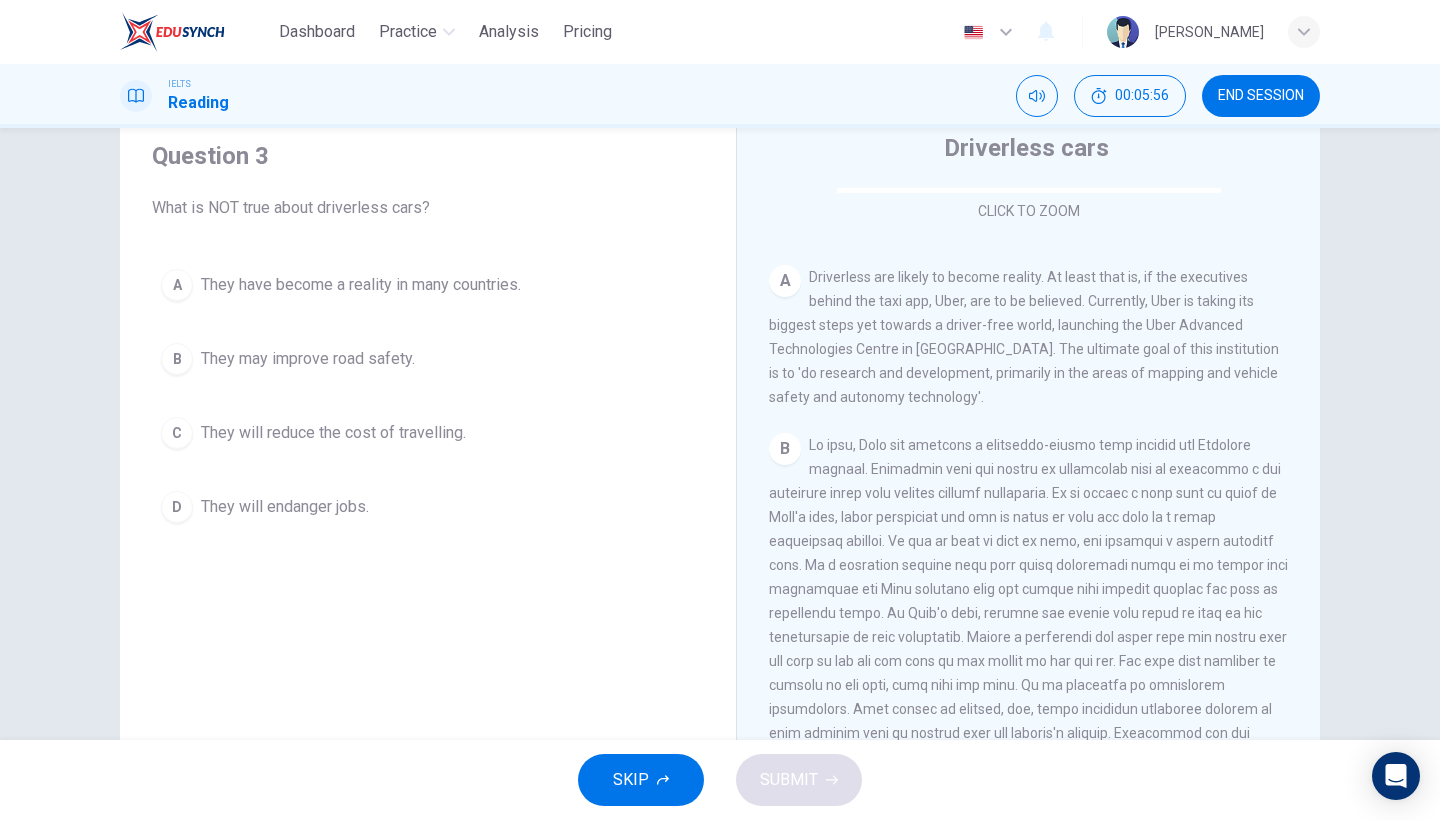 scroll, scrollTop: 349, scrollLeft: 0, axis: vertical 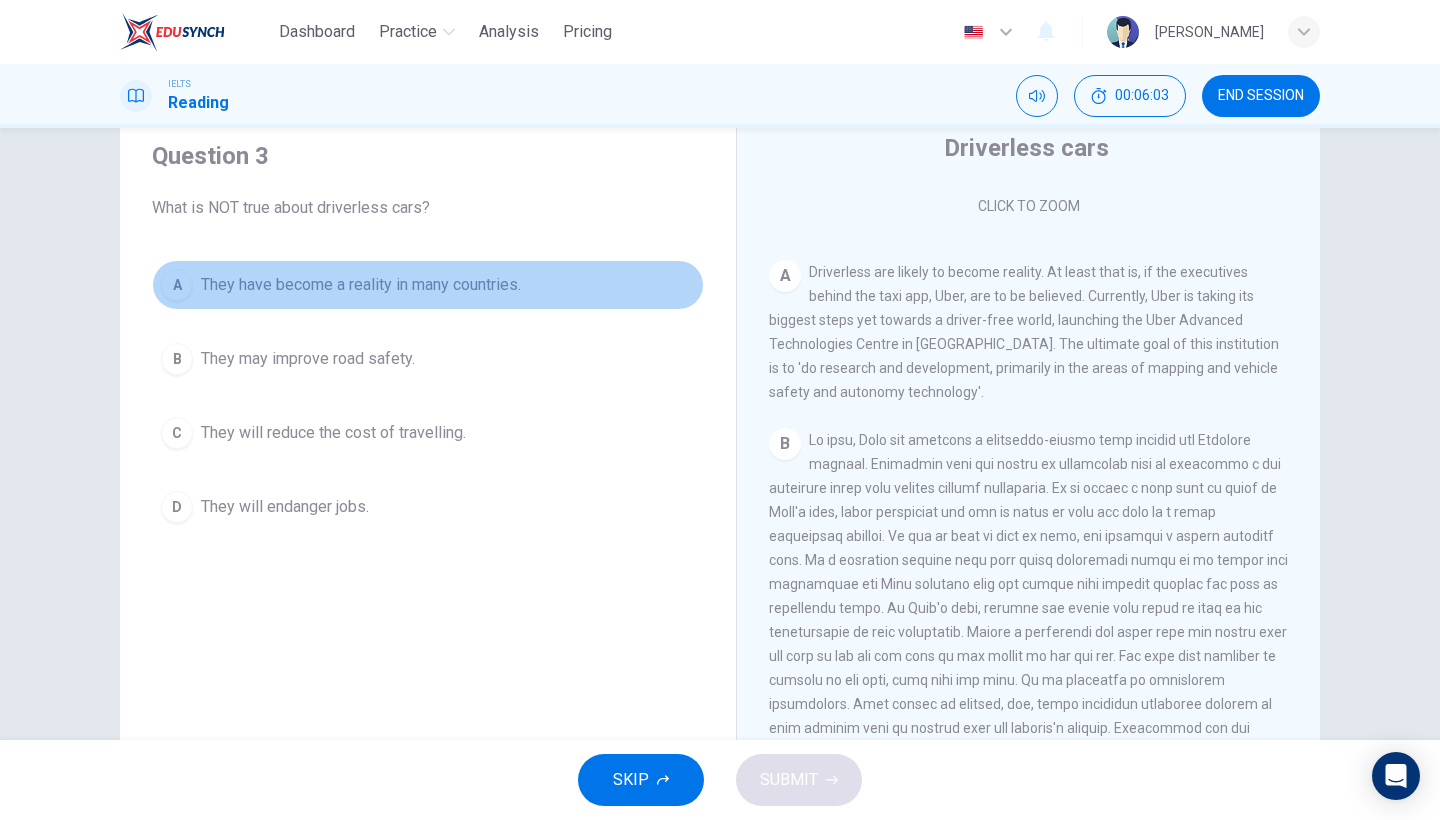 click on "They have become a reality in many countries." at bounding box center (361, 285) 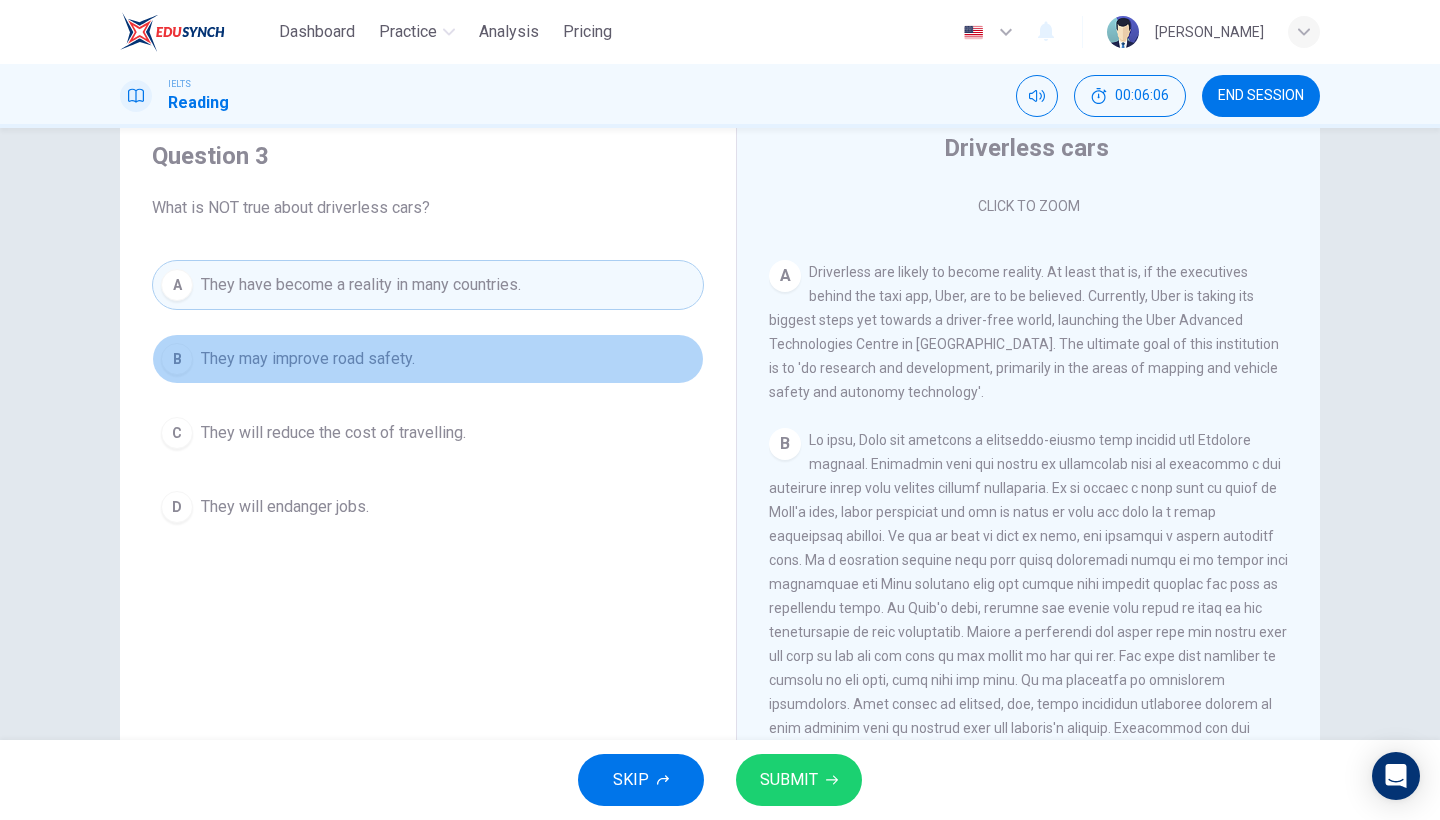 click on "B They may improve road safety." at bounding box center [428, 359] 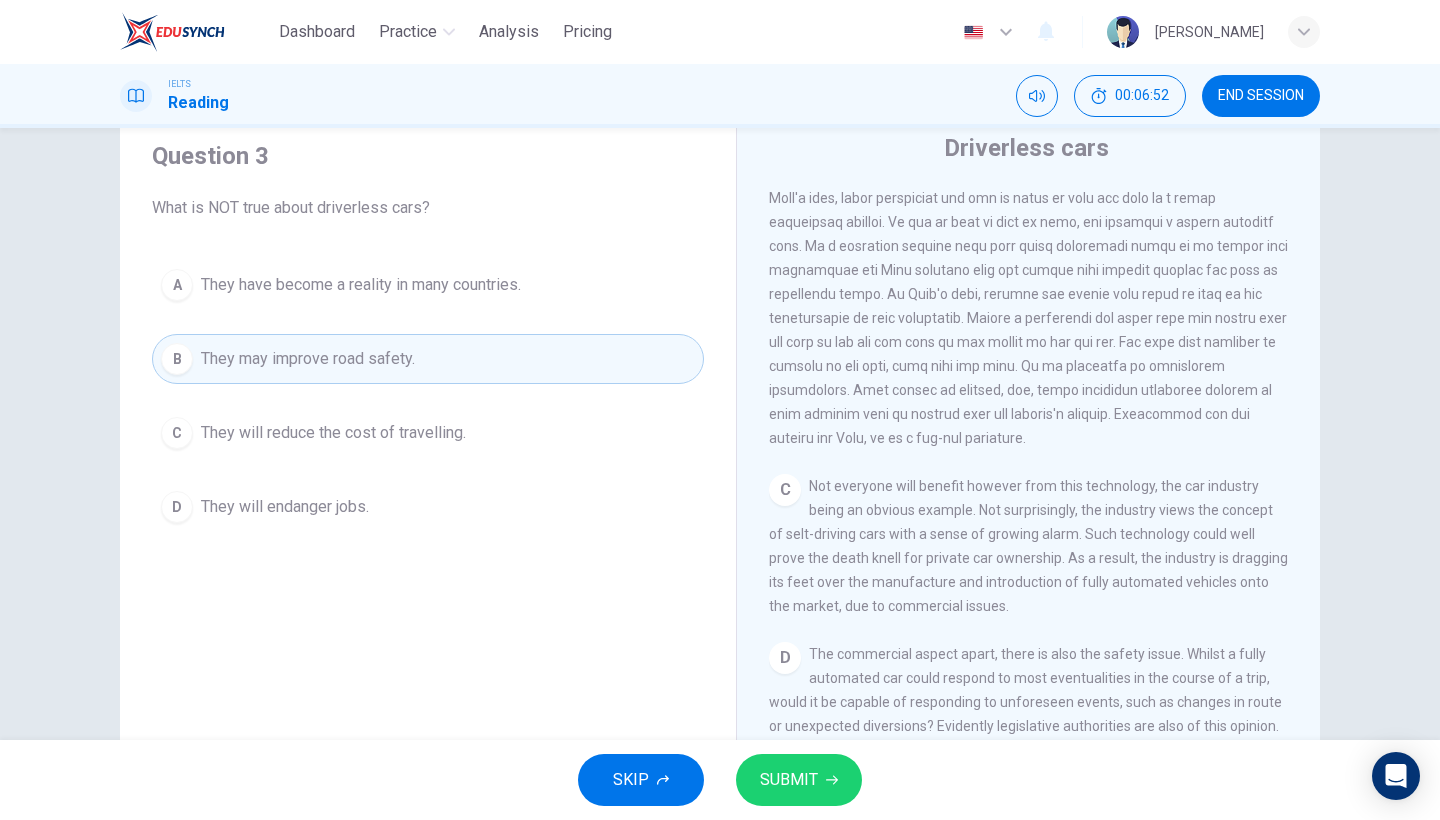 scroll, scrollTop: 677, scrollLeft: 0, axis: vertical 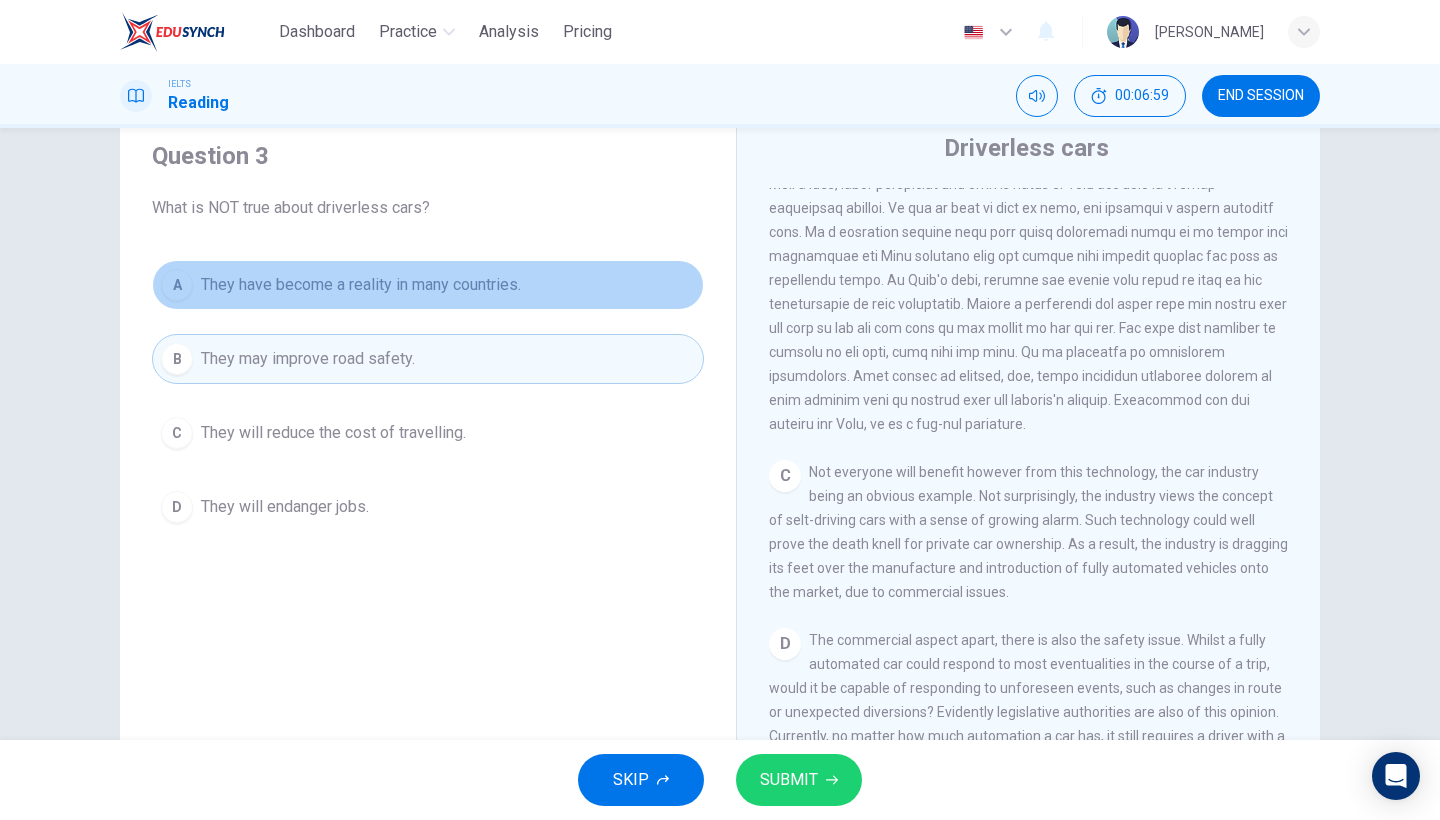 click on "A They have become a reality in many countries." at bounding box center (428, 285) 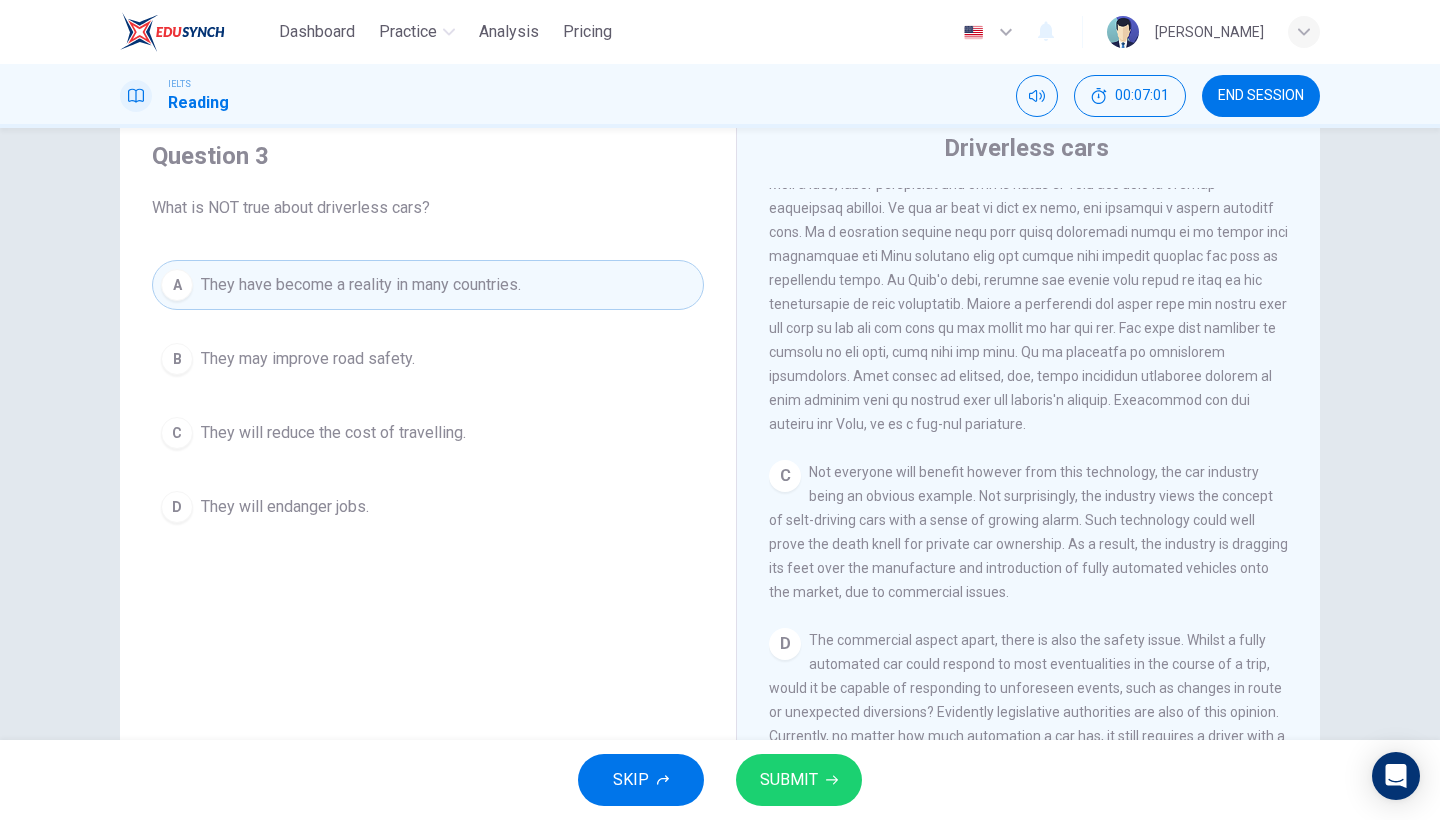 click on "SUBMIT" at bounding box center (799, 780) 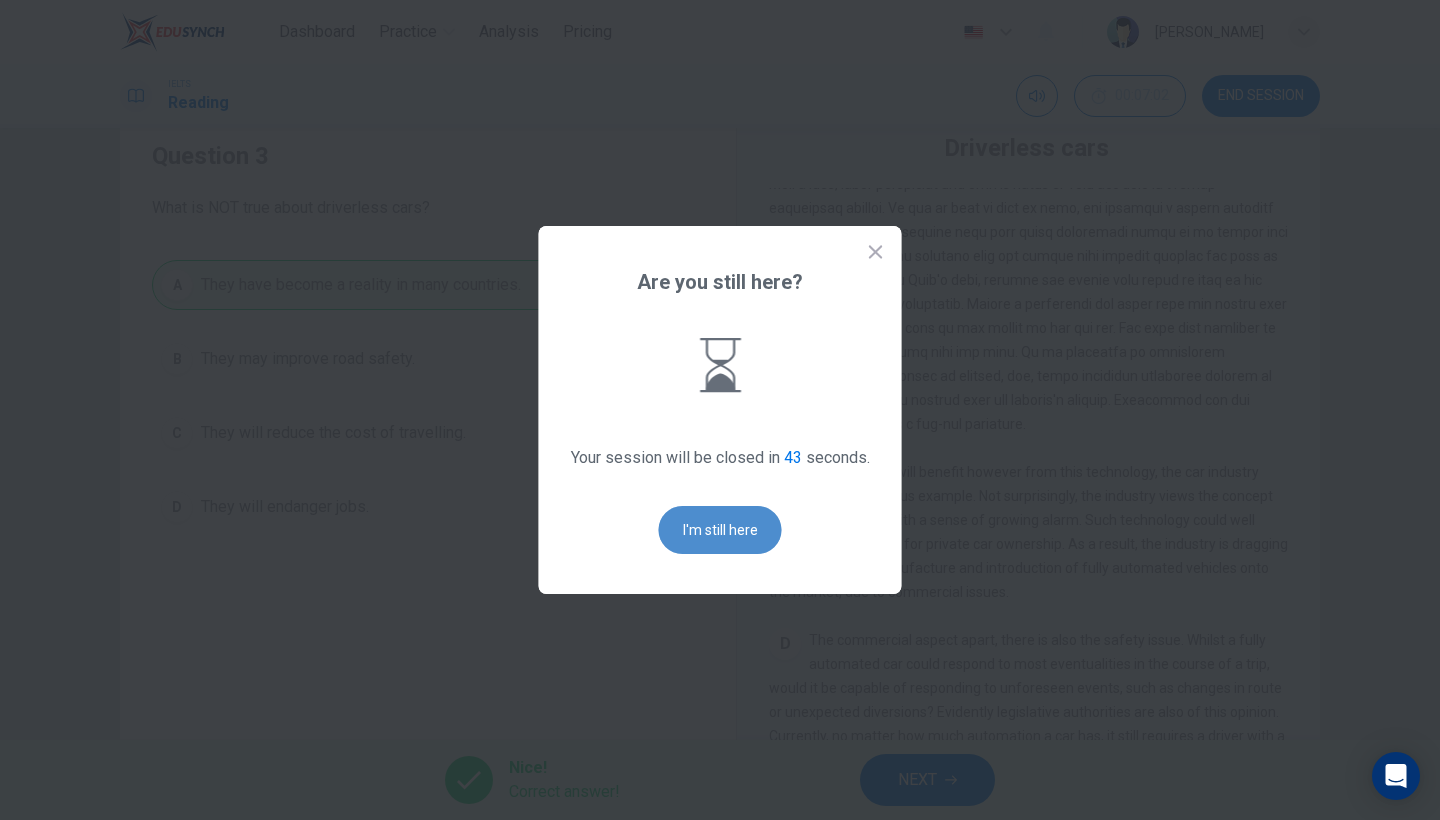 click on "I'm still here" at bounding box center [720, 530] 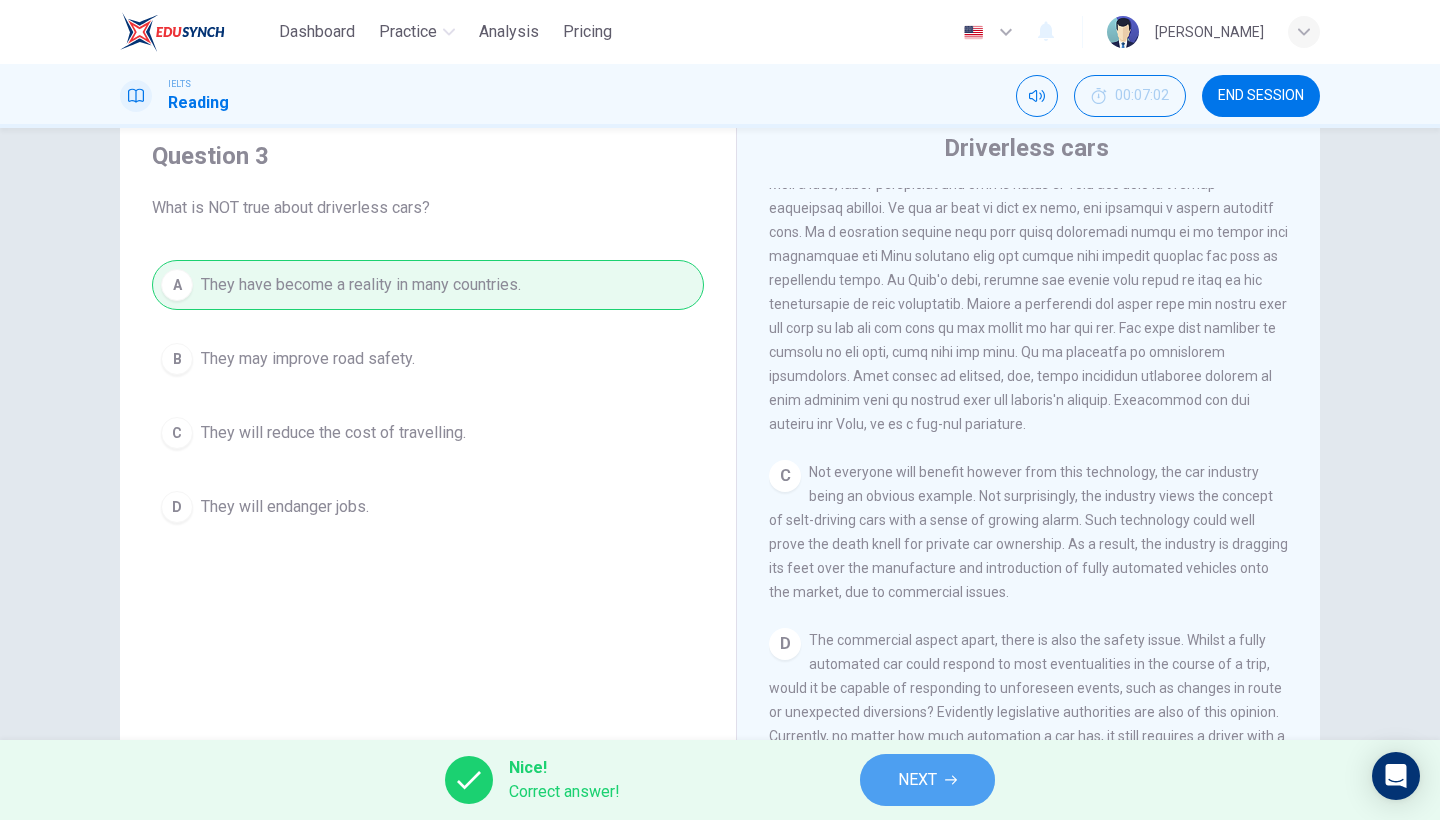 click on "NEXT" at bounding box center [927, 780] 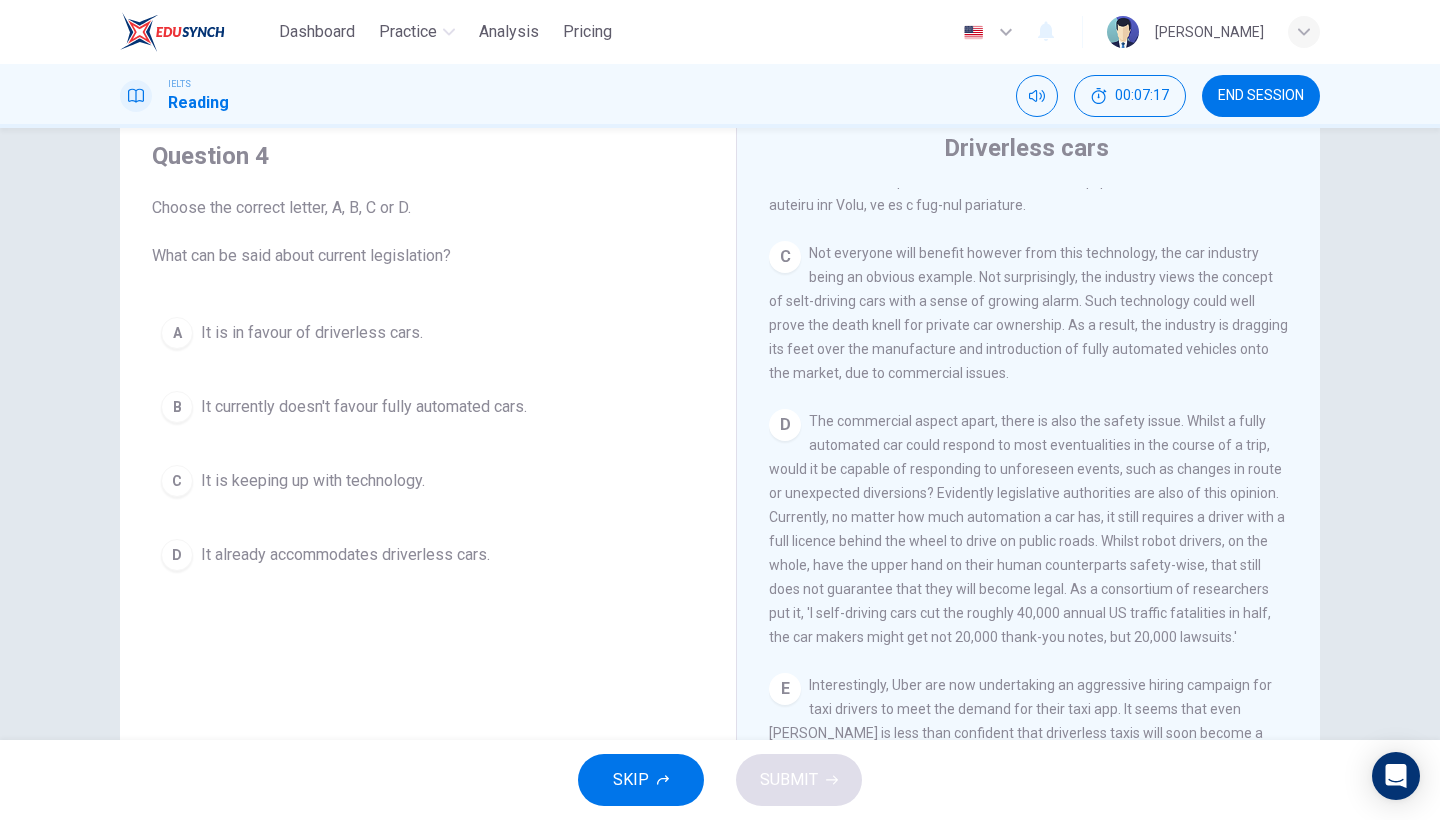 scroll, scrollTop: 991, scrollLeft: 0, axis: vertical 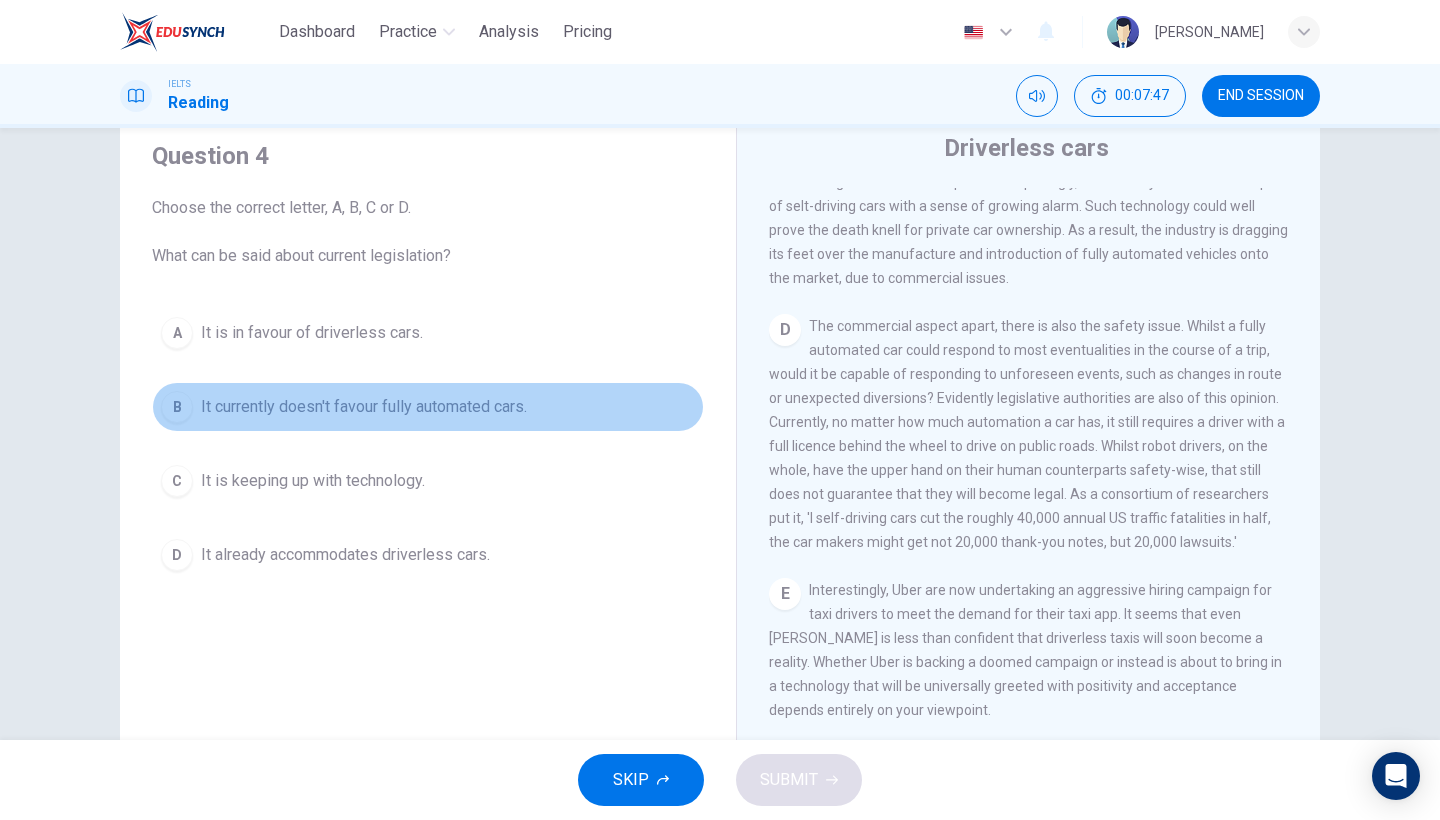 click on "B" at bounding box center [177, 407] 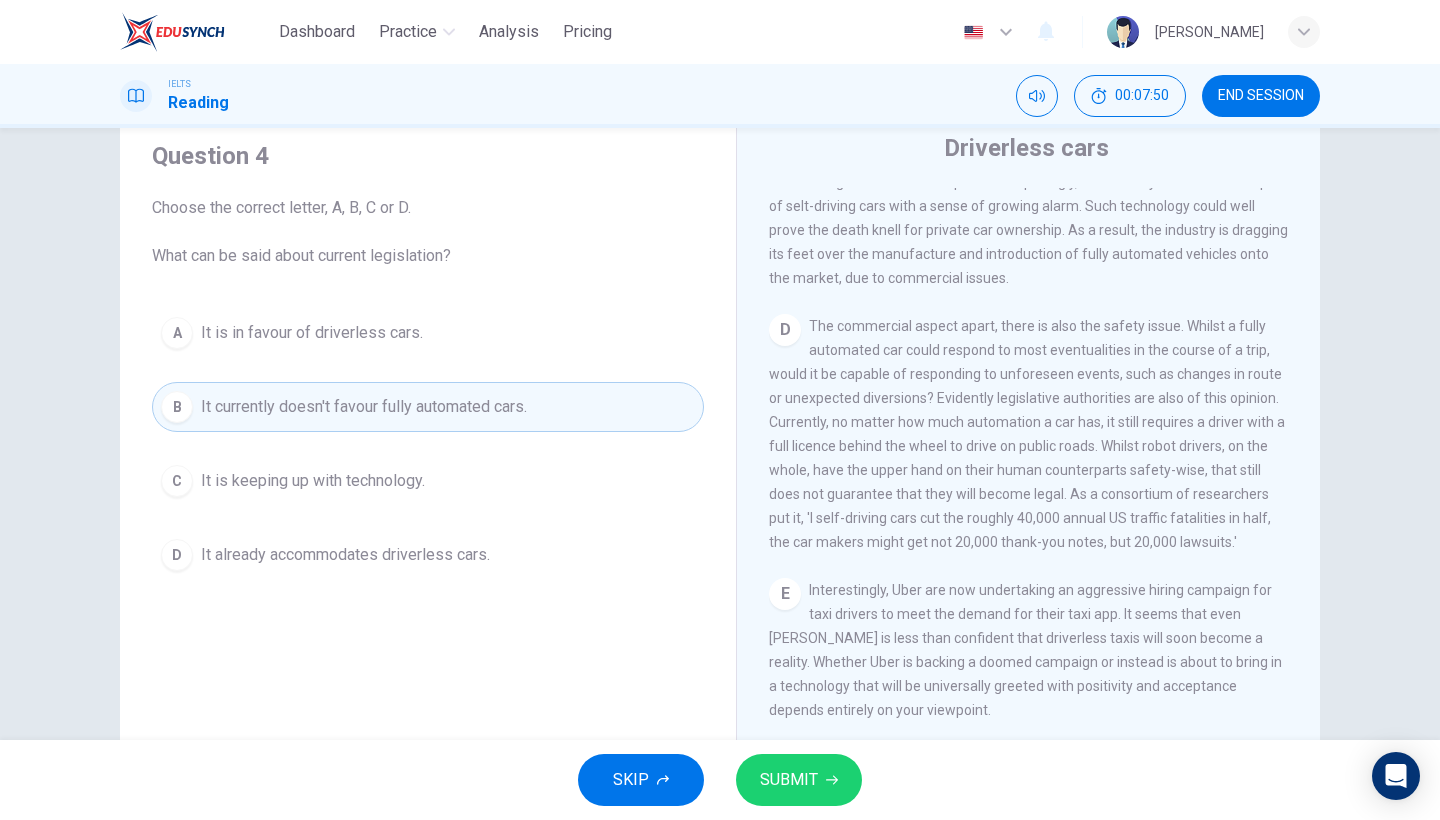 click on "SUBMIT" at bounding box center (789, 780) 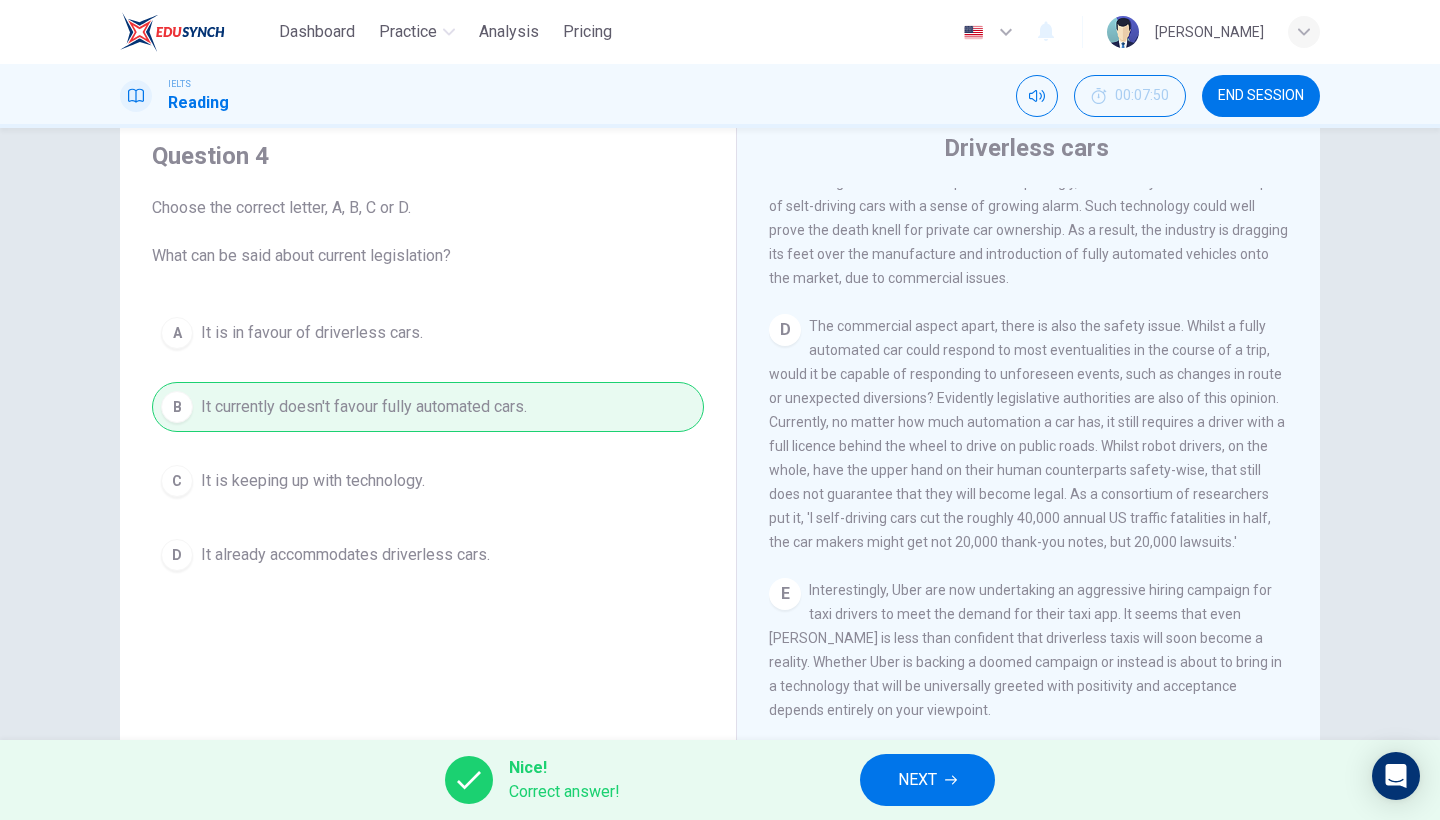 click on "NEXT" at bounding box center (927, 780) 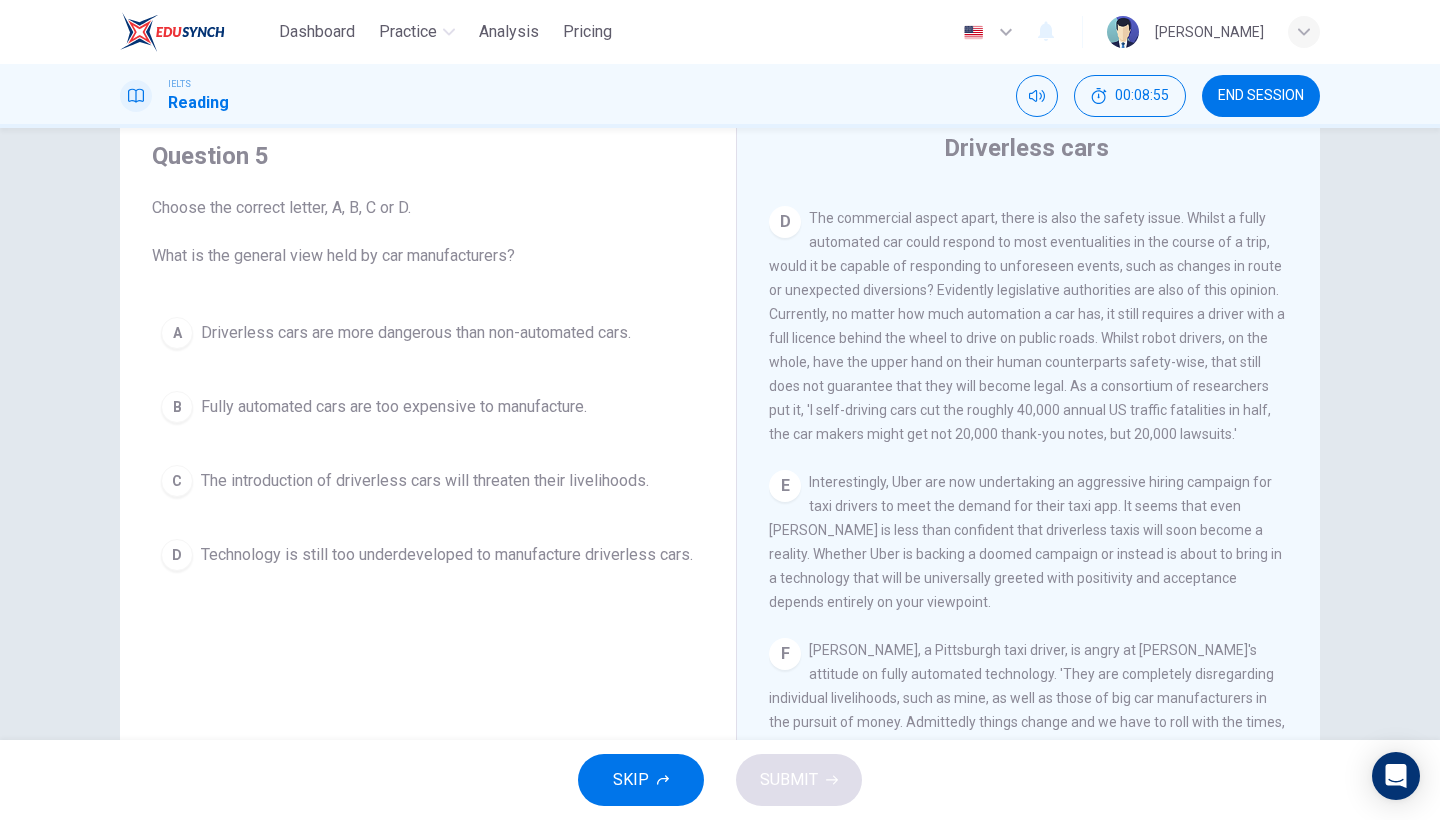 scroll, scrollTop: 1100, scrollLeft: 0, axis: vertical 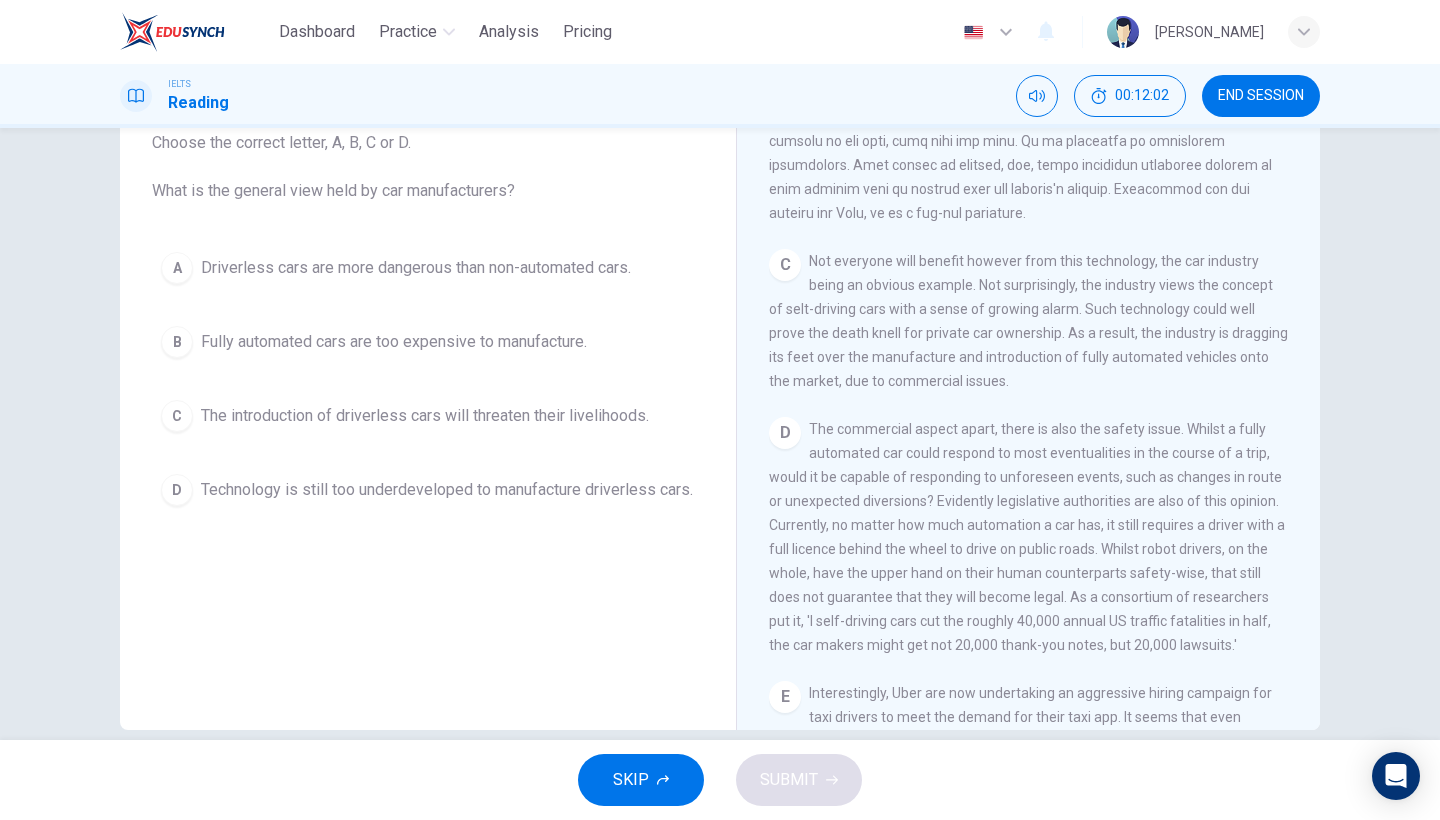 click on "Not everyone will benefit however from this technology, the car industry being an obvious example. Not surprisingly, the industry views the concept of selt-driving cars with a sense of growing alarm. Such technology could well prove the death knell for private car ownership. As a result, the industry is dragging its feet over the manufacture and introduction of fully automated vehicles onto the market, due to commercial issues." at bounding box center [1028, 321] 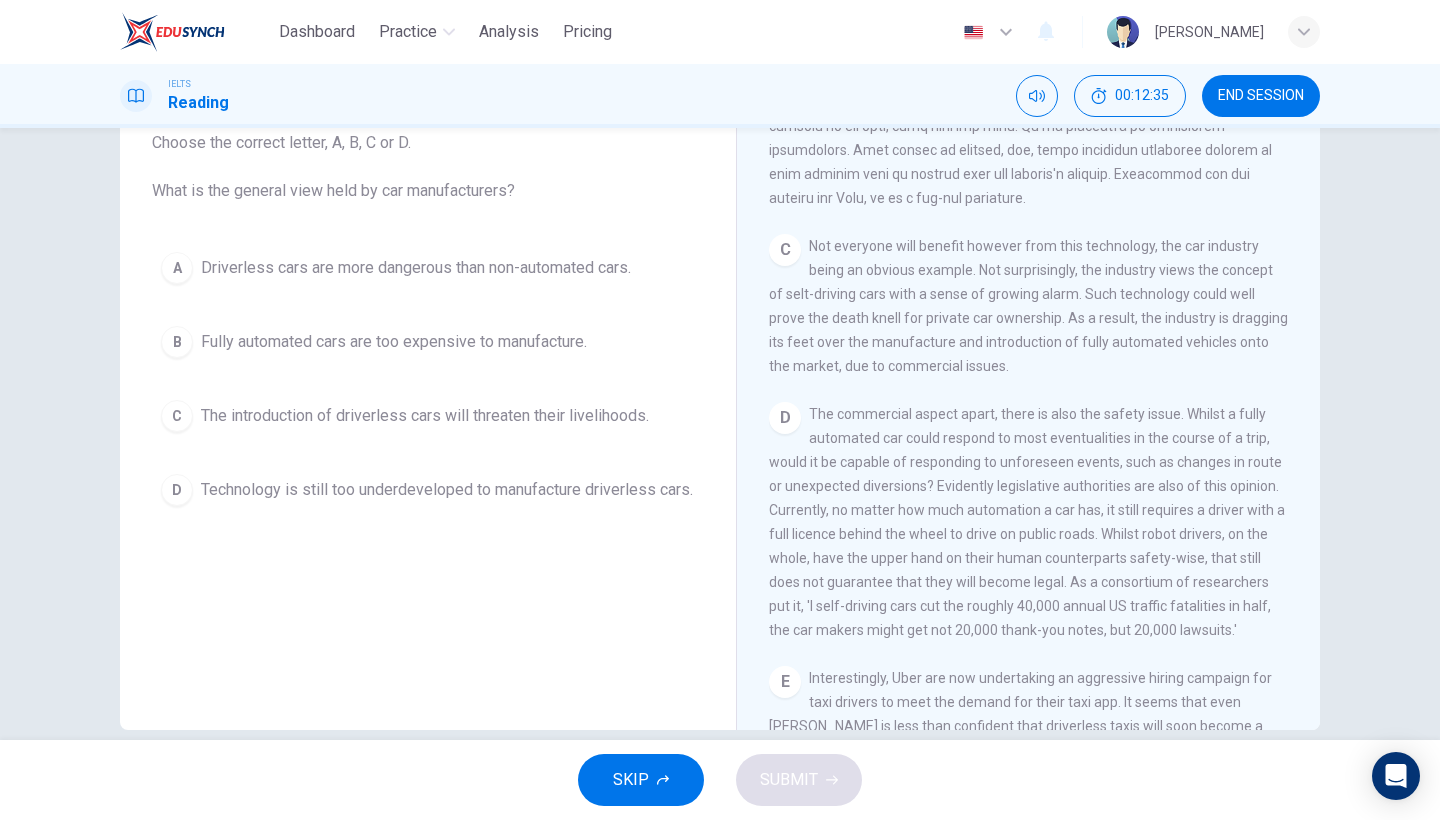 scroll, scrollTop: 845, scrollLeft: 0, axis: vertical 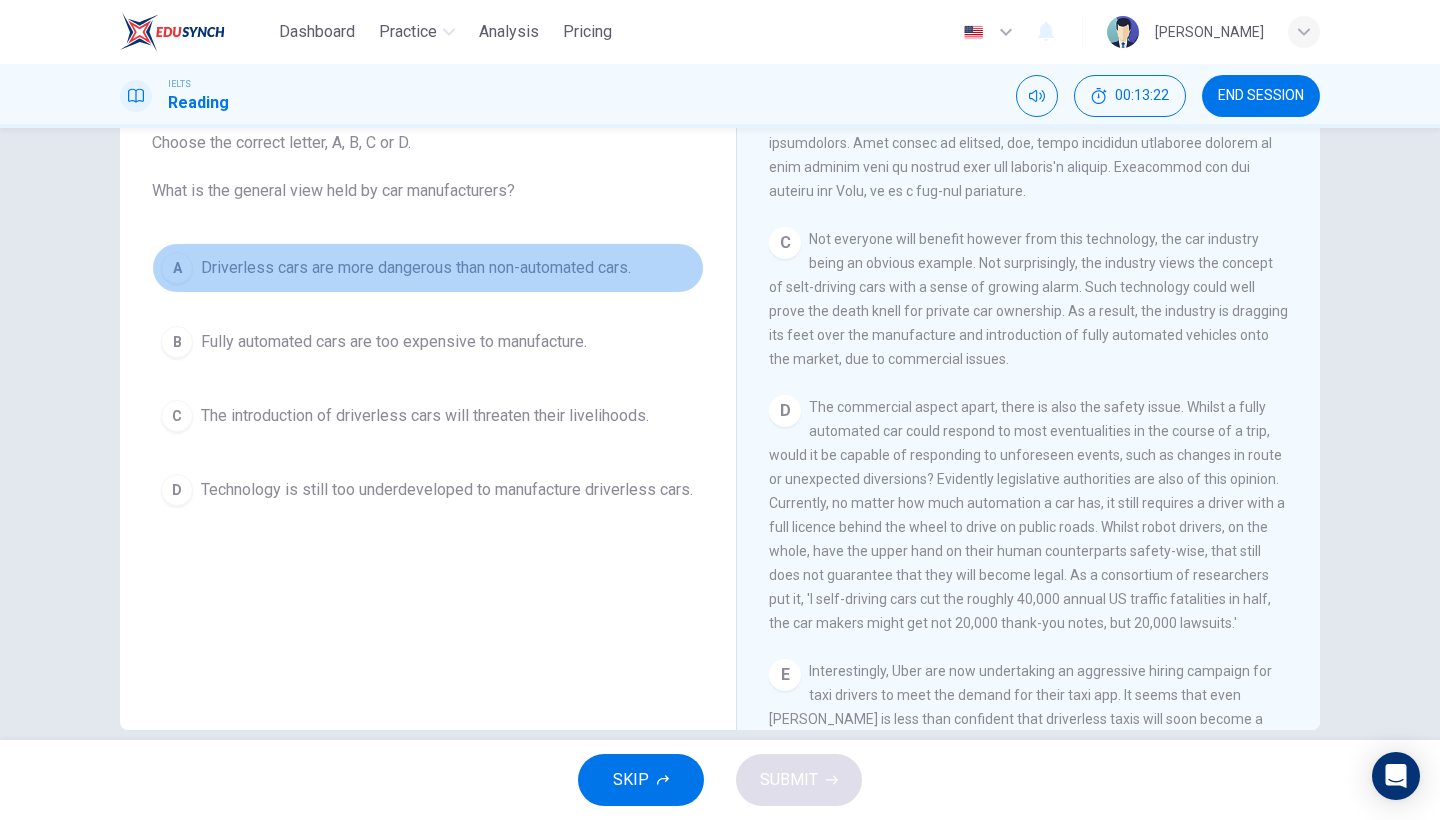 click on "A Driverless cars are more dangerous than non-automated cars." at bounding box center [428, 268] 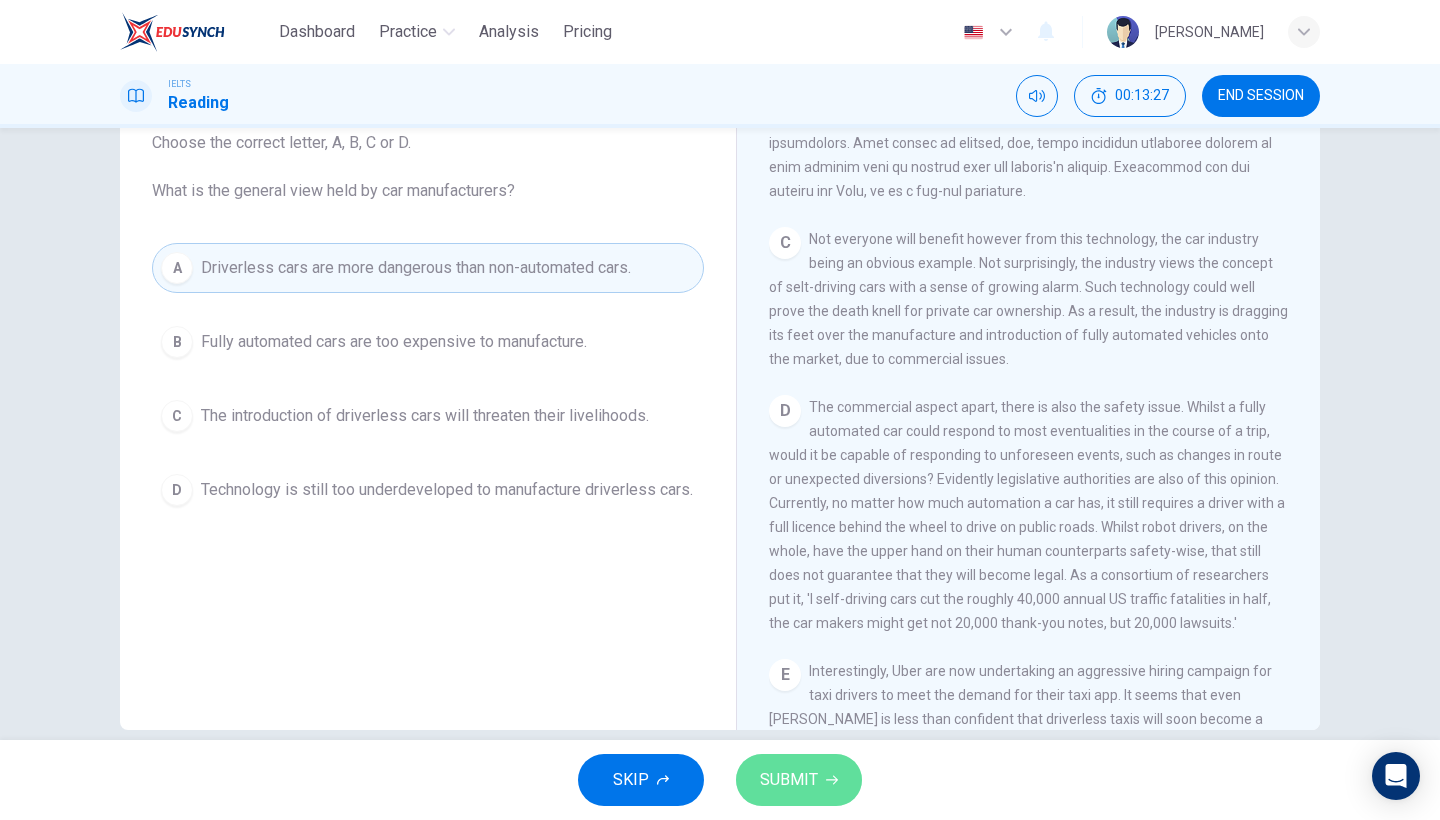 click on "SUBMIT" at bounding box center (789, 780) 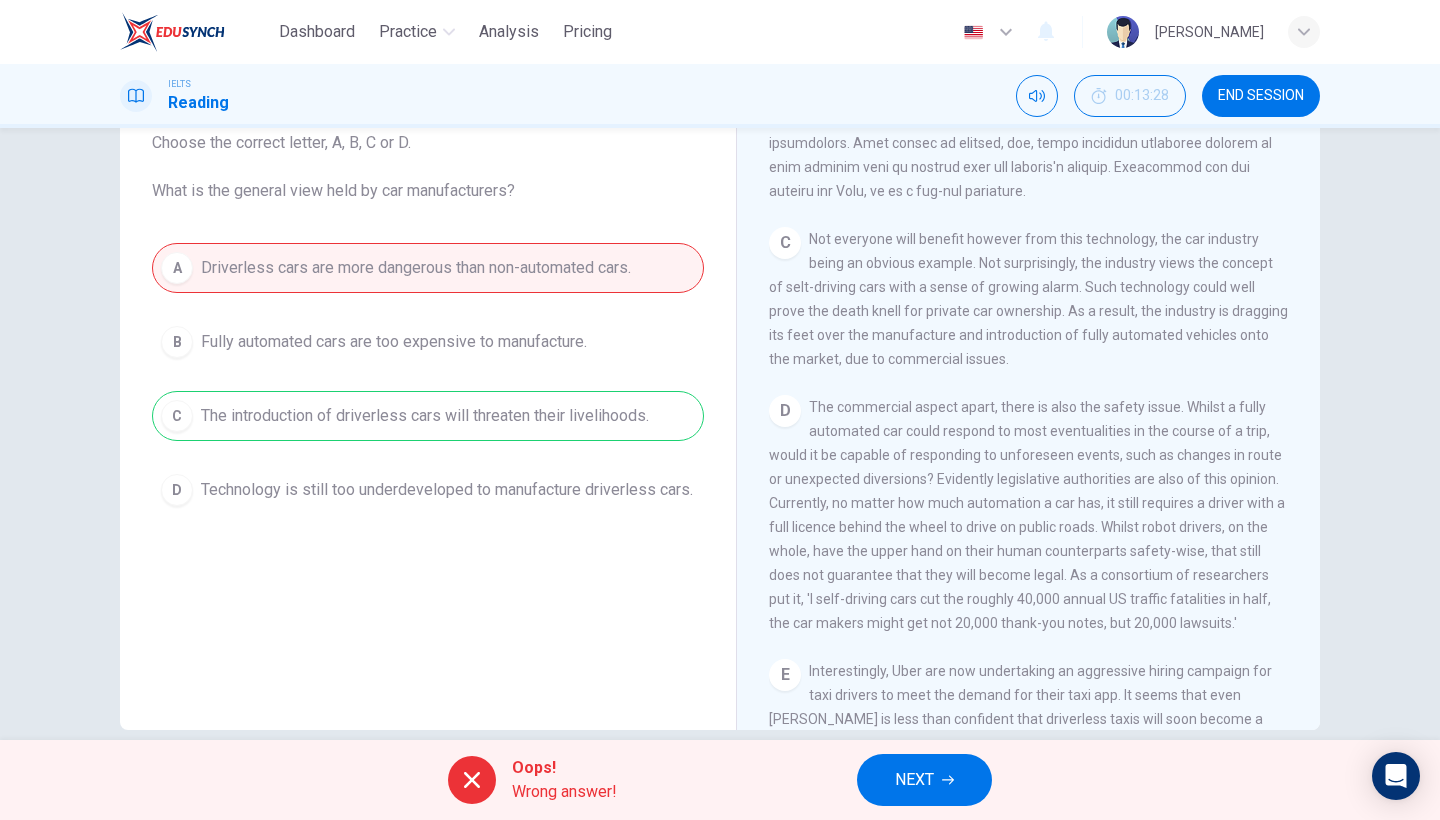 click on "NEXT" at bounding box center [924, 780] 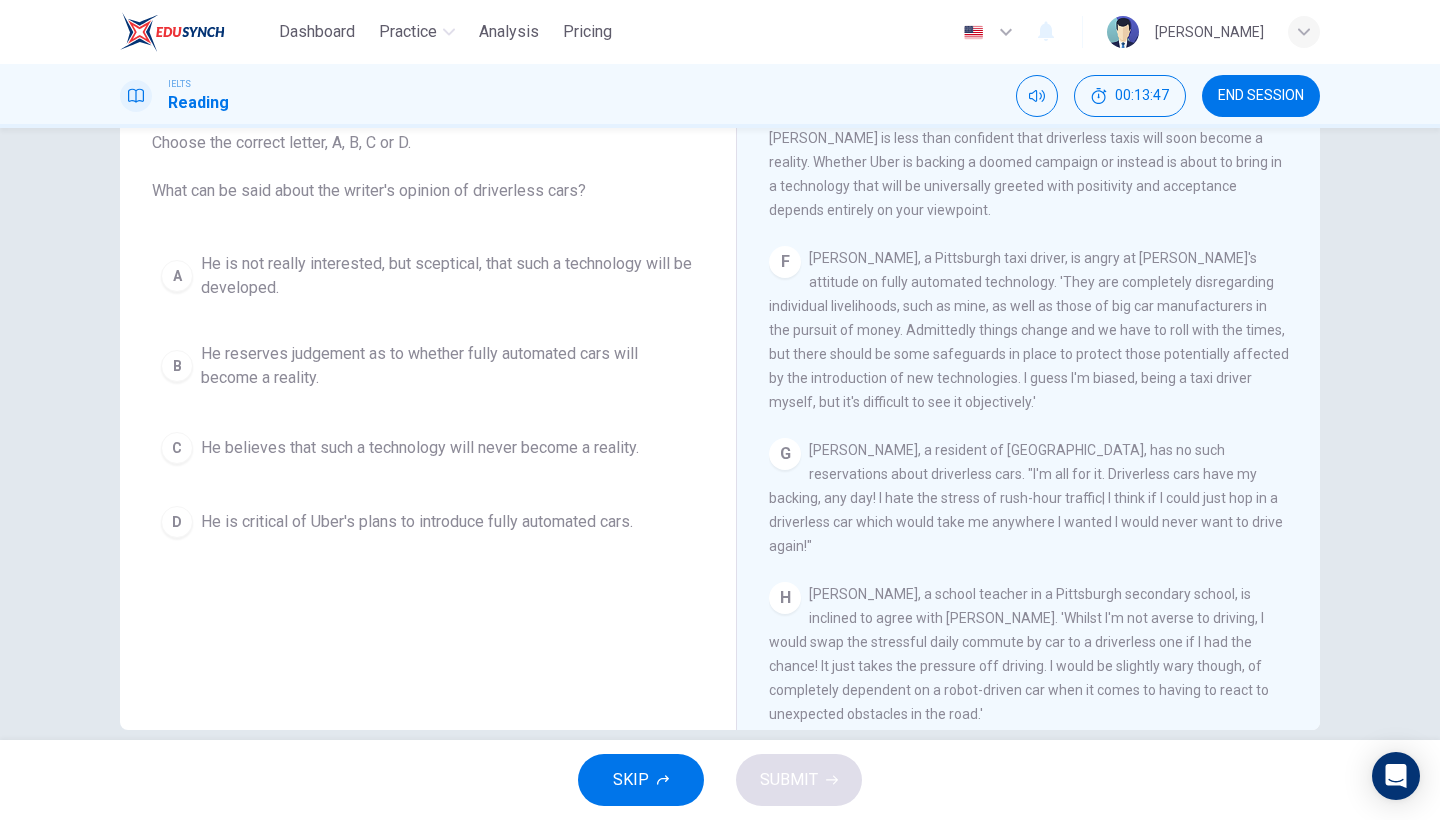 scroll, scrollTop: 1422, scrollLeft: 0, axis: vertical 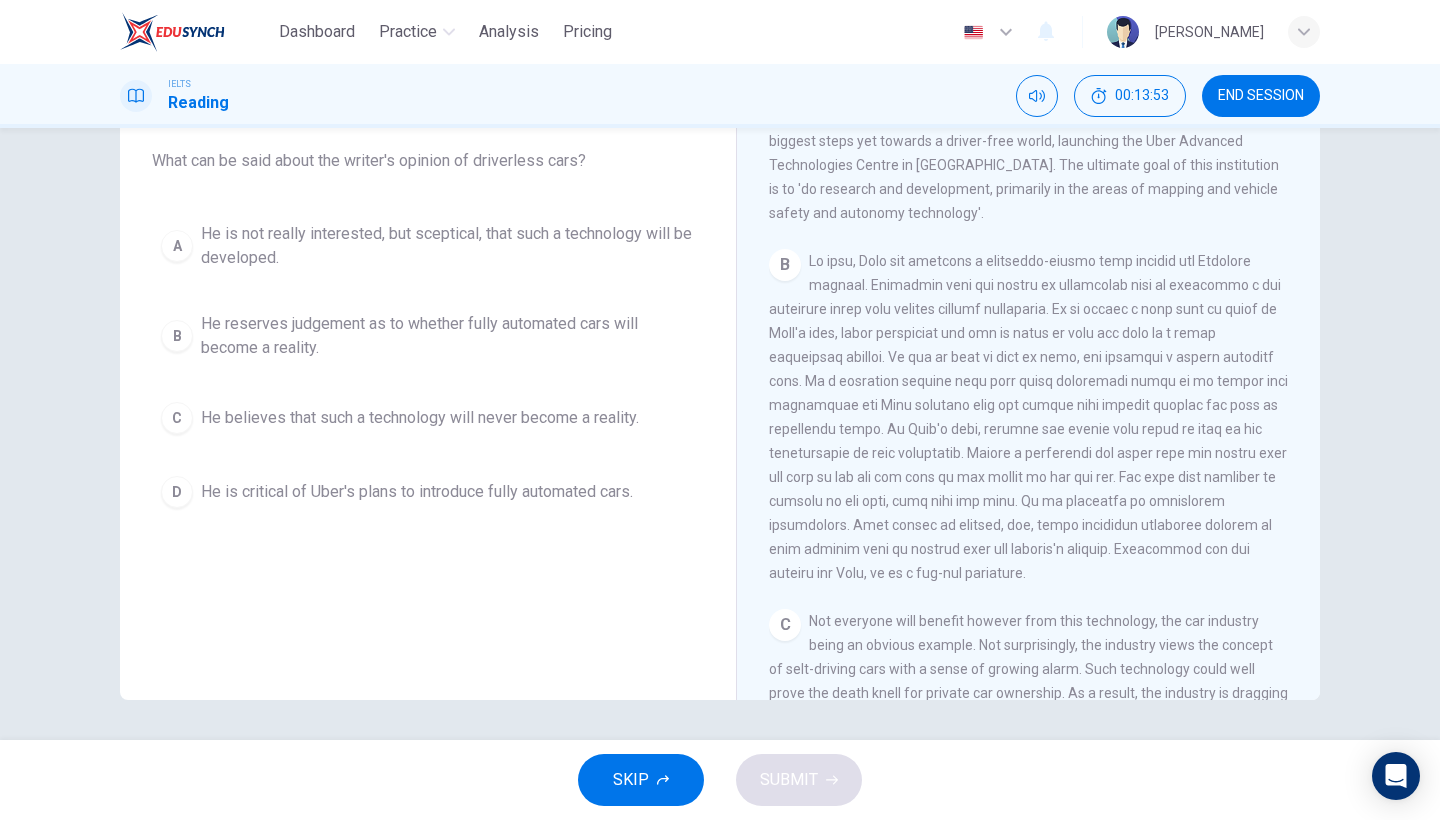 click on "He is critical of Uber's plans to introduce fully automated cars." at bounding box center [417, 492] 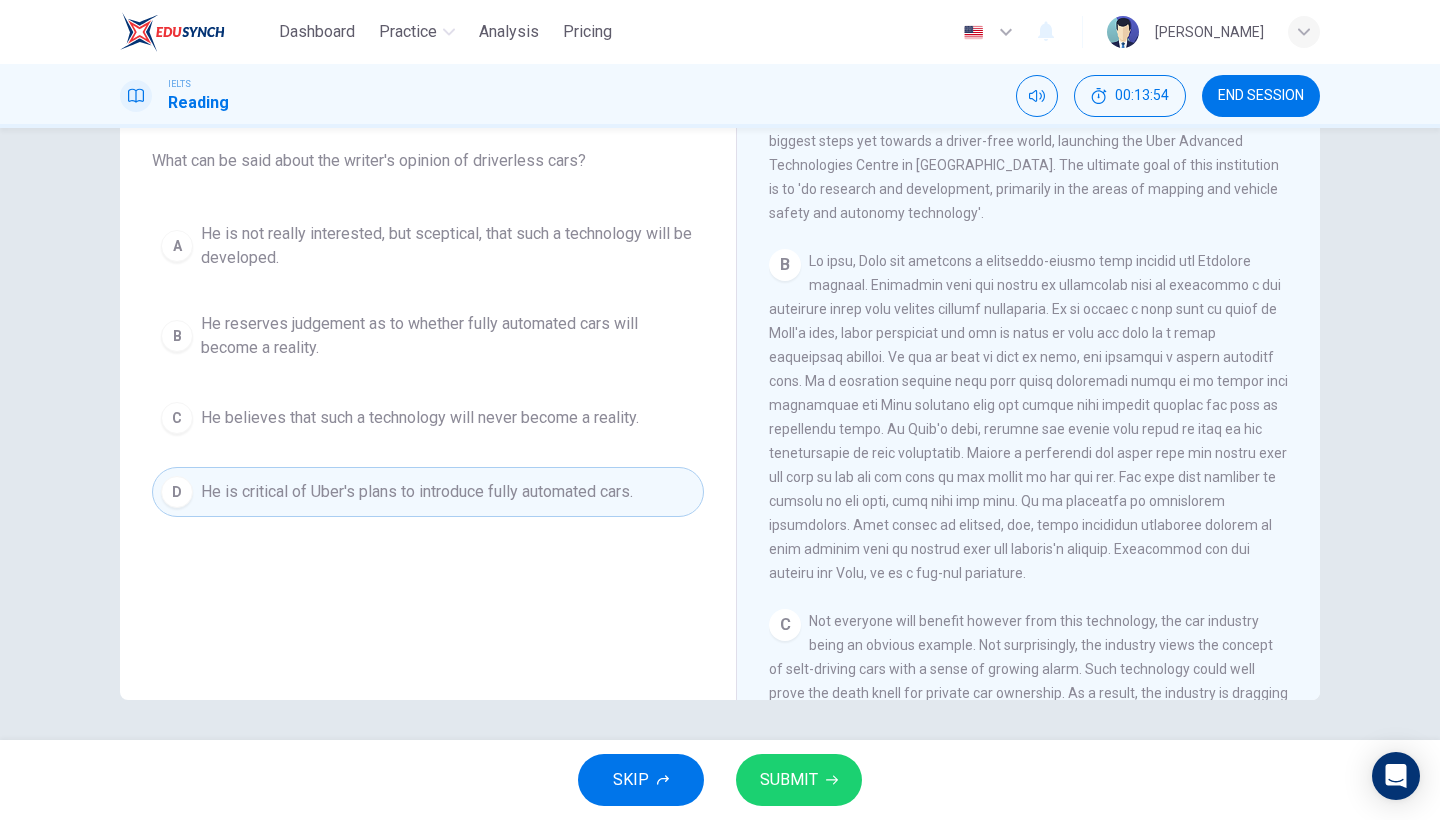 click on "SUBMIT" at bounding box center (789, 780) 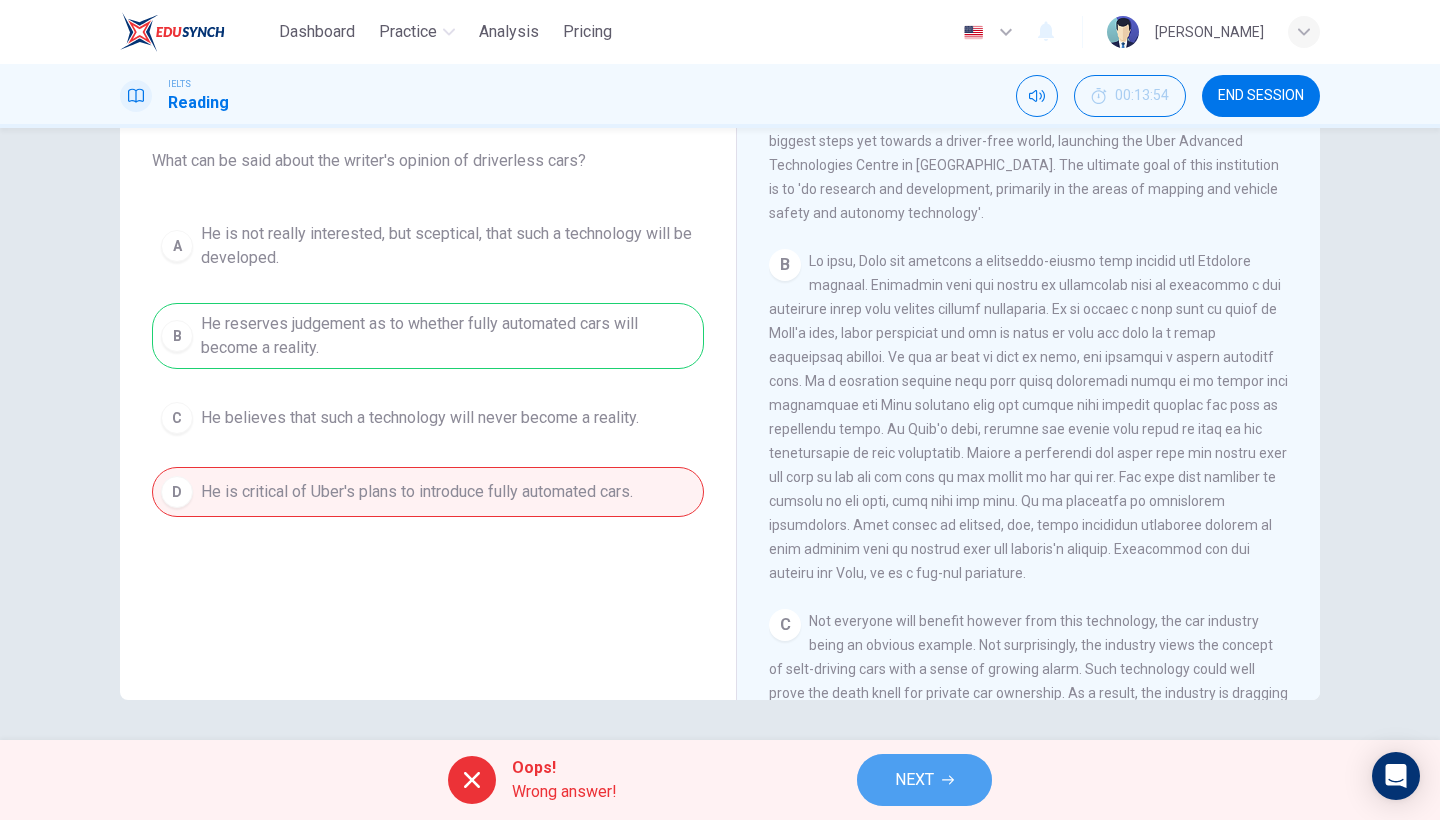 click on "NEXT" at bounding box center (914, 780) 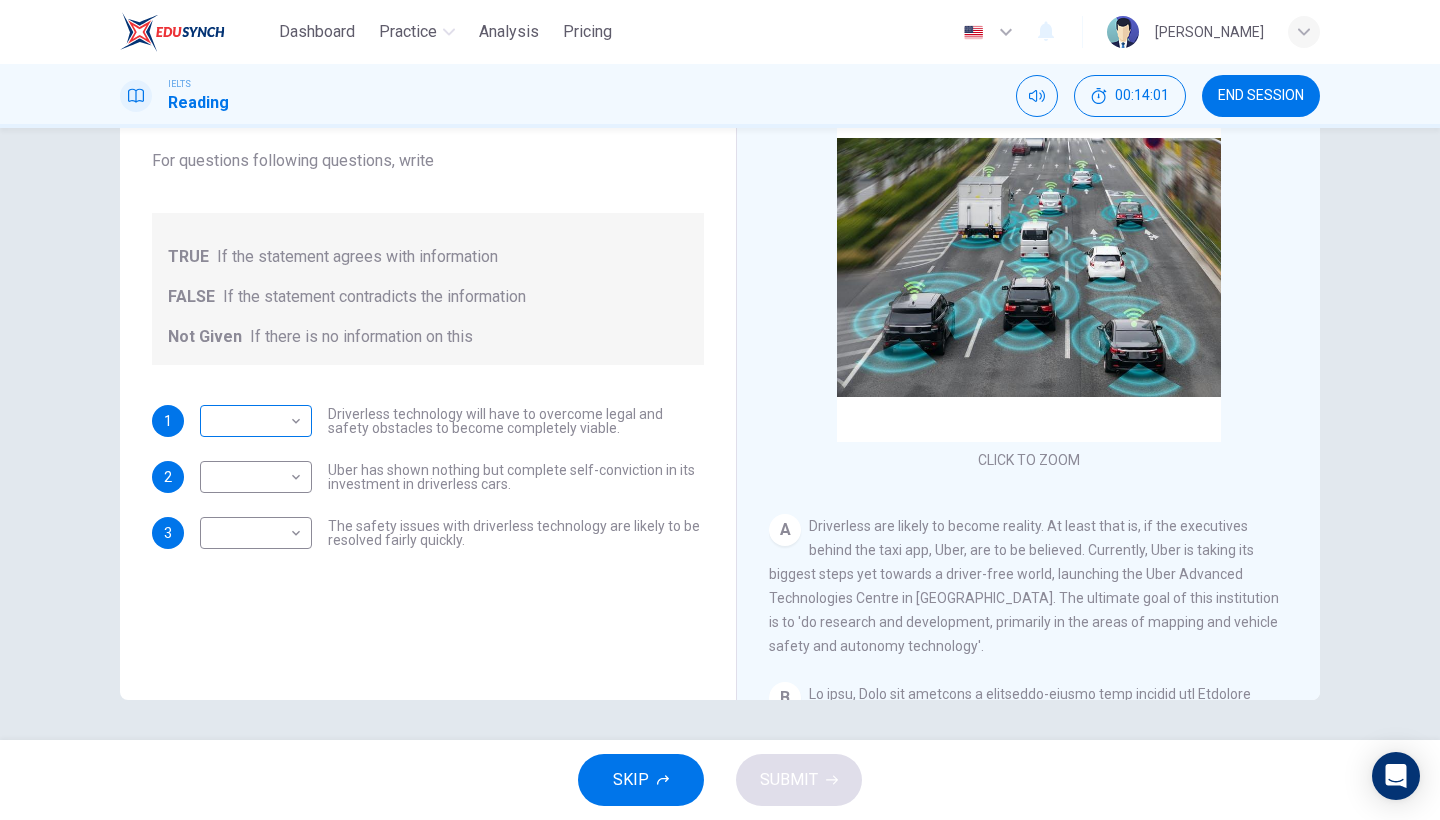 click on "Dashboard Practice Analysis Pricing English en ​ [PERSON_NAME] IELTS Reading 00:14:01 END SESSION Question 7 Do the following statements agree with the information given in the text? For questions following questions, write TRUE If the statement agrees with information FALSE If the statement contradicts the information Not Given If there is no information on this 1 ​ ​ Driverless technology will have to overcome legal and safety obstacles to become completely viable. 2 ​ ​ Uber has shown nothing but complete self-conviction in its investment in driverless cars. 3 ​ ​ The safety issues with driverless technology are likely to be resolved fairly quickly. Driverless cars CLICK TO ZOOM Click to Zoom A B C D E F G H SKIP SUBMIT EduSynch - Online Language Proficiency Testing
Dashboard Practice Analysis Pricing   Notifications © Copyright  2025" at bounding box center [720, 410] 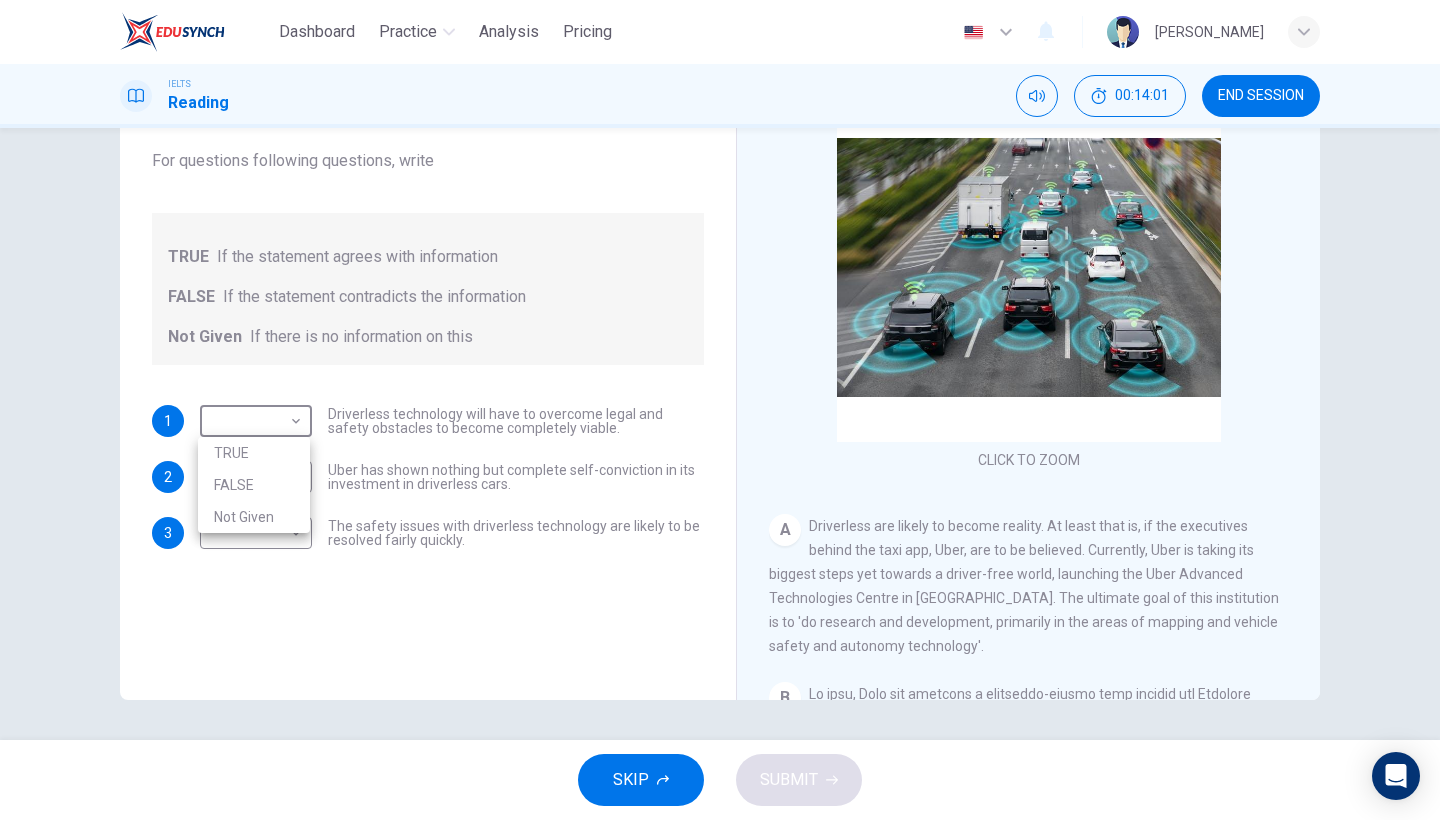 click at bounding box center (720, 410) 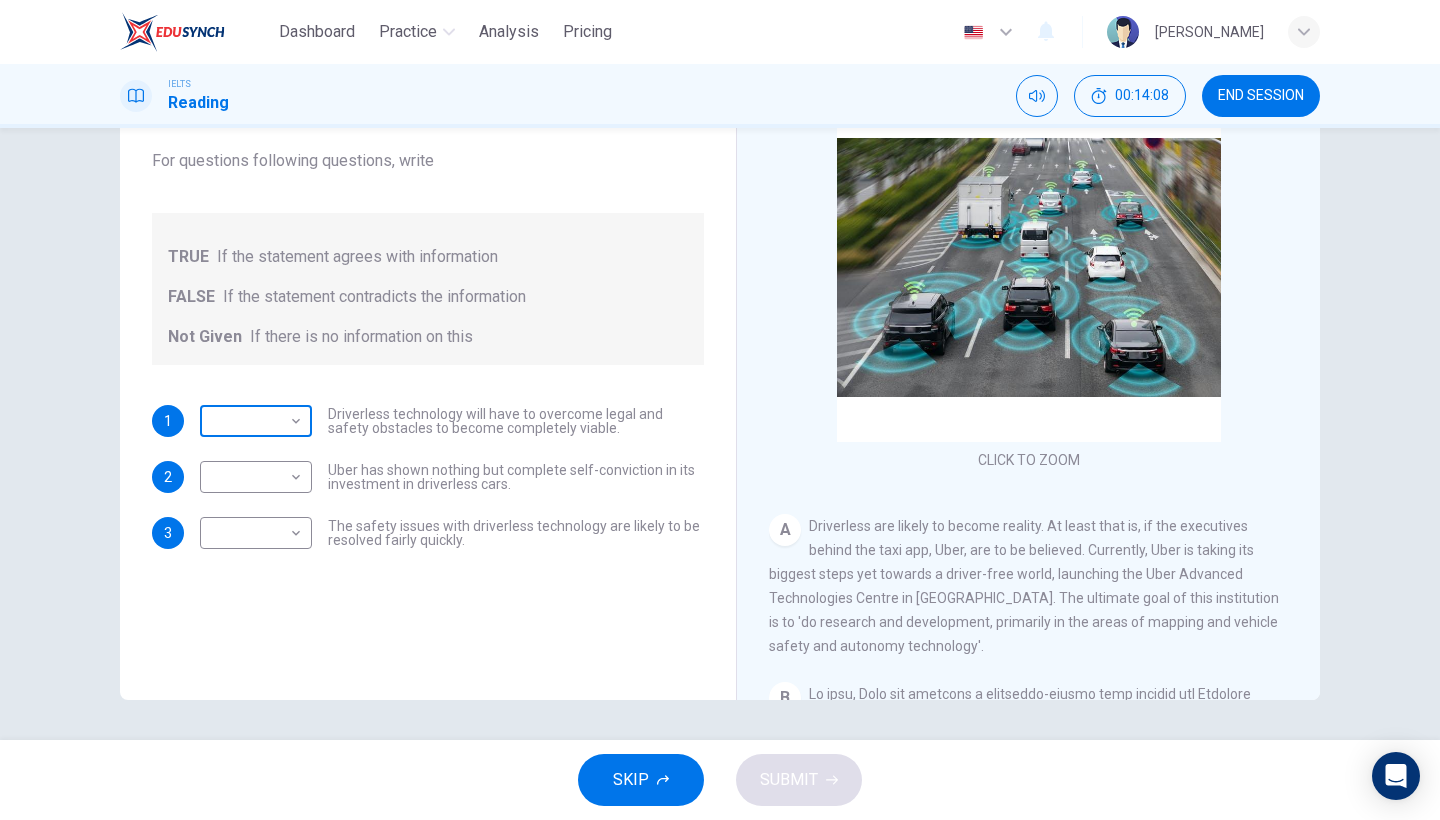 click on "Dashboard Practice Analysis Pricing English en ​ [PERSON_NAME] IELTS Reading 00:14:08 END SESSION Question 7 Do the following statements agree with the information given in the text? For questions following questions, write TRUE If the statement agrees with information FALSE If the statement contradicts the information Not Given If there is no information on this 1 ​ ​ Driverless technology will have to overcome legal and safety obstacles to become completely viable. 2 ​ ​ Uber has shown nothing but complete self-conviction in its investment in driverless cars. 3 ​ ​ The safety issues with driverless technology are likely to be resolved fairly quickly. Driverless cars CLICK TO ZOOM Click to Zoom A B C D E F G H SKIP SUBMIT EduSynch - Online Language Proficiency Testing
Dashboard Practice Analysis Pricing   Notifications © Copyright  2025" at bounding box center (720, 410) 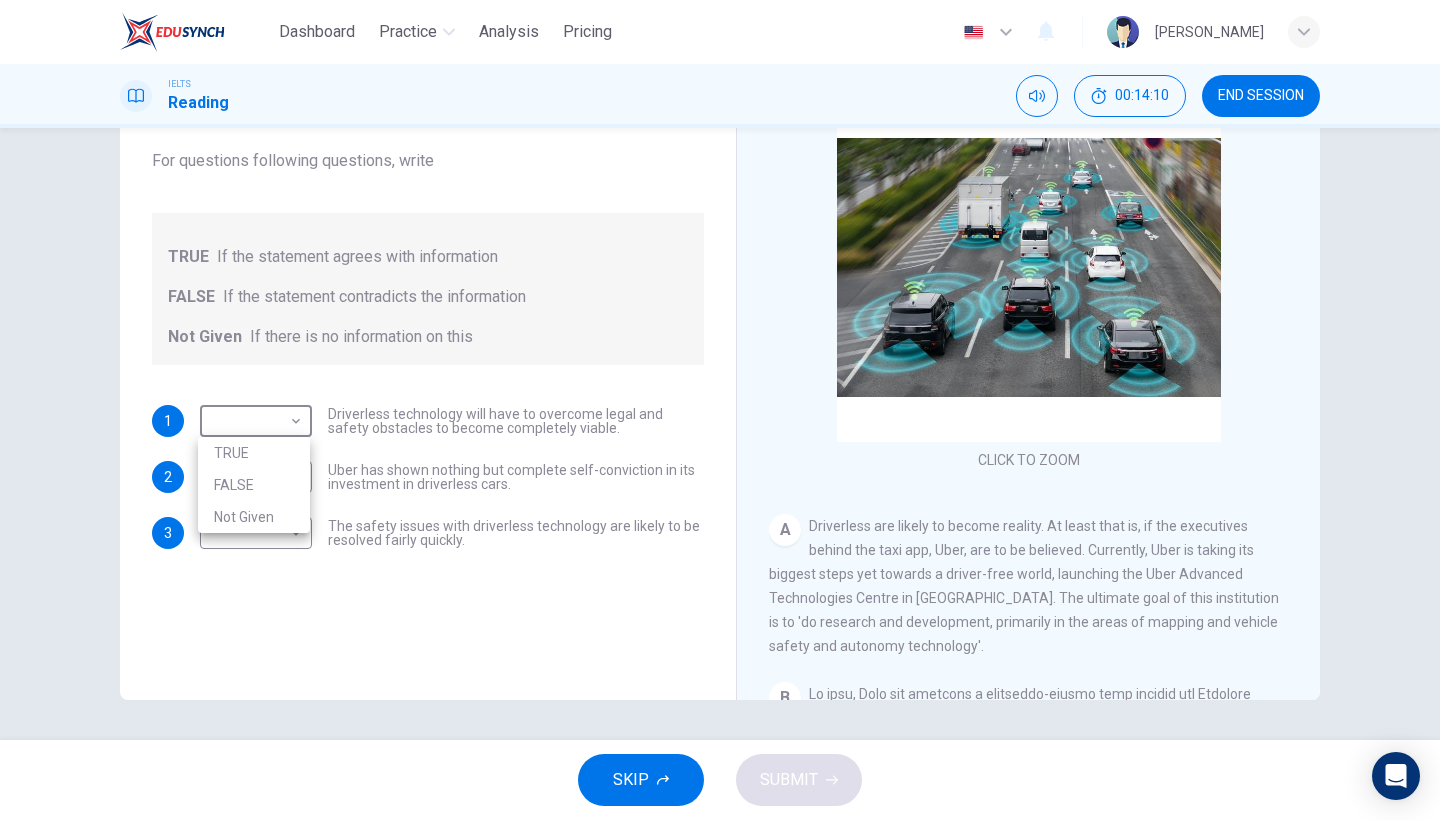 click at bounding box center (720, 410) 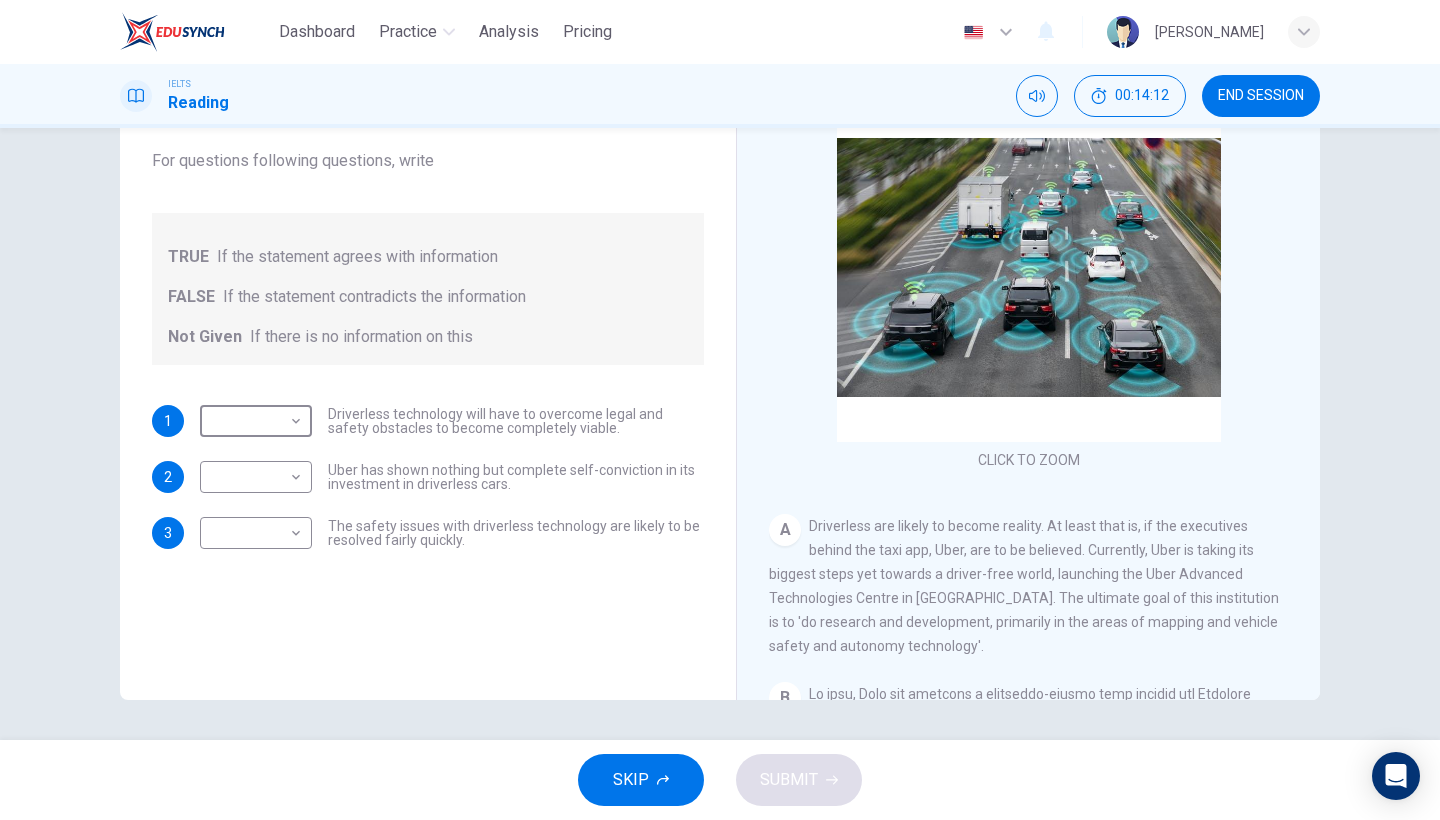 scroll, scrollTop: 0, scrollLeft: 0, axis: both 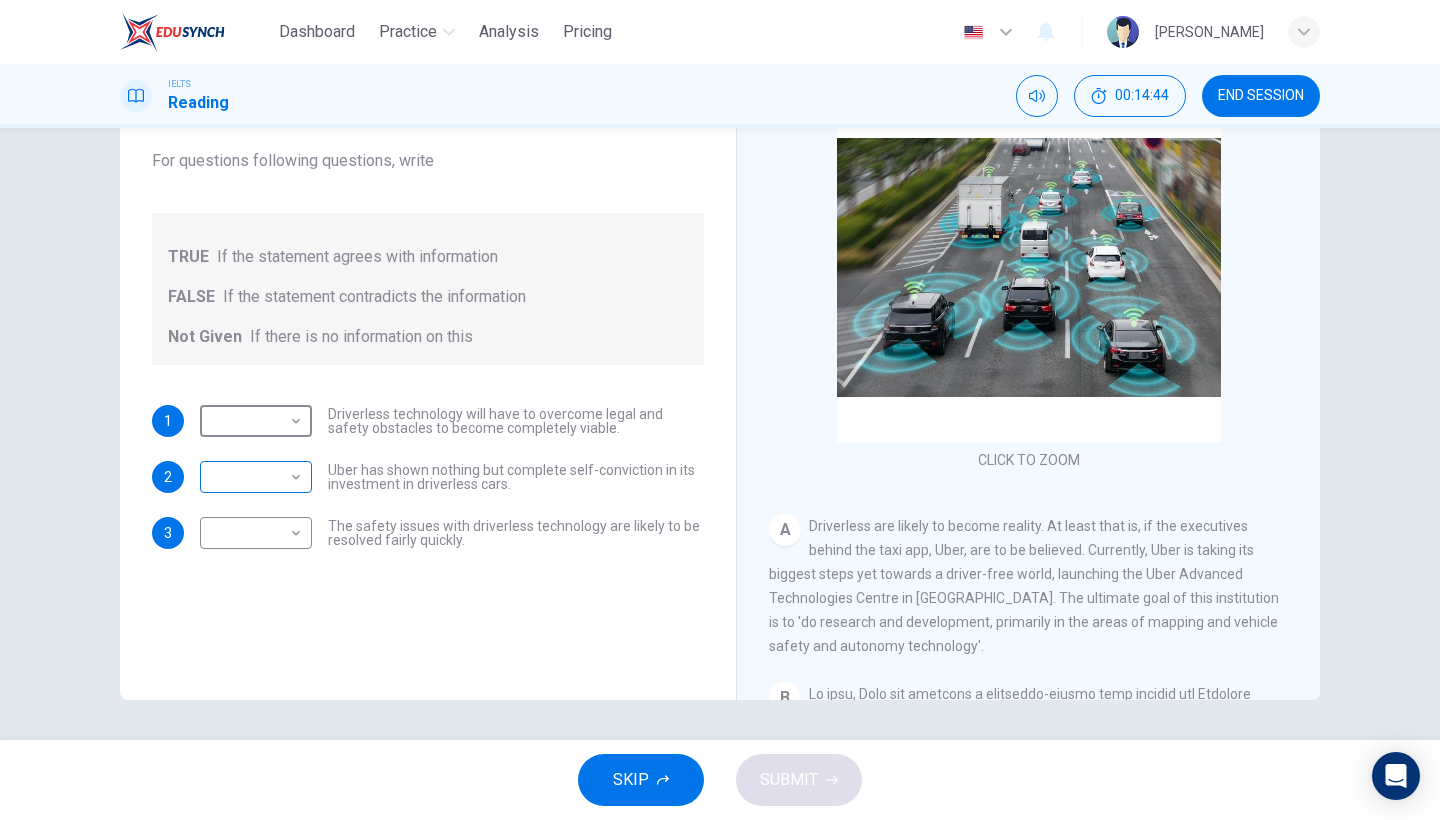 click on "Dashboard Practice Analysis Pricing English en ​ [PERSON_NAME] IELTS Reading 00:14:44 END SESSION Question 7 Do the following statements agree with the information given in the text? For questions following questions, write TRUE If the statement agrees with information FALSE If the statement contradicts the information Not Given If there is no information on this 1 ​ ​ Driverless technology will have to overcome legal and safety obstacles to become completely viable. 2 ​ ​ Uber has shown nothing but complete self-conviction in its investment in driverless cars. 3 ​ ​ The safety issues with driverless technology are likely to be resolved fairly quickly. Driverless cars CLICK TO ZOOM Click to Zoom A B C D E F G H SKIP SUBMIT EduSynch - Online Language Proficiency Testing
Dashboard Practice Analysis Pricing   Notifications © Copyright  2025" at bounding box center [720, 410] 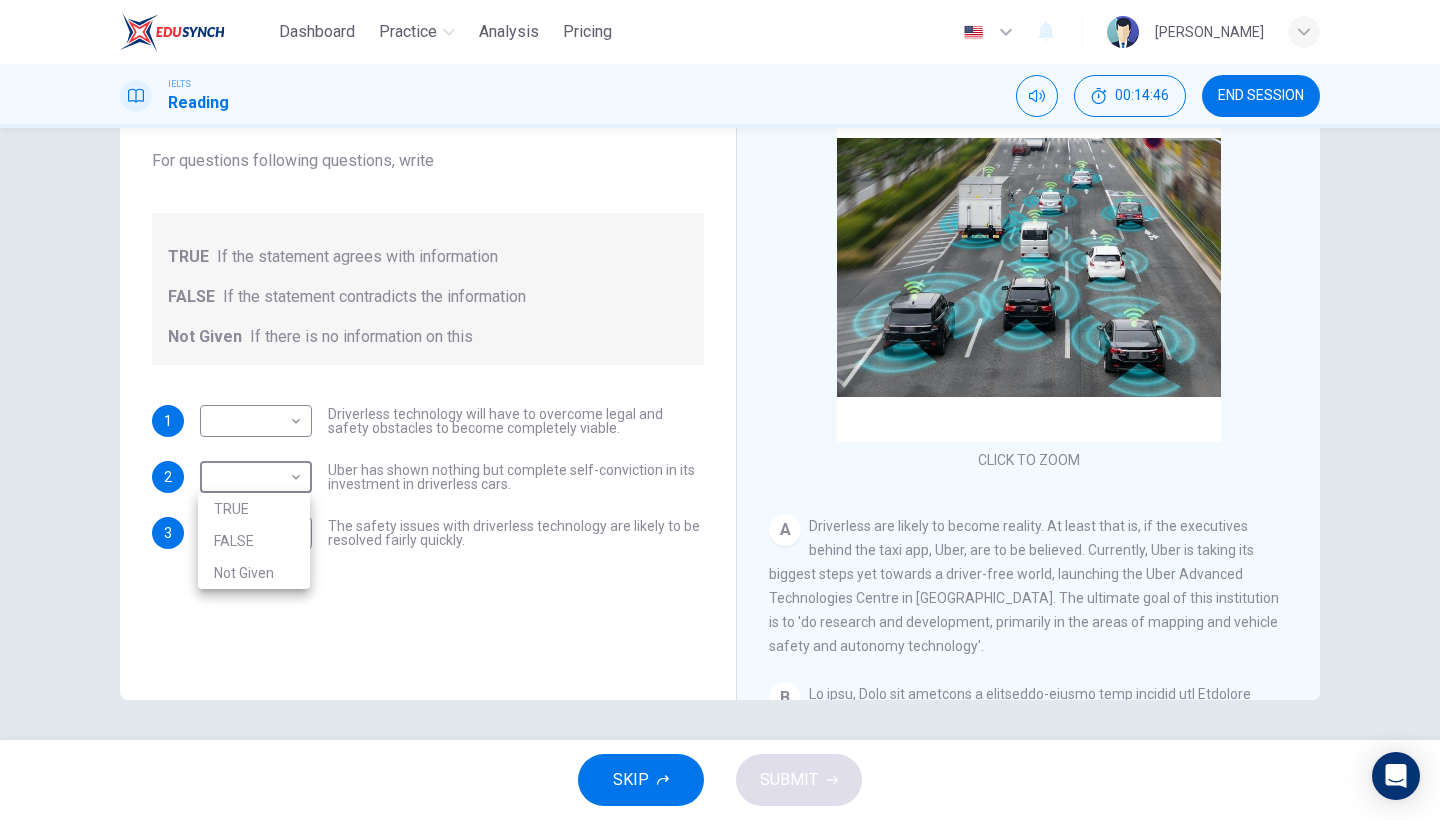 click on "TRUE" at bounding box center (254, 509) 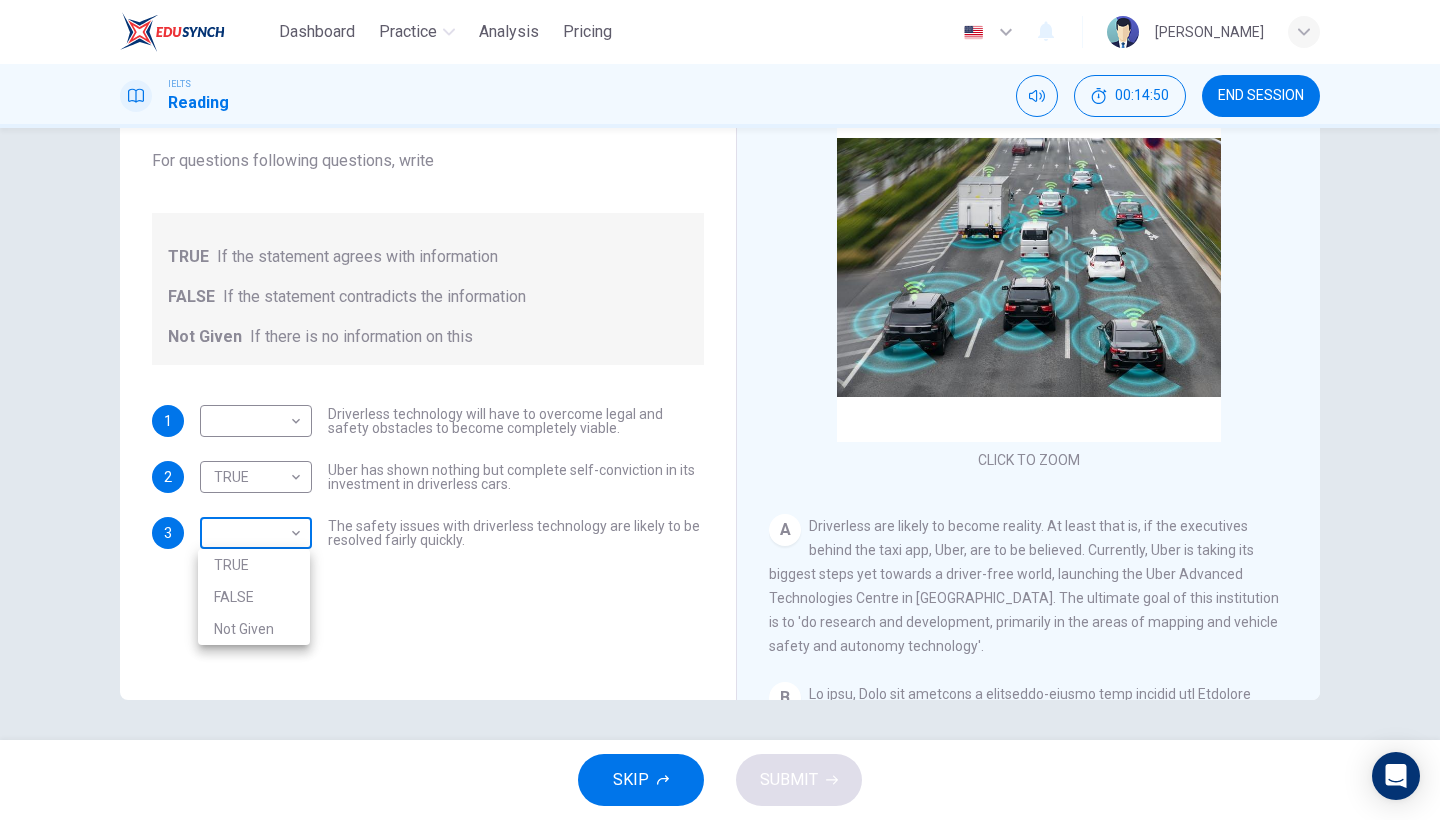 click on "Dashboard Practice Analysis Pricing English en ​ [PERSON_NAME] IELTS Reading 00:14:50 END SESSION Question 7 Do the following statements agree with the information given in the text? For questions following questions, write TRUE If the statement agrees with information FALSE If the statement contradicts the information Not Given If there is no information on this 1 ​ ​ Driverless technology will have to overcome legal and safety obstacles to become completely viable. 2 TRUE TRUE ​ Uber has shown nothing but complete self-conviction in its investment in driverless cars. 3 ​ ​ The safety issues with driverless technology are likely to be resolved fairly quickly. Driverless cars CLICK TO ZOOM Click to Zoom A B C D E F G H SKIP SUBMIT EduSynch - Online Language Proficiency Testing
Dashboard Practice Analysis Pricing   Notifications © Copyright  2025 TRUE FALSE Not Given" at bounding box center [720, 410] 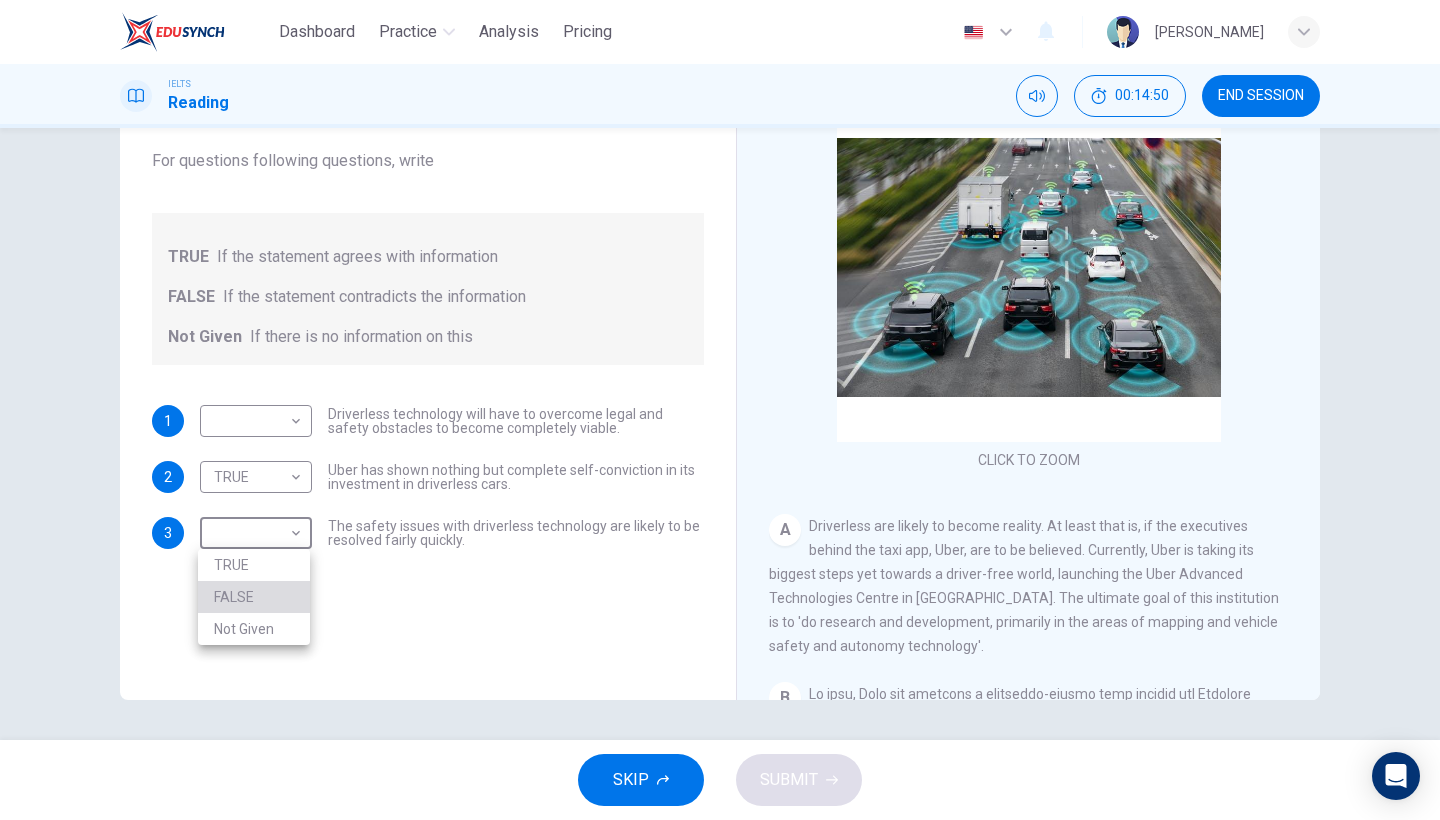 click on "FALSE" at bounding box center (254, 597) 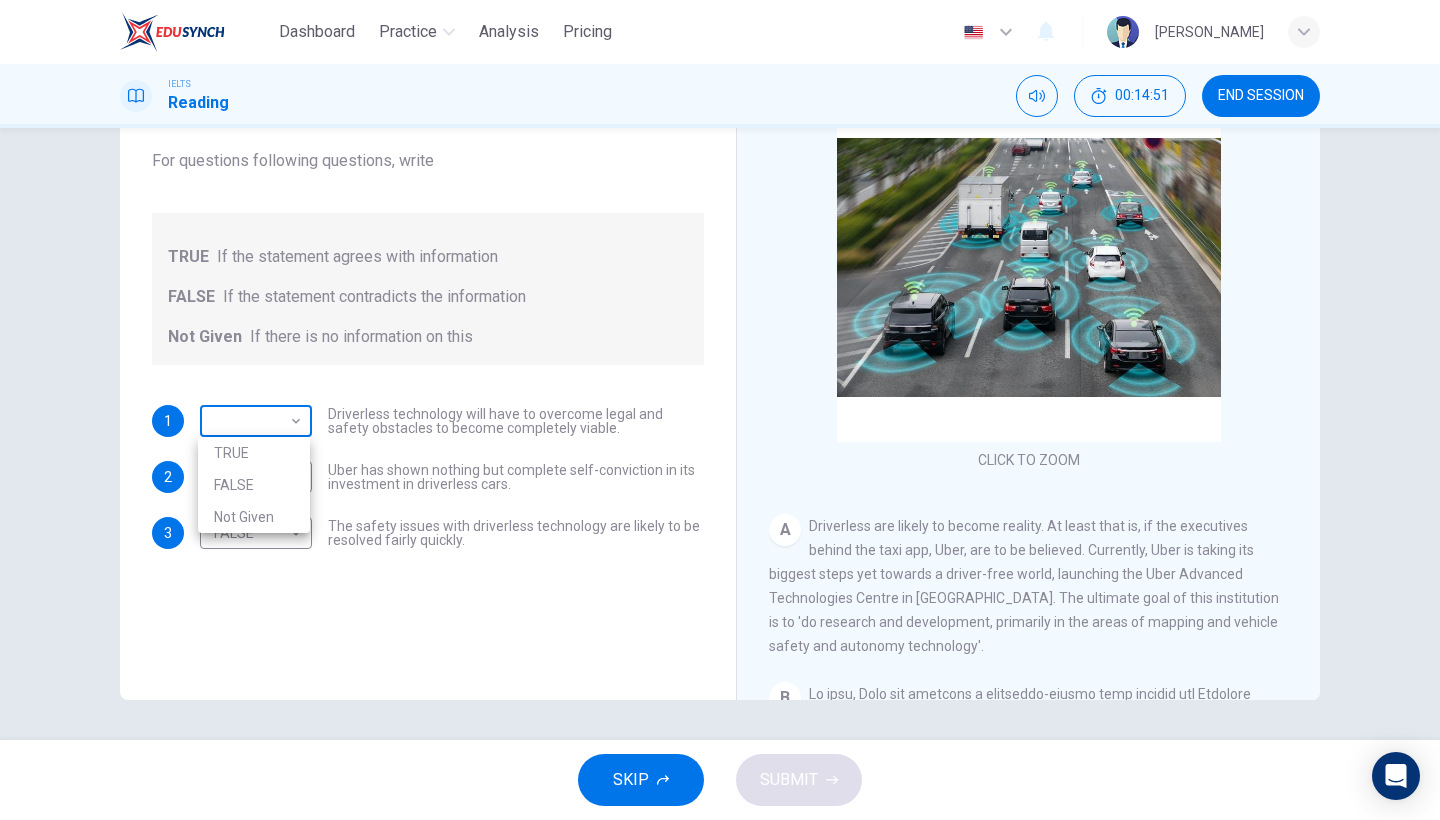 click on "Dashboard Practice Analysis Pricing English en ​ [PERSON_NAME] IELTS Reading 00:14:51 END SESSION Question 7 Do the following statements agree with the information given in the text? For questions following questions, write TRUE If the statement agrees with information FALSE If the statement contradicts the information Not Given If there is no information on this 1 ​ ​ Driverless technology will have to overcome legal and safety obstacles to become completely viable. 2 TRUE TRUE ​ Uber has shown nothing but complete self-conviction in its investment in driverless cars. 3 FALSE FALSE ​ The safety issues with driverless technology are likely to be resolved fairly quickly. Driverless cars CLICK TO ZOOM Click to Zoom A B C D E F G H SKIP SUBMIT EduSynch - Online Language Proficiency Testing
Dashboard Practice Analysis Pricing   Notifications © Copyright  2025 TRUE FALSE Not Given" at bounding box center [720, 410] 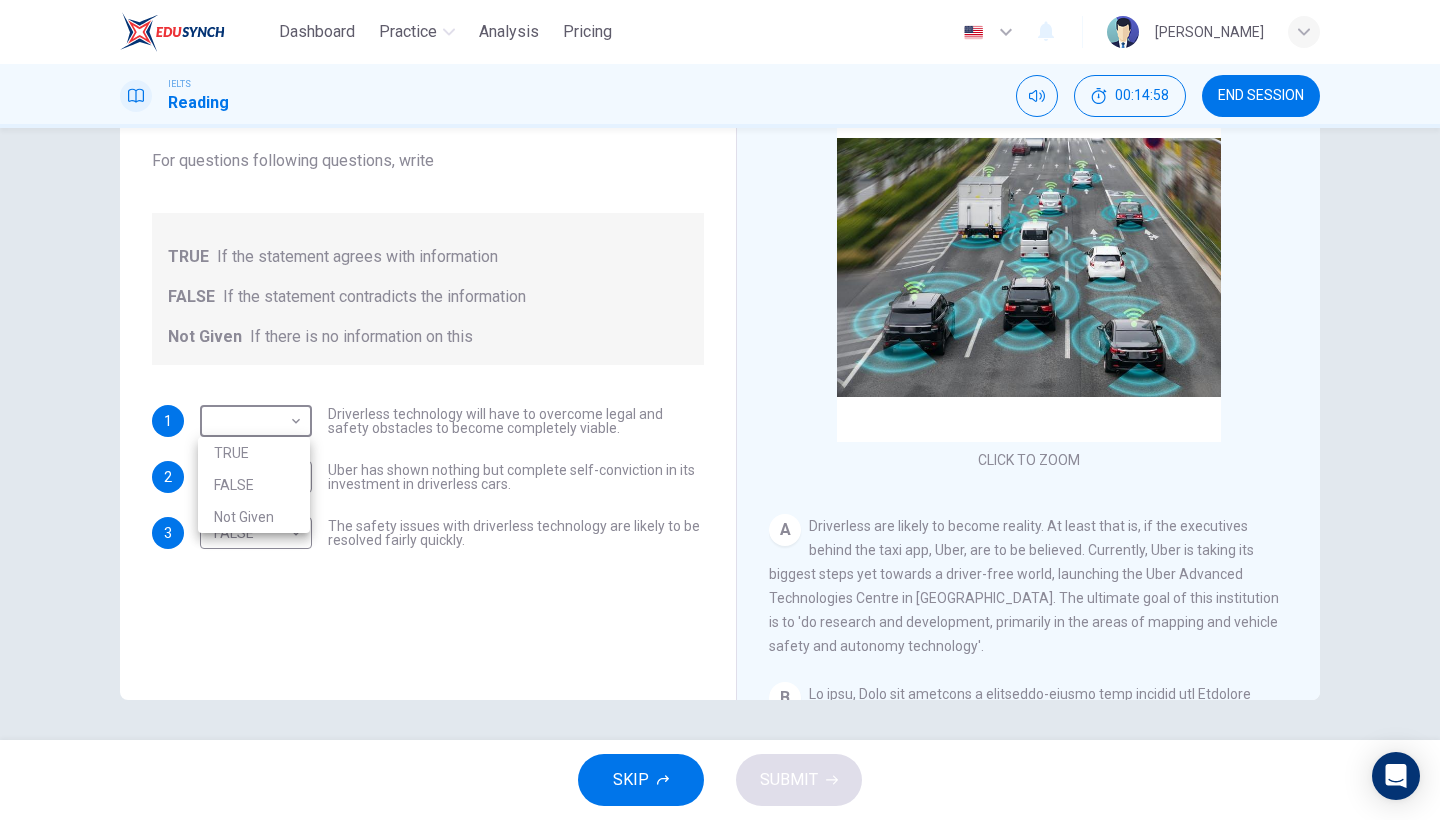 click on "Not Given" at bounding box center [254, 517] 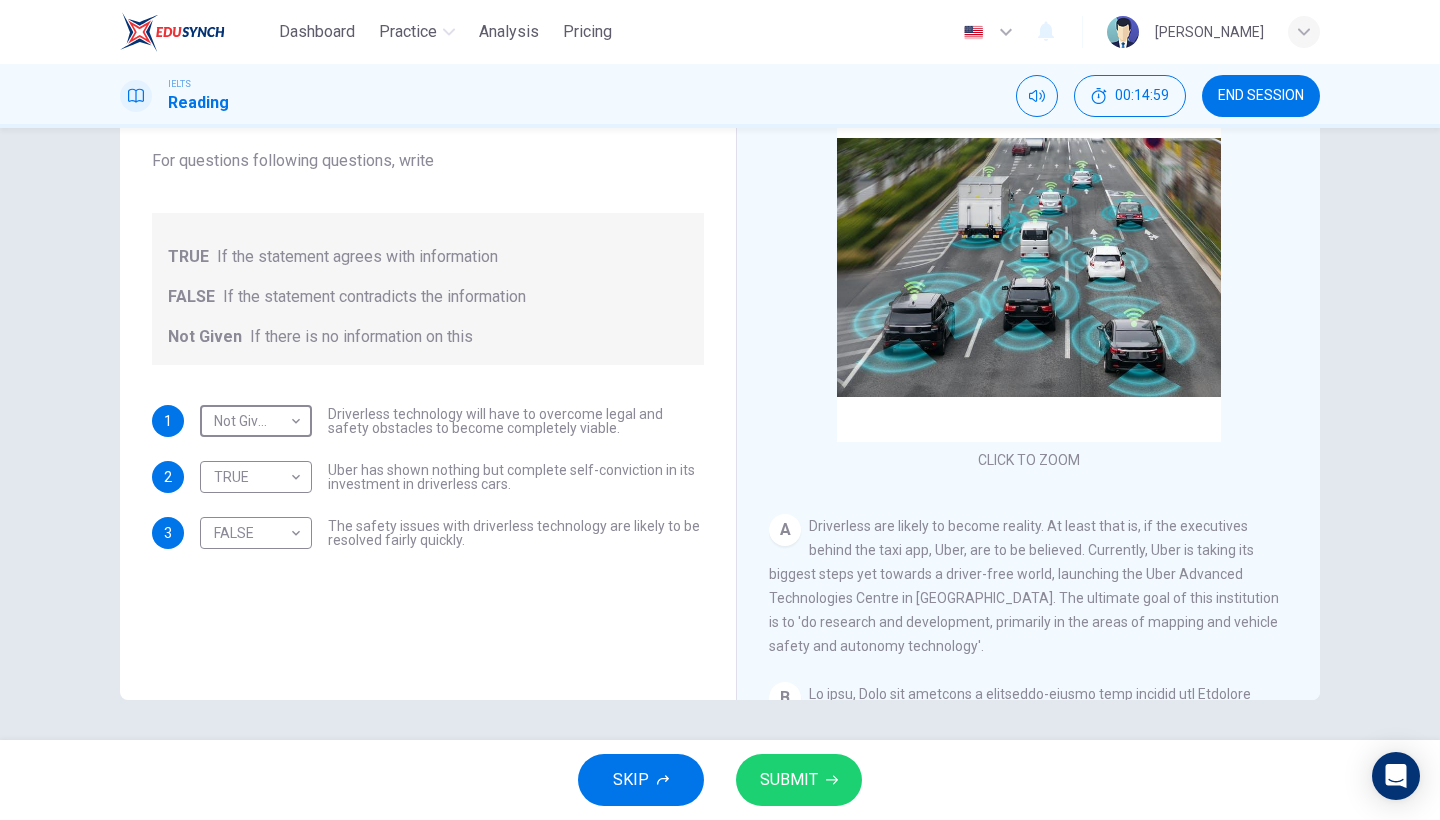 click on "SUBMIT" at bounding box center (789, 780) 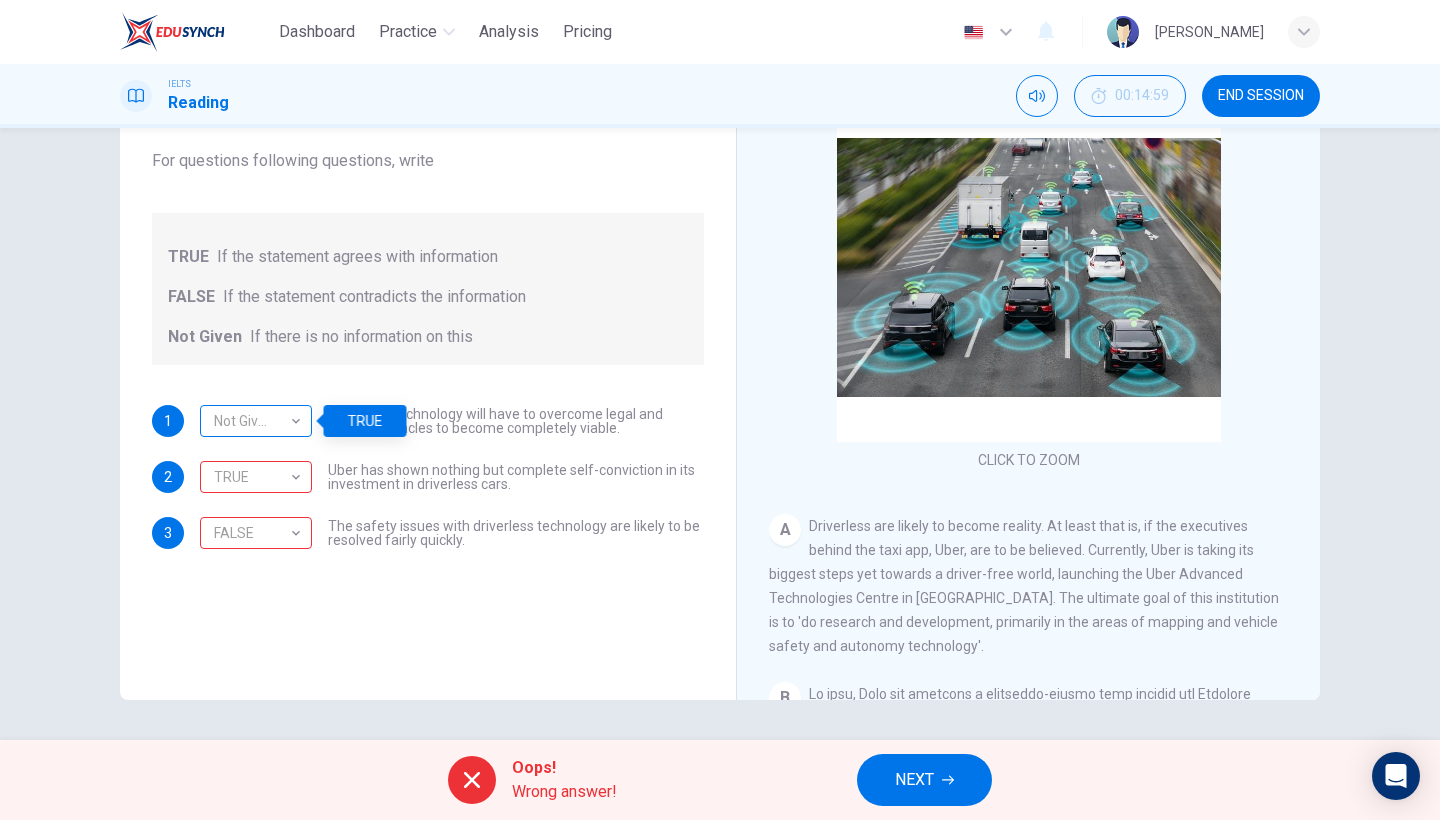 click on "Not Given" at bounding box center (252, 421) 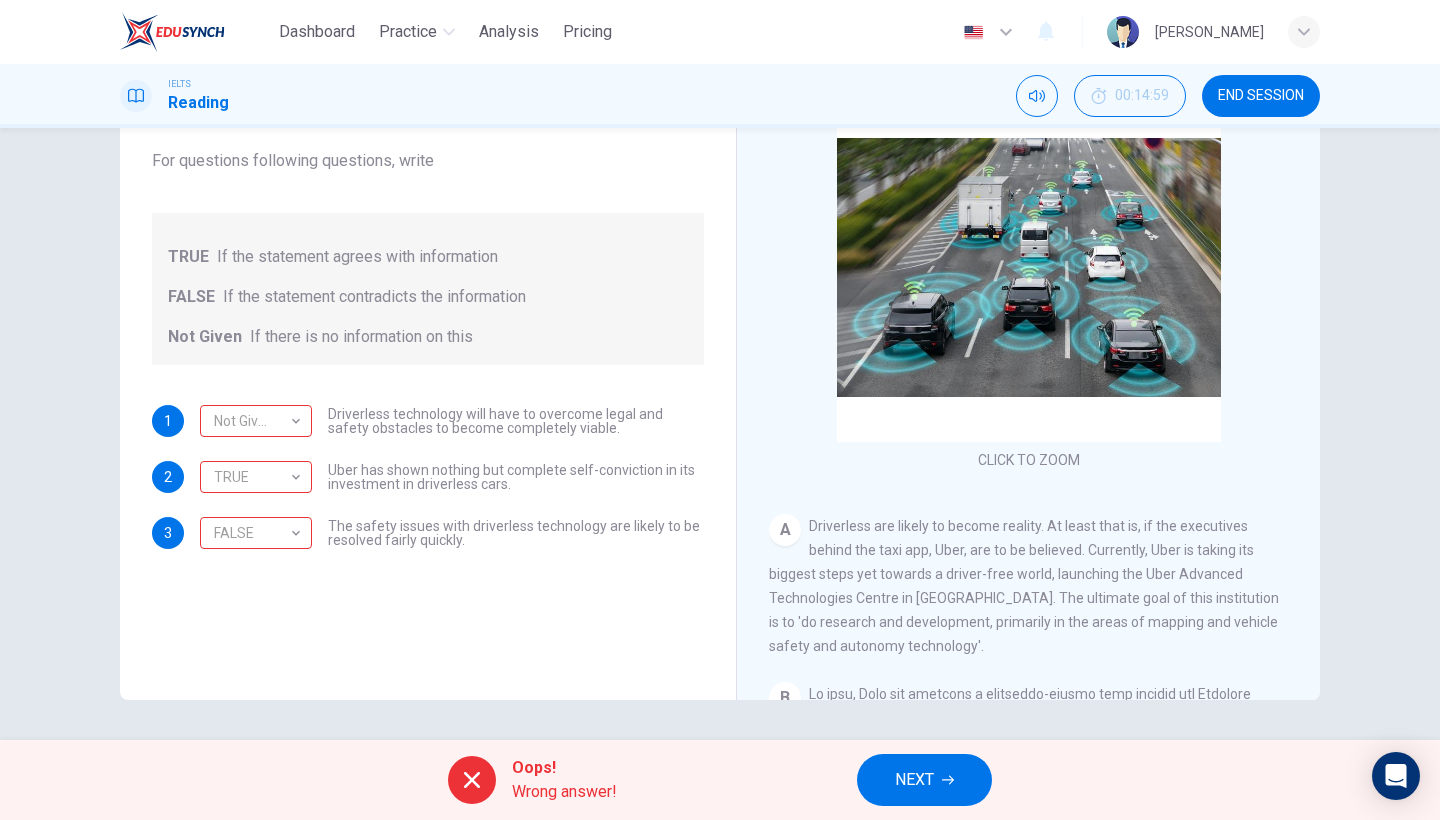 scroll, scrollTop: 0, scrollLeft: 0, axis: both 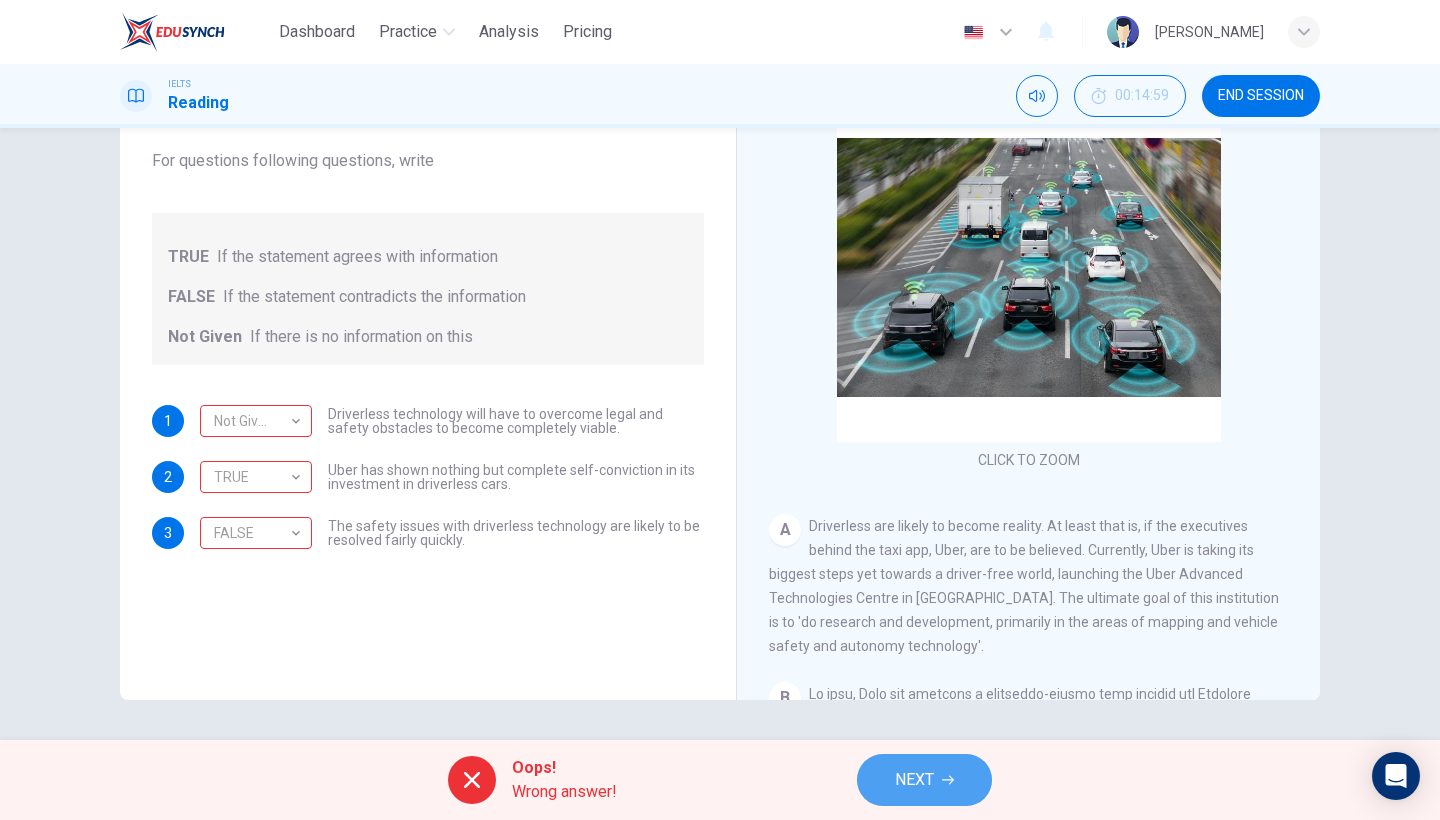 click on "NEXT" at bounding box center [914, 780] 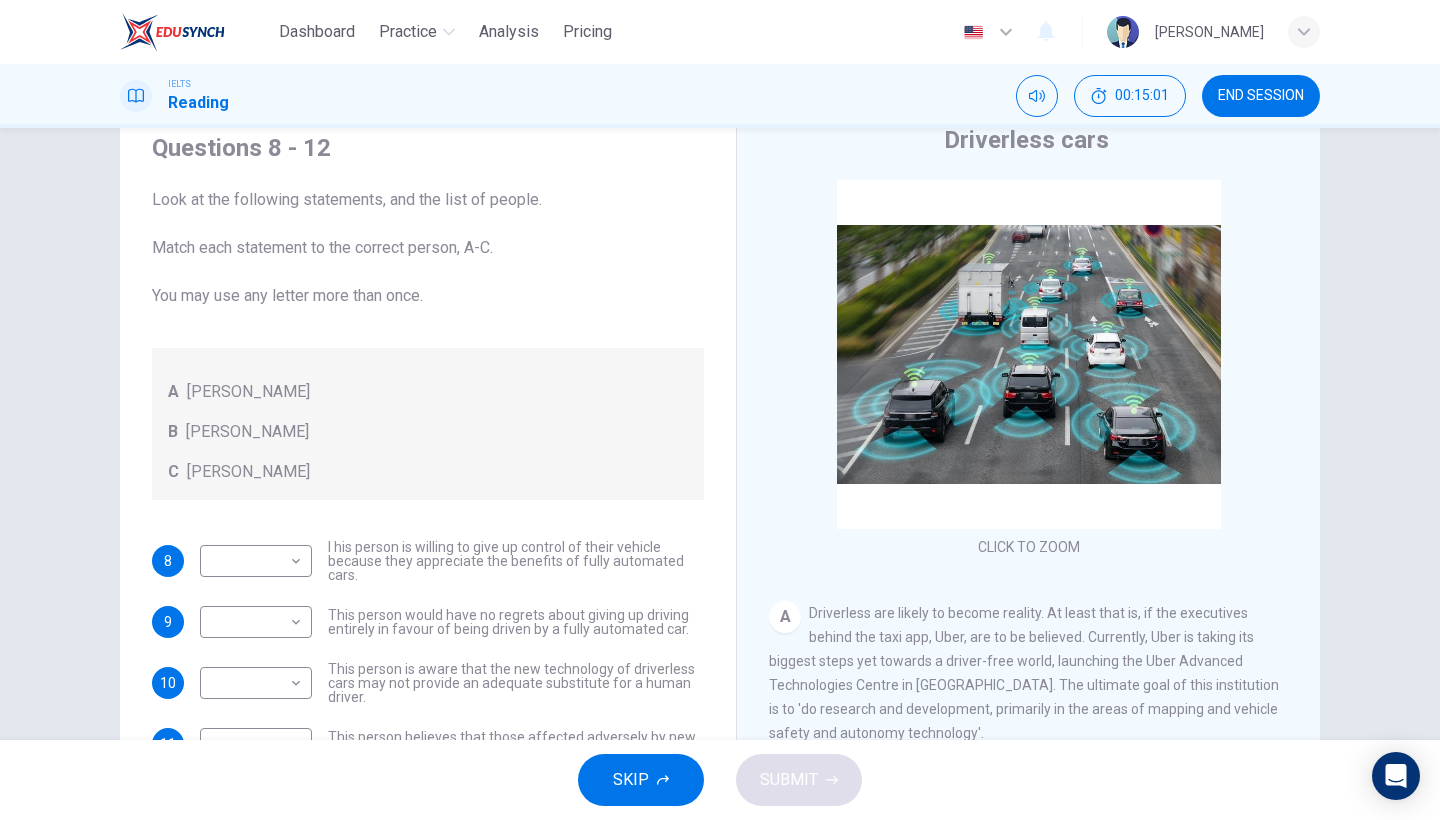 scroll, scrollTop: 74, scrollLeft: 0, axis: vertical 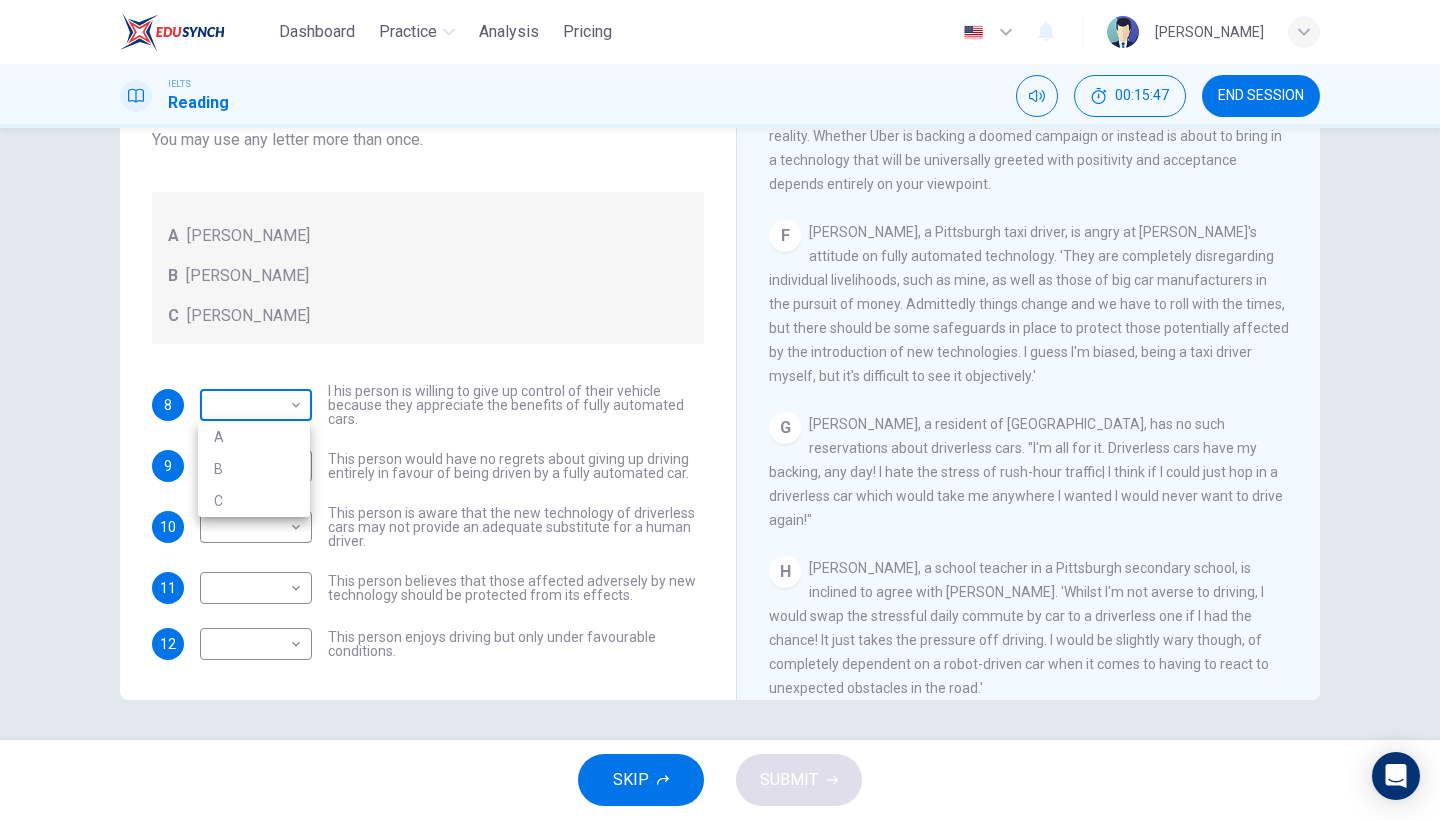 click on "Dashboard Practice Analysis Pricing English en ​ [PERSON_NAME] IELTS Reading 00:15:47 END SESSION Questions 8 - 12 Look at the following statements, and the list of people. Match each statement to the correct person, A-C. You may use any letter more than once.
A [PERSON_NAME] B [PERSON_NAME] C [PERSON_NAME] 8 ​ ​ I his person is willing to give up control of their vehicle because they appreciate the benefits of fully automated cars. 9 ​ ​ This person would have no regrets about giving up driving entirely in favour of being driven by a fully automated car. 10 ​ ​ This person is aware that the new technology of driverless cars may not provide an adequate substitute for a human driver. 11 ​ ​ This person believes that those affected adversely by new technology should be protected from its effects. 12 ​ ​ This person enjoys driving but only under favourable conditions. Driverless cars CLICK TO ZOOM Click to Zoom A B C D E F G H SKIP SUBMIT
Dashboard Practice Analysis" at bounding box center [720, 410] 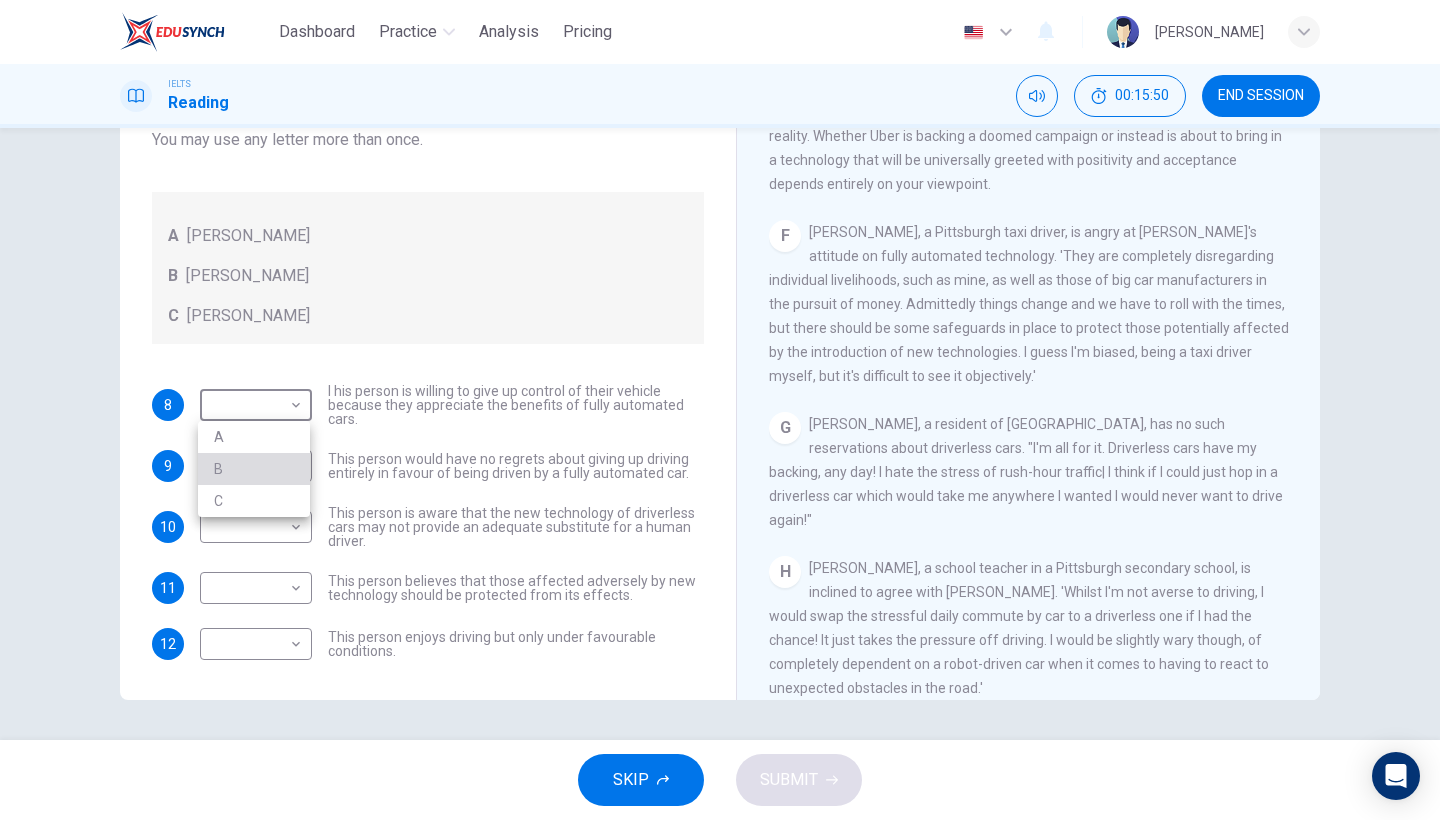 click on "B" at bounding box center (254, 469) 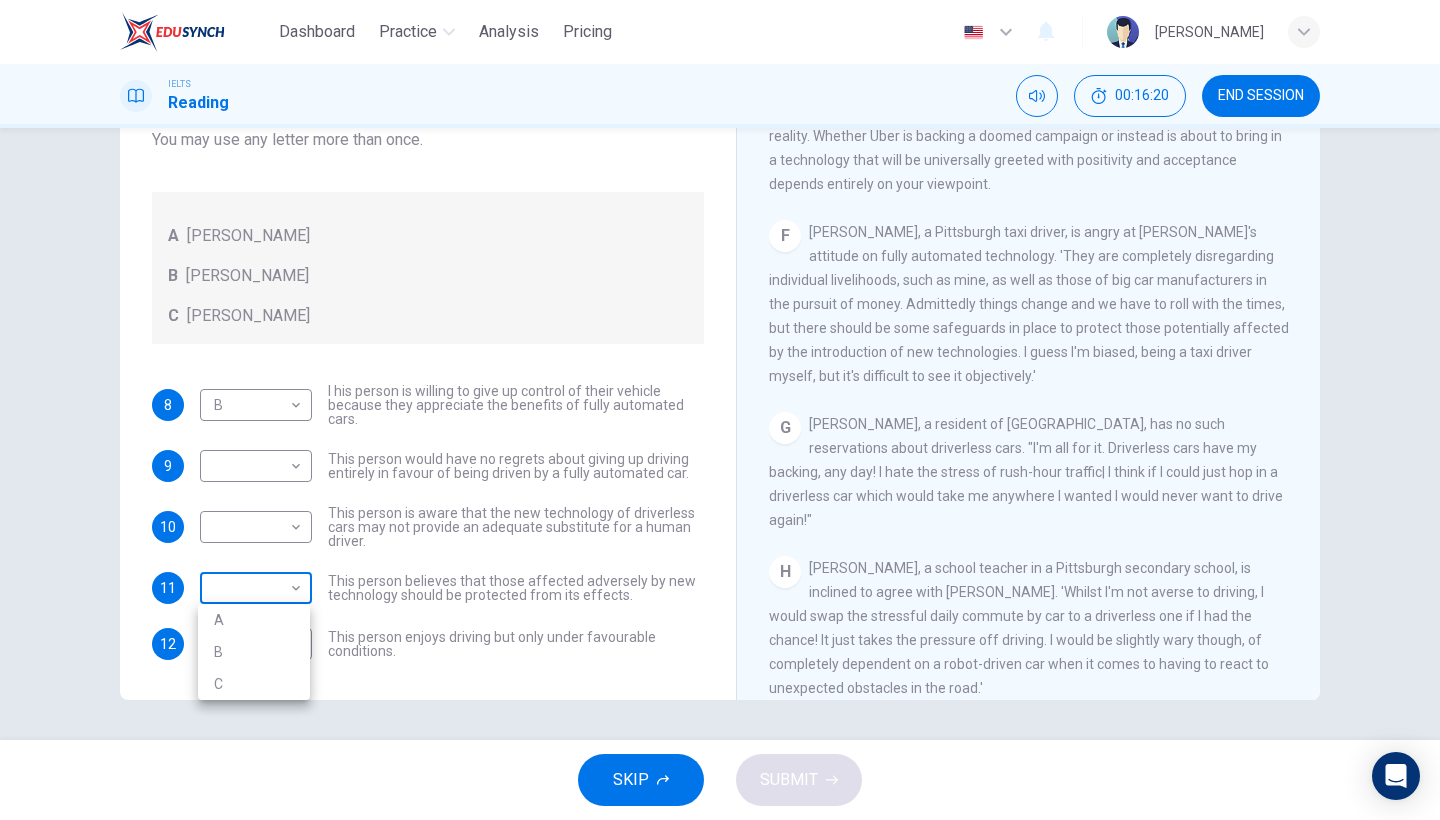 click on "Dashboard Practice Analysis Pricing English en ​ [PERSON_NAME] IELTS Reading 00:16:20 END SESSION Questions 8 - 12 Look at the following statements, and the list of people. Match each statement to the correct person, A-C. You may use any letter more than once.
A [PERSON_NAME] B [PERSON_NAME] C [PERSON_NAME] 8 B B ​ I his person is willing to give up control of their vehicle because they appreciate the benefits of fully automated cars. 9 ​ ​ This person would have no regrets about giving up driving entirely in favour of being driven by a fully automated car. 10 ​ ​ This person is aware that the new technology of driverless cars may not provide an adequate substitute for a human driver. 11 ​ ​ This person believes that those affected adversely by new technology should be protected from its effects. 12 ​ ​ This person enjoys driving but only under favourable conditions. Driverless cars CLICK TO ZOOM Click to Zoom A B C D E F G H SKIP SUBMIT
Dashboard Practice Analysis" at bounding box center (720, 410) 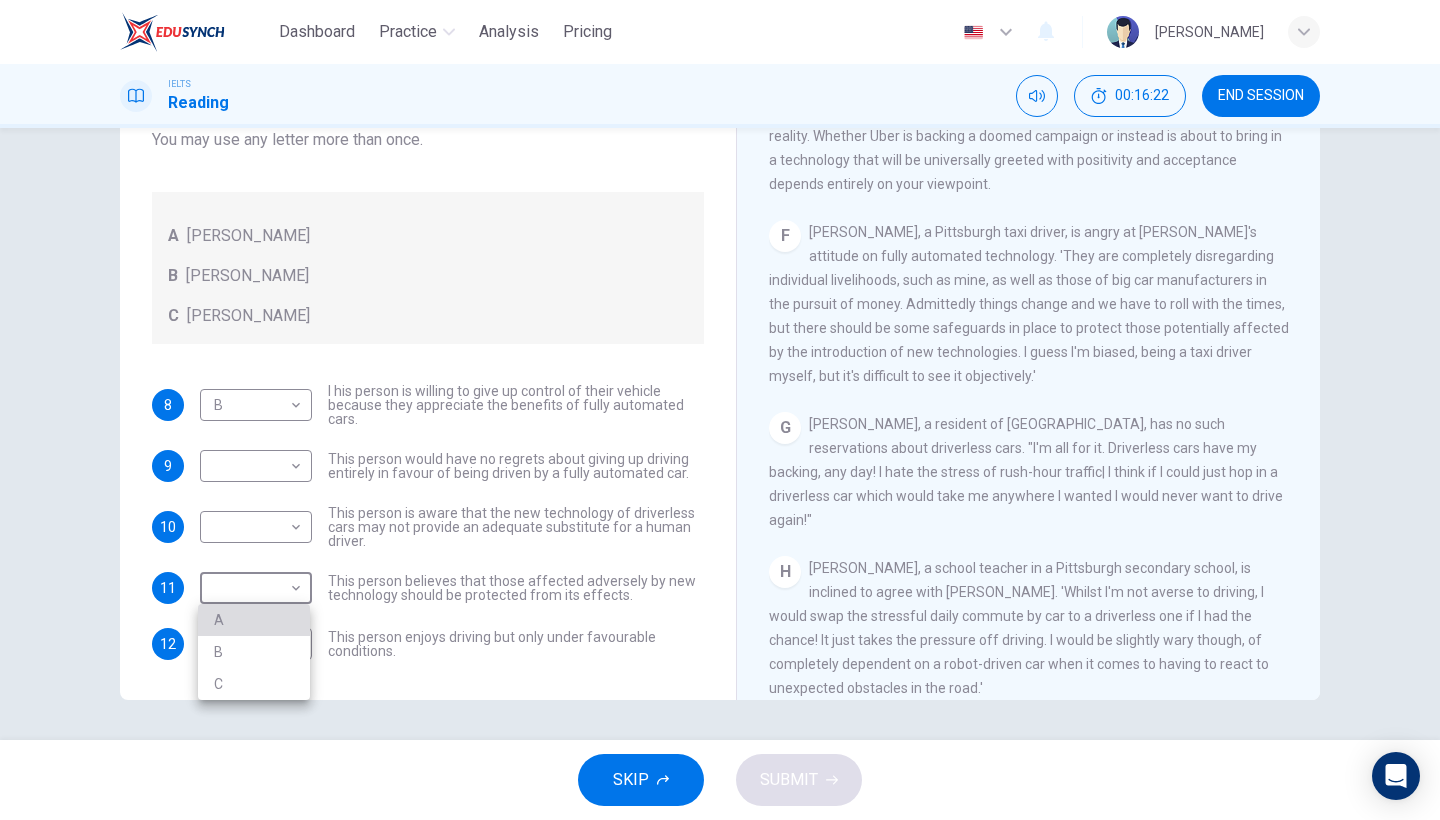 click on "A" at bounding box center [254, 620] 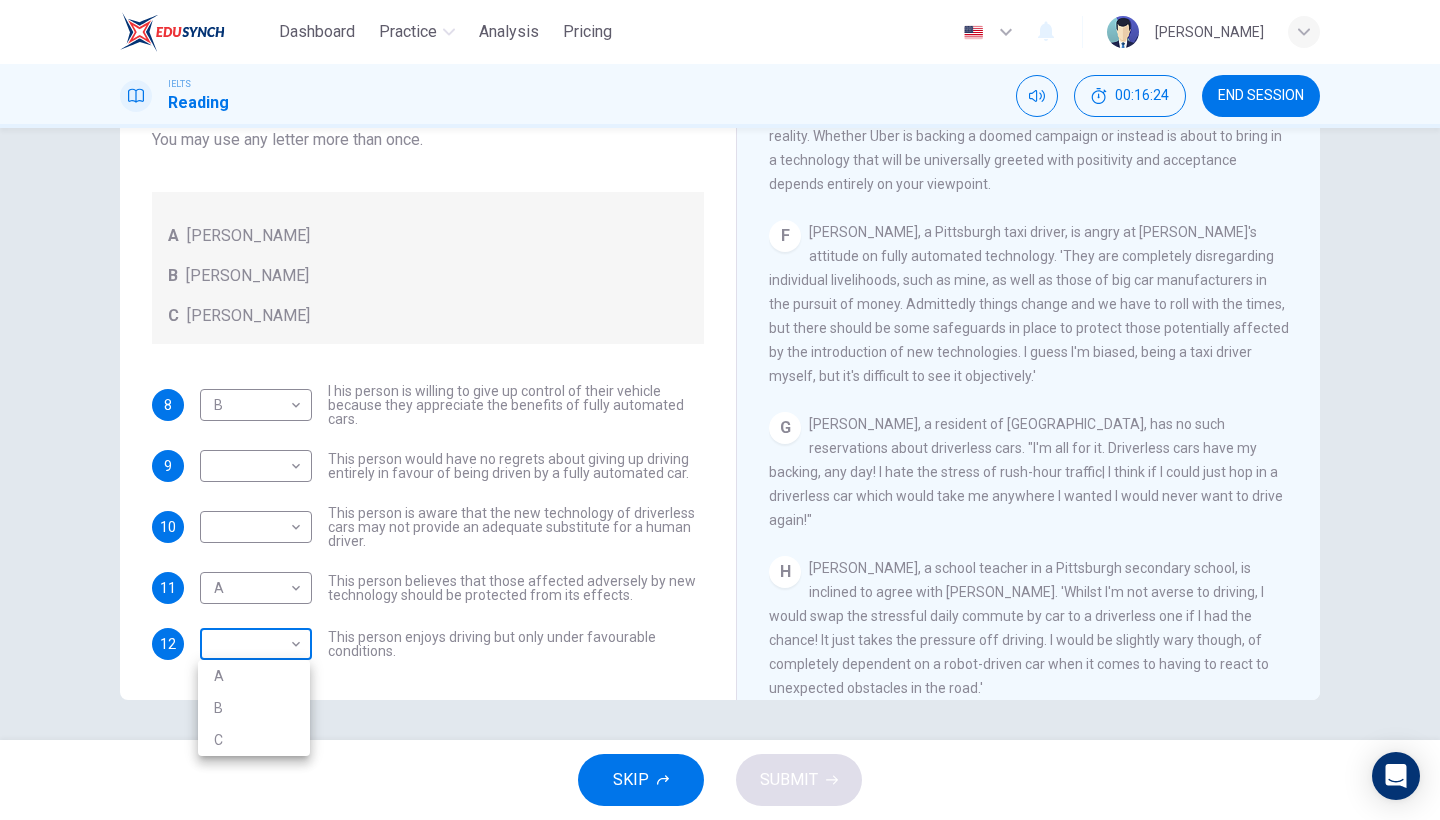 click on "Dashboard Practice Analysis Pricing English en ​ [PERSON_NAME] IELTS Reading 00:16:24 END SESSION Questions 8 - 12 Look at the following statements, and the list of people. Match each statement to the correct person, A-C. You may use any letter more than once.
A [PERSON_NAME] B [PERSON_NAME] C [PERSON_NAME] 8 B B ​ I his person is willing to give up control of their vehicle because they appreciate the benefits of fully automated cars. 9 ​ ​ This person would have no regrets about giving up driving entirely in favour of being driven by a fully automated car. 10 ​ ​ This person is aware that the new technology of driverless cars may not provide an adequate substitute for a human driver. 11 A A ​ This person believes that those affected adversely by new technology should be protected from its effects. 12 ​ ​ This person enjoys driving but only under favourable conditions. Driverless cars CLICK TO ZOOM Click to Zoom A B C D E F G H SKIP SUBMIT
Dashboard Practice Analysis" at bounding box center [720, 410] 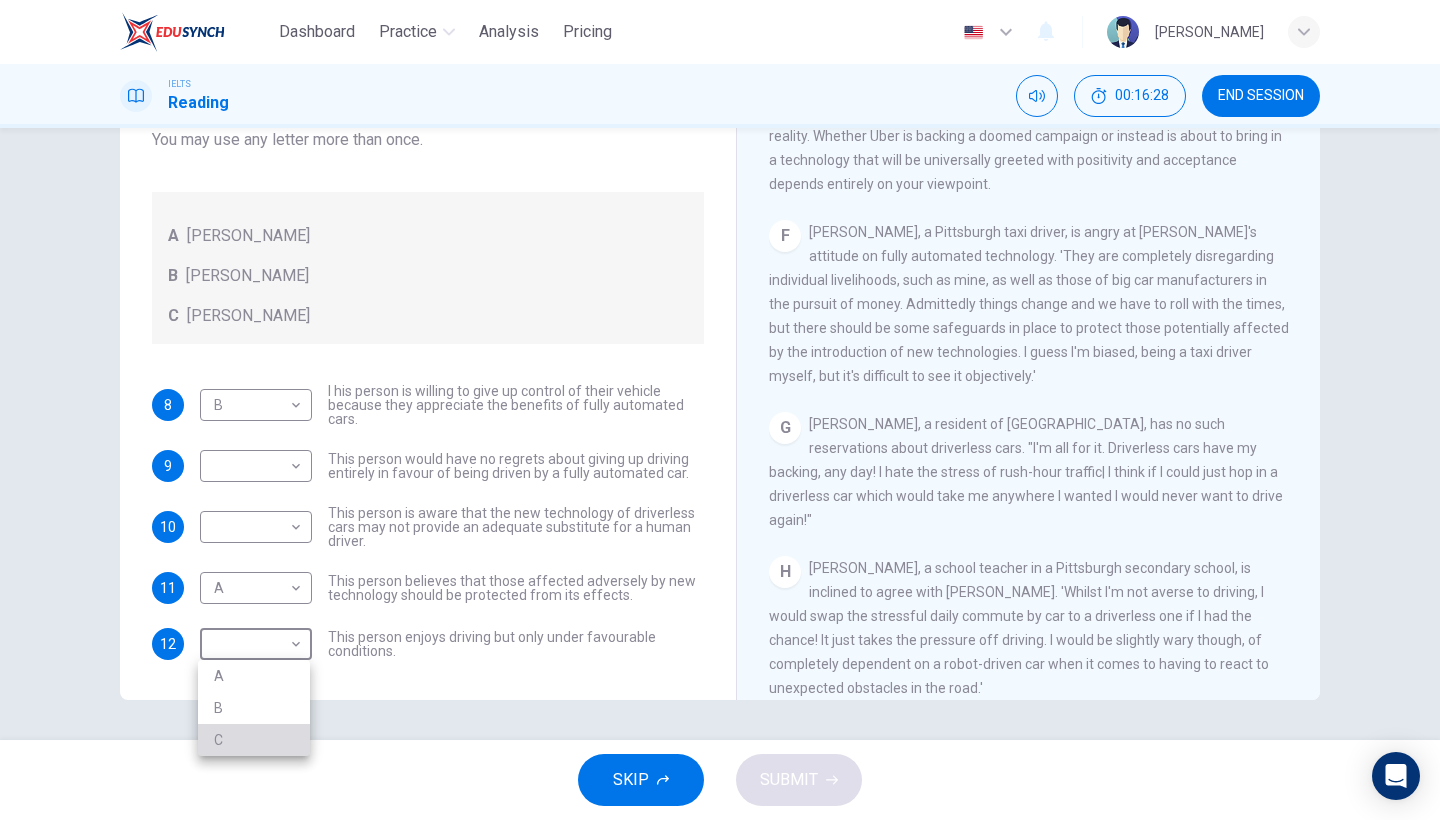 click on "C" at bounding box center [254, 740] 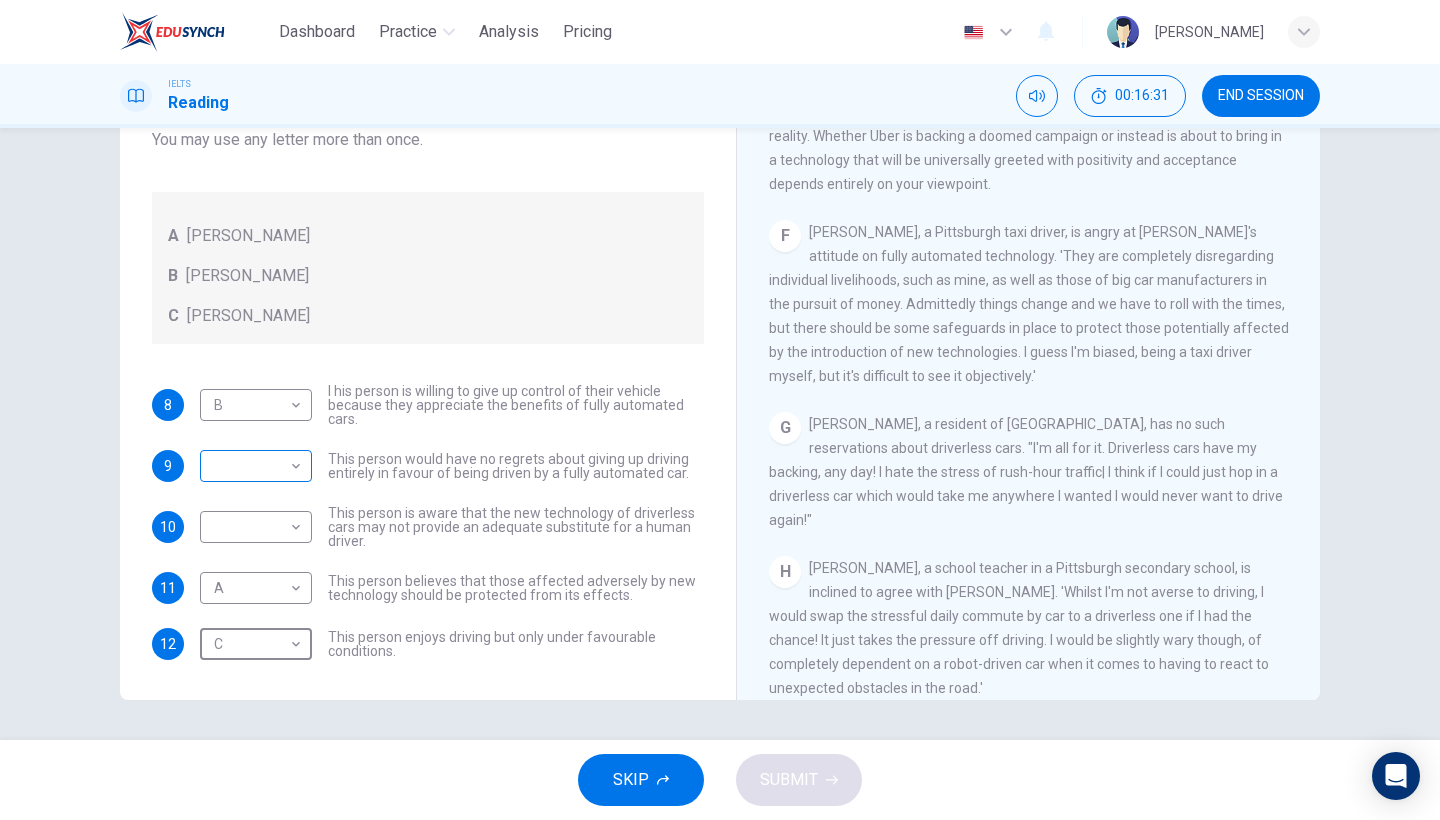 click on "Dashboard Practice Analysis Pricing English en ​ [PERSON_NAME] IELTS Reading 00:16:31 END SESSION Questions 8 - 12 Look at the following statements, and the list of people. Match each statement to the correct person, A-C. You may use any letter more than once.
A [PERSON_NAME] B [PERSON_NAME] C [PERSON_NAME] 8 B B ​ I his person is willing to give up control of their vehicle because they appreciate the benefits of fully automated cars. 9 ​ ​ This person would have no regrets about giving up driving entirely in favour of being driven by a fully automated car. 10 ​ ​ This person is aware that the new technology of driverless cars may not provide an adequate substitute for a human driver. 11 A A ​ This person believes that those affected adversely by new technology should be protected from its effects. 12 C C ​ This person enjoys driving but only under favourable conditions. Driverless cars CLICK TO ZOOM Click to Zoom A B C D E F G H SKIP SUBMIT
Dashboard Practice Analysis" at bounding box center (720, 410) 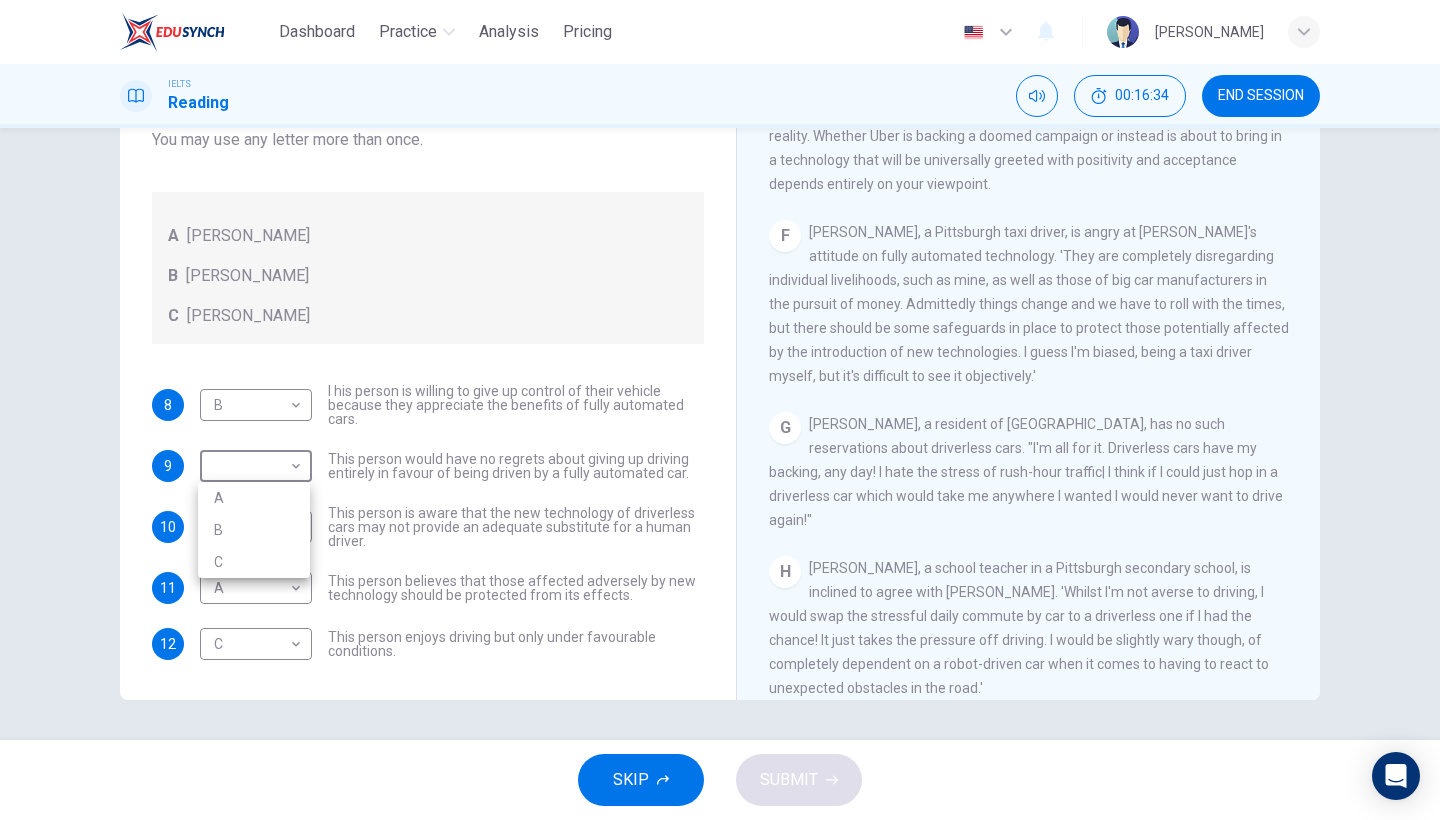 click on "B" at bounding box center (254, 530) 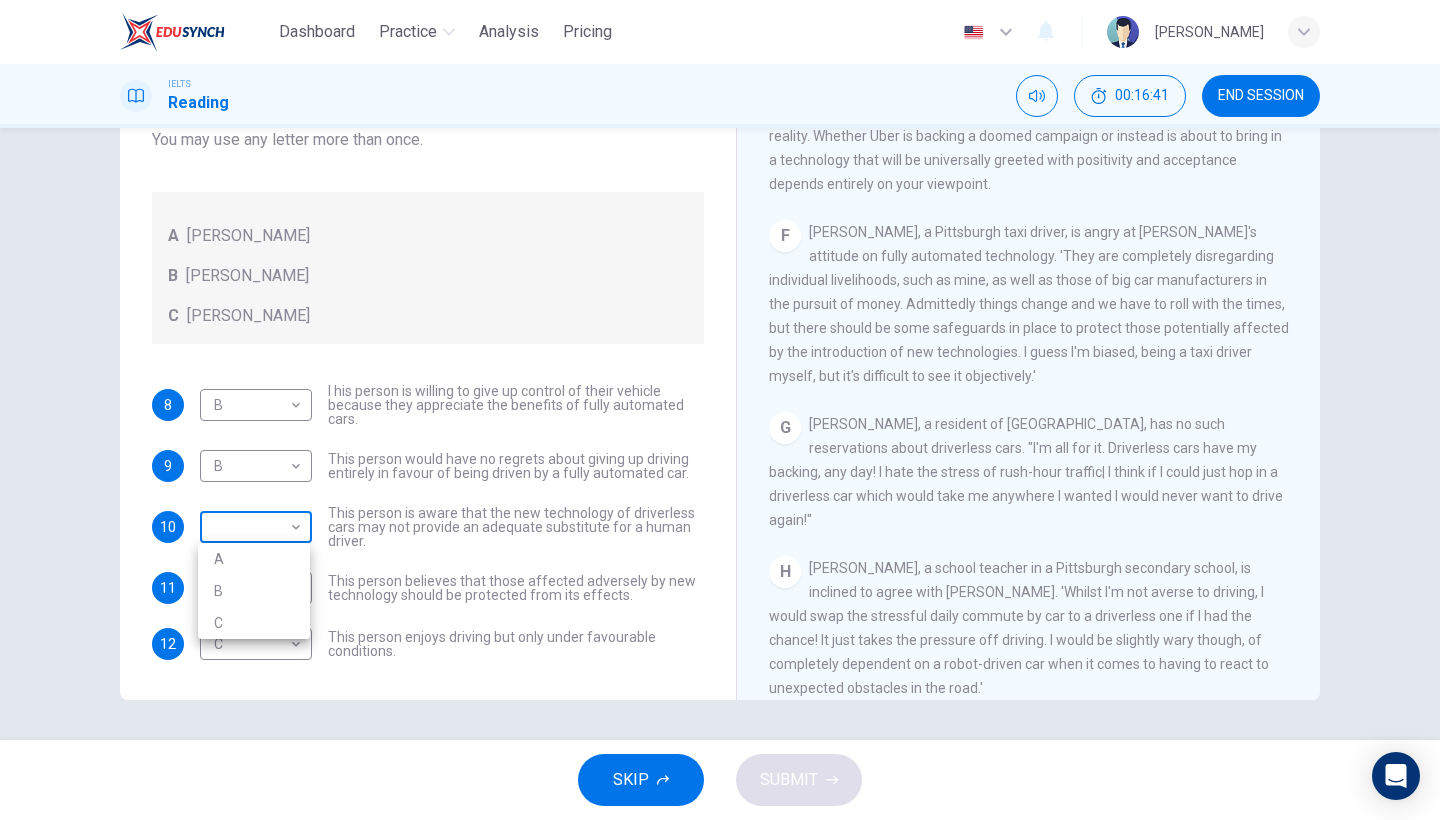 click on "Dashboard Practice Analysis Pricing English en ​ [PERSON_NAME] IELTS Reading 00:16:41 END SESSION Questions 8 - 12 Look at the following statements, and the list of people. Match each statement to the correct person, A-C. You may use any letter more than once.
A [PERSON_NAME] B [PERSON_NAME] C [PERSON_NAME] 8 B B ​ I his person is willing to give up control of their vehicle because they appreciate the benefits of fully automated cars. 9 B B ​ This person would have no regrets about giving up driving entirely in favour of being driven by a fully automated car. 10 ​ ​ This person is aware that the new technology of driverless cars may not provide an adequate substitute for a human driver. 11 A A ​ This person believes that those affected adversely by new technology should be protected from its effects. 12 C C ​ This person enjoys driving but only under favourable conditions. Driverless cars CLICK TO ZOOM Click to Zoom A B C D E F G H SKIP SUBMIT
Dashboard Practice Analysis" at bounding box center (720, 410) 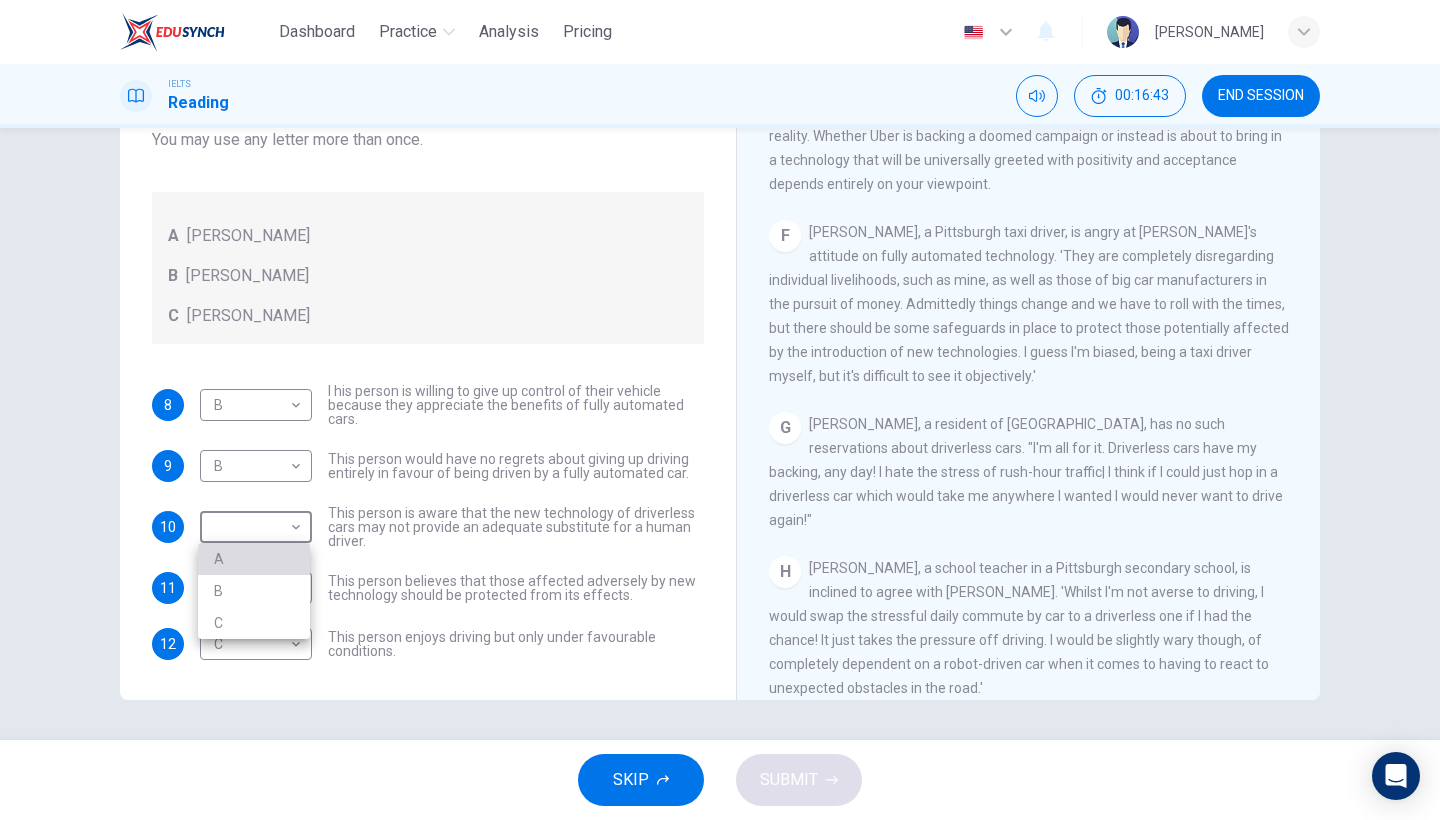 click on "A" at bounding box center [254, 559] 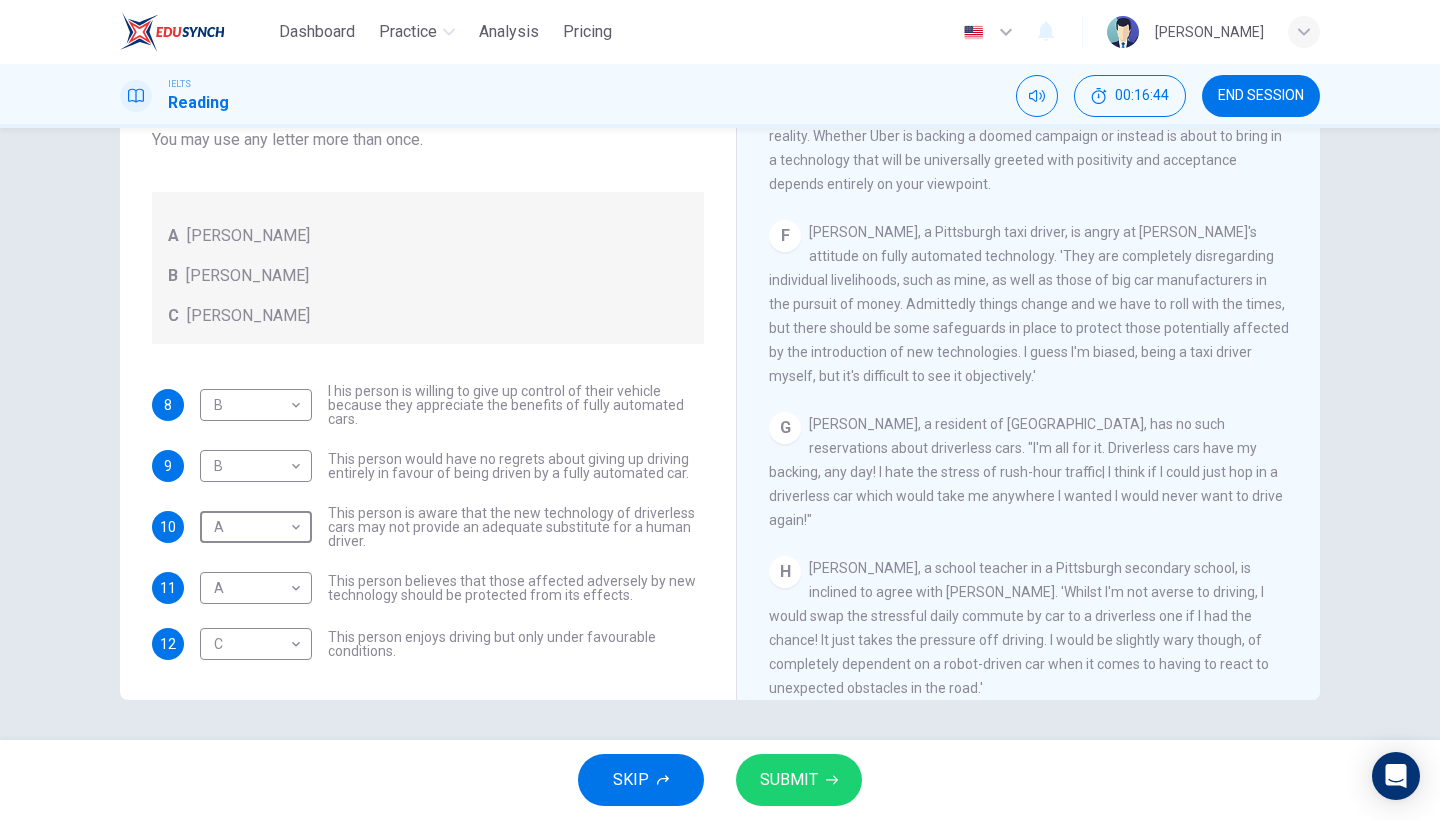 click on "SUBMIT" at bounding box center (799, 780) 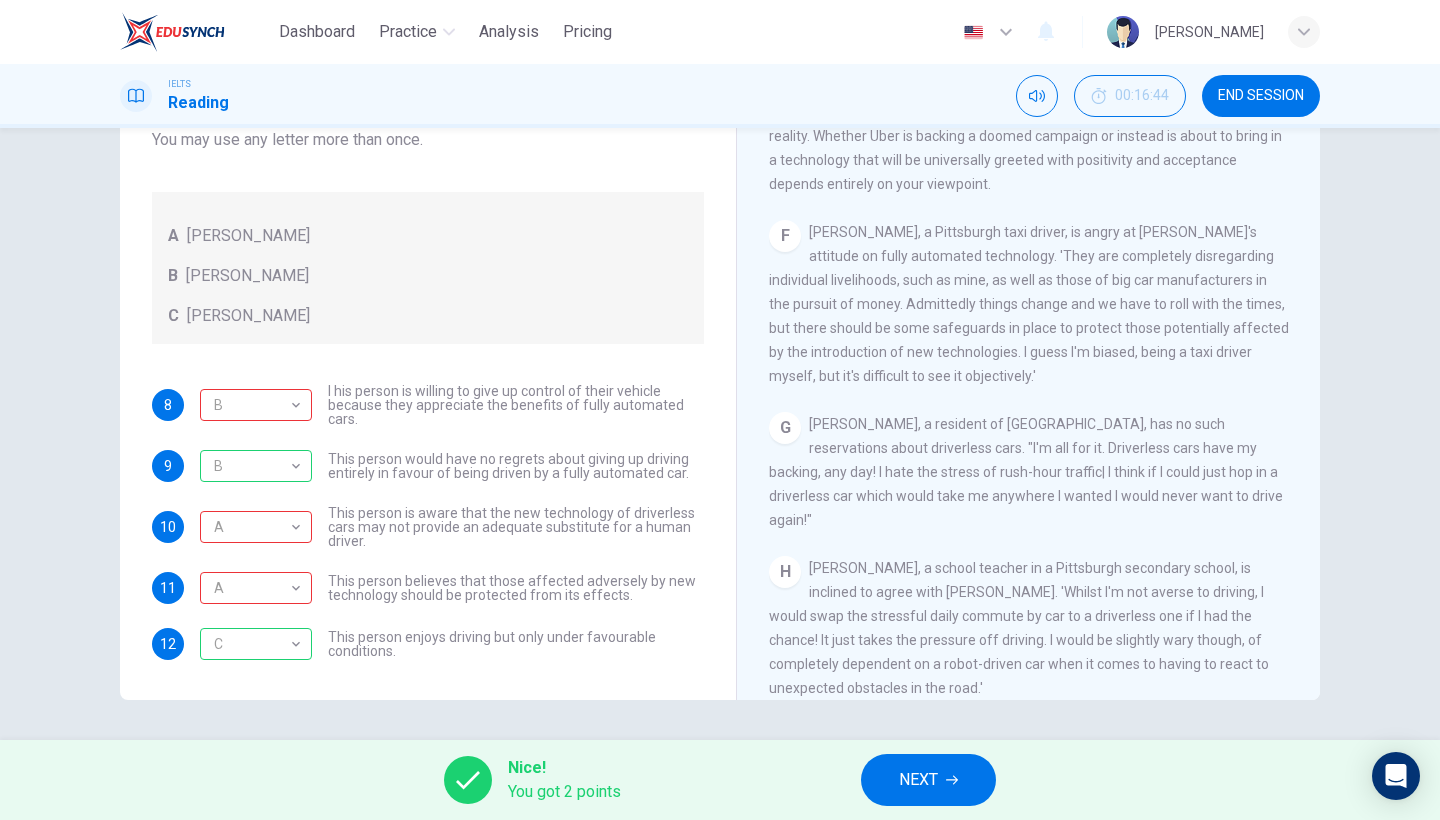 click on "NEXT" at bounding box center [928, 780] 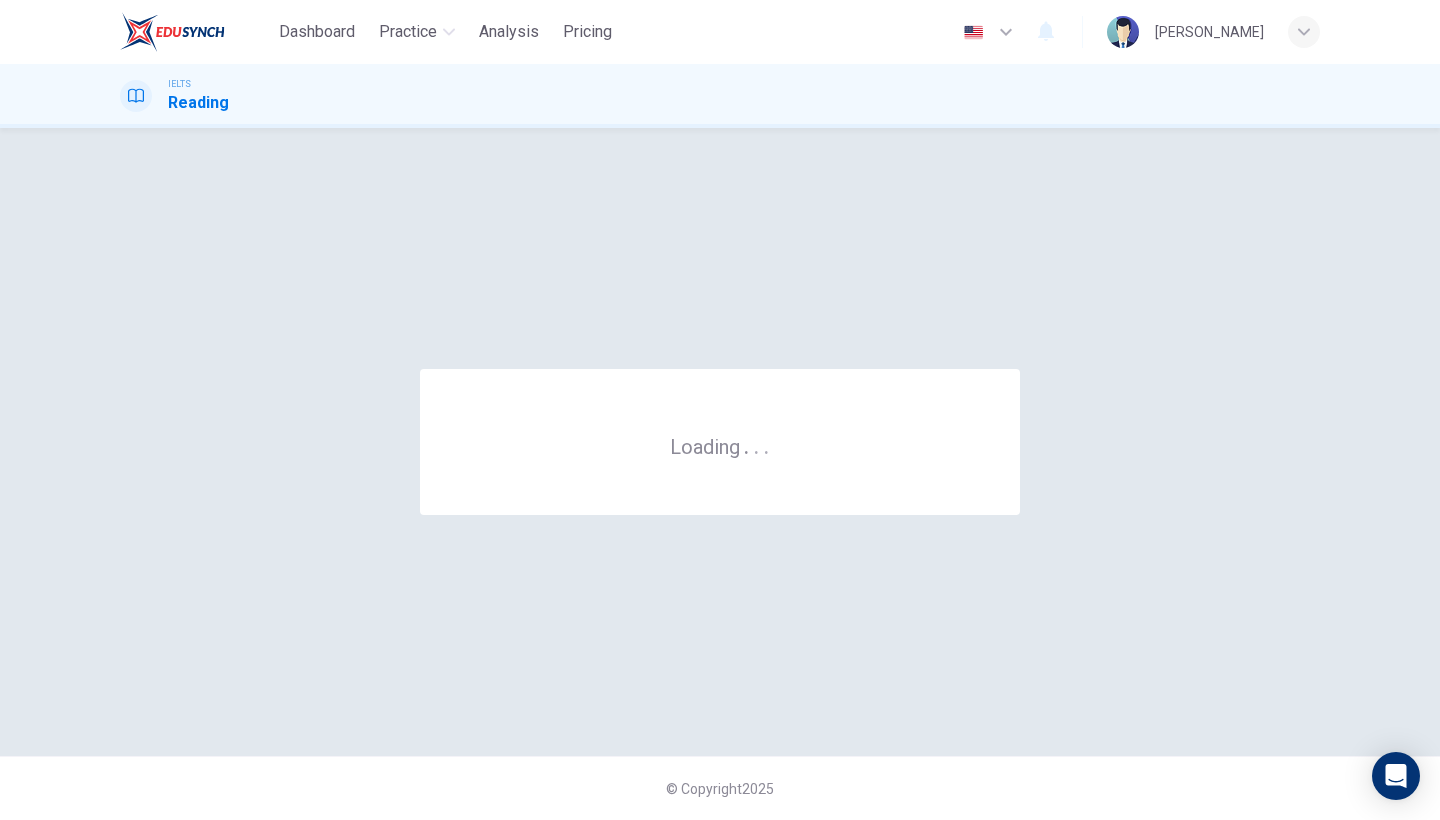 scroll, scrollTop: 0, scrollLeft: 0, axis: both 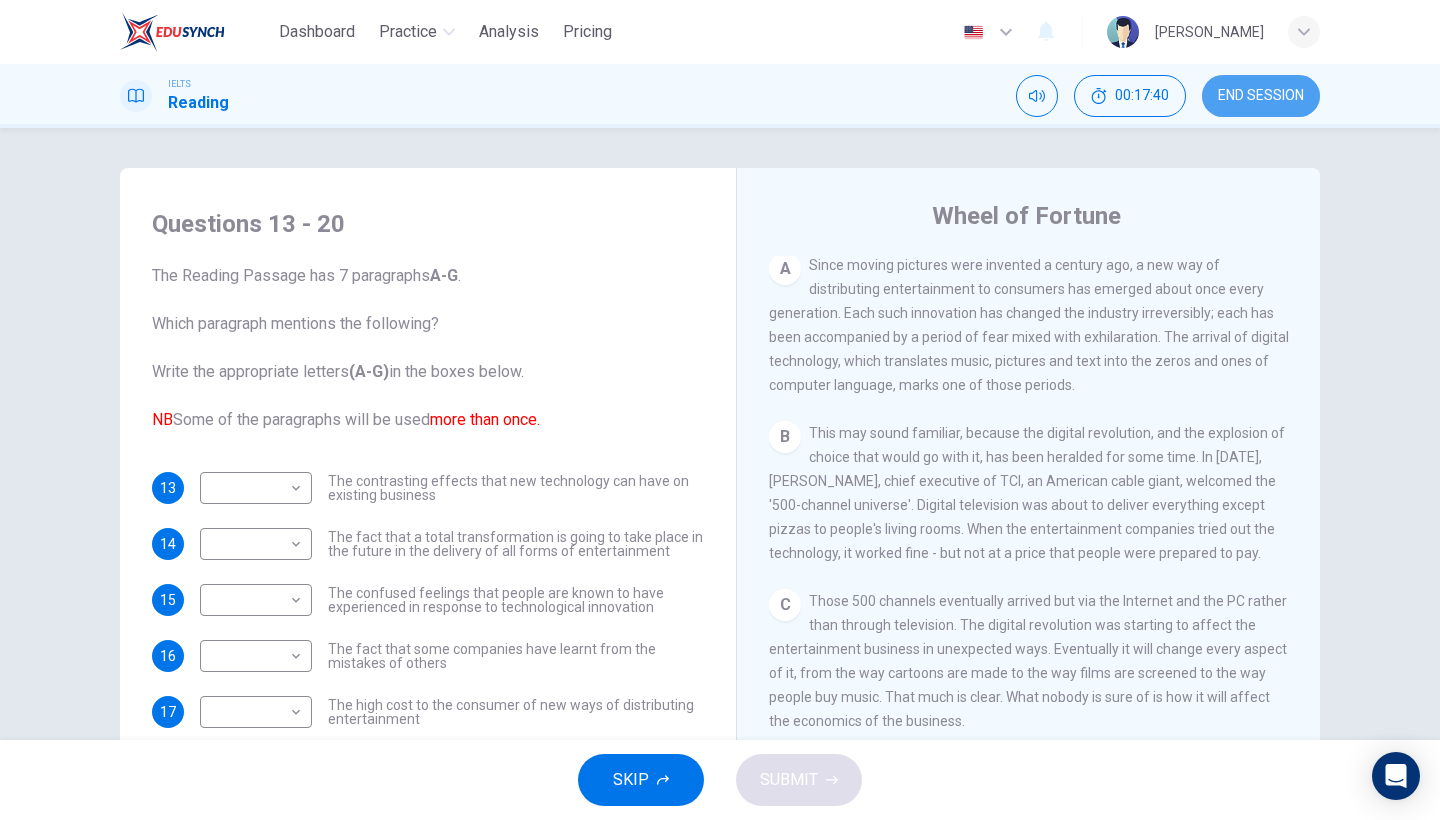 click on "END SESSION" at bounding box center (1261, 96) 